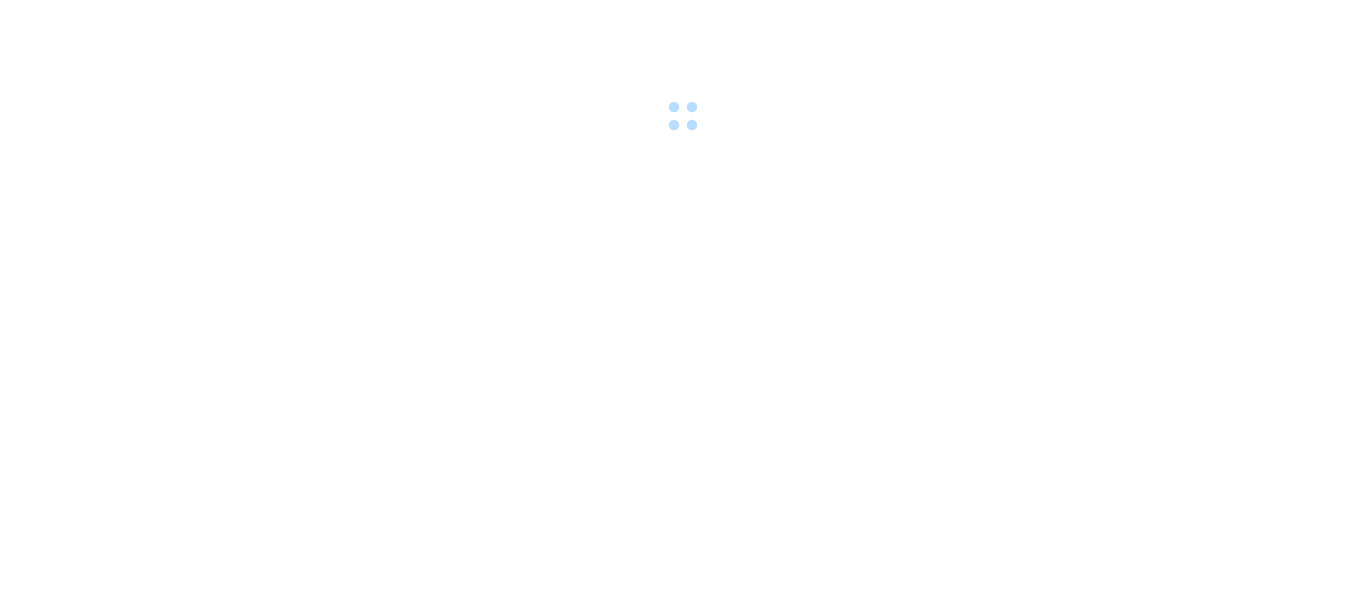 scroll, scrollTop: 0, scrollLeft: 0, axis: both 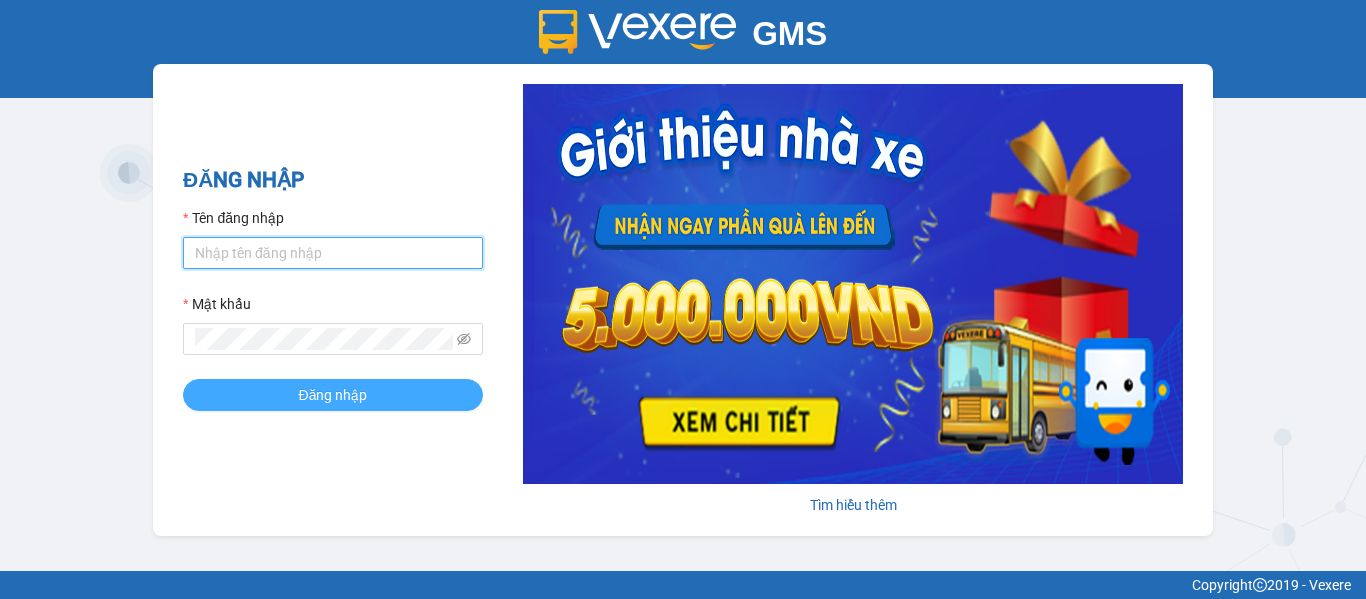 type on "[PERSON_NAME].dinhnhan" 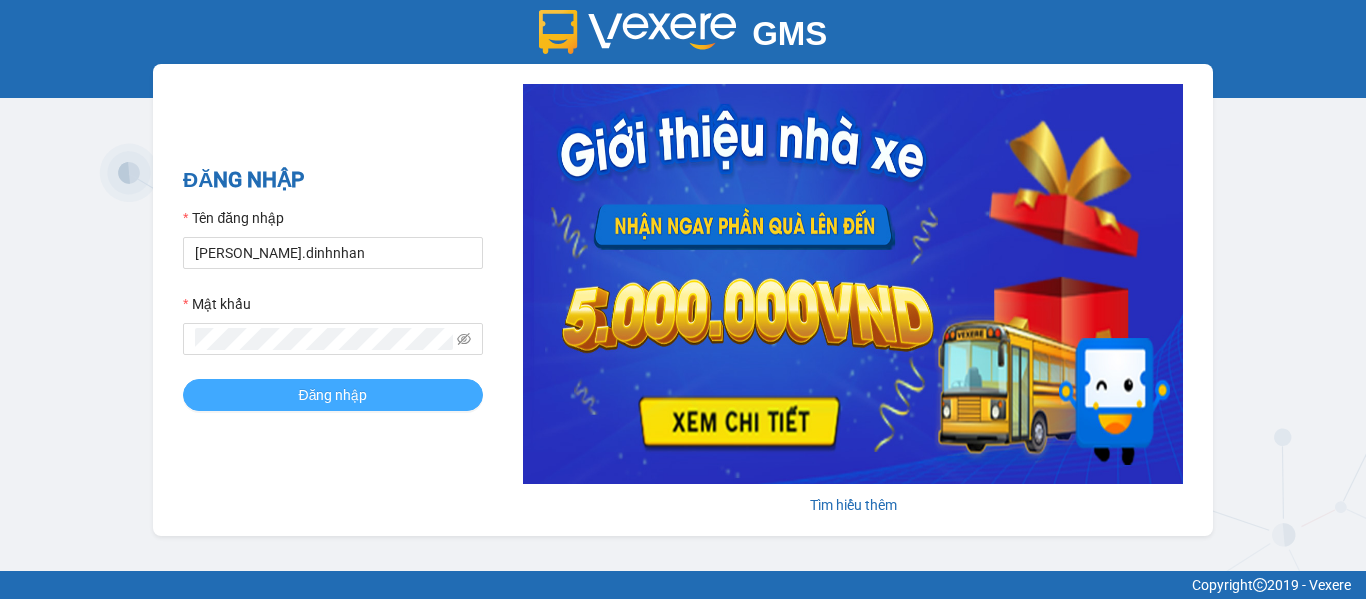 click on "Đăng nhập" at bounding box center (333, 395) 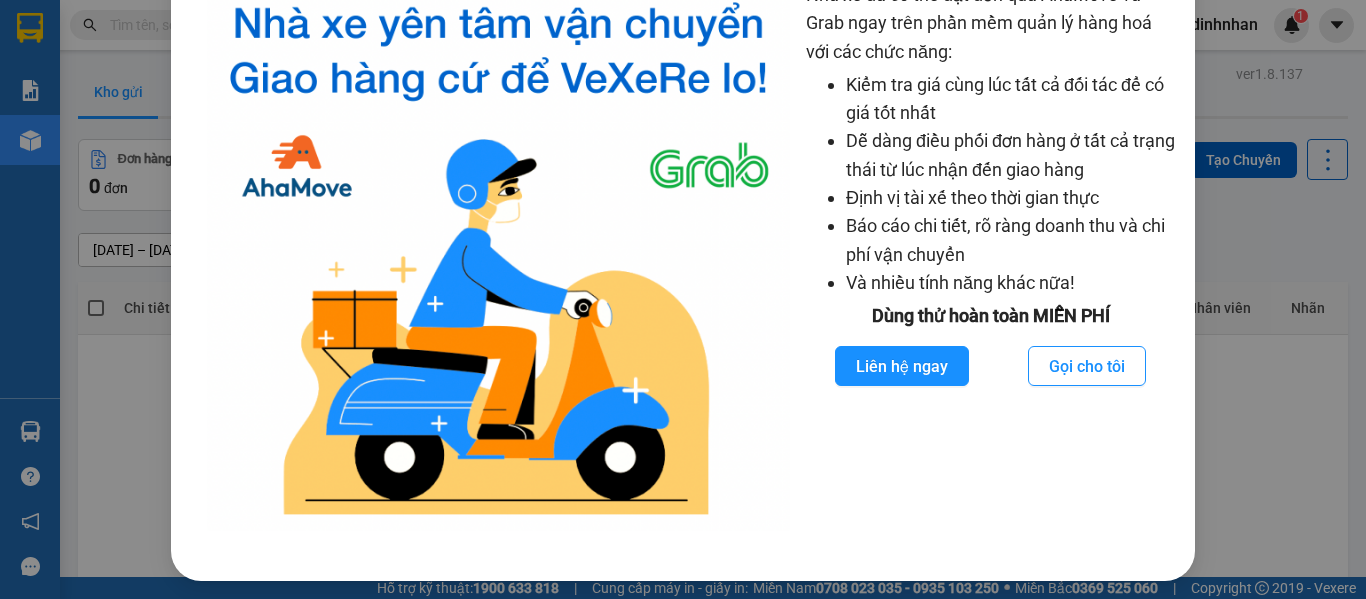 click on "Nhà xe đã có thể đặt đơn qua AhaMove và Grab ngay trên phần mềm quản lý hàng hoá với các chức năng: Kiểm tra giá cùng lúc tất cả đối tác để có giá tốt nhất Dễ dàng điều phối đơn hàng ở tất cả trạng thái từ lúc nhận đến giao hàng Định vị tài xế theo thời gian thực Báo cáo chi tiết, rõ ràng doanh thu và chi phí vận chuyển Và nhiều tính năng khác nữa! Dùng thử hoàn toàn MIỄN PHÍ Liên hệ ngay Gọi cho tôi" at bounding box center [683, 299] 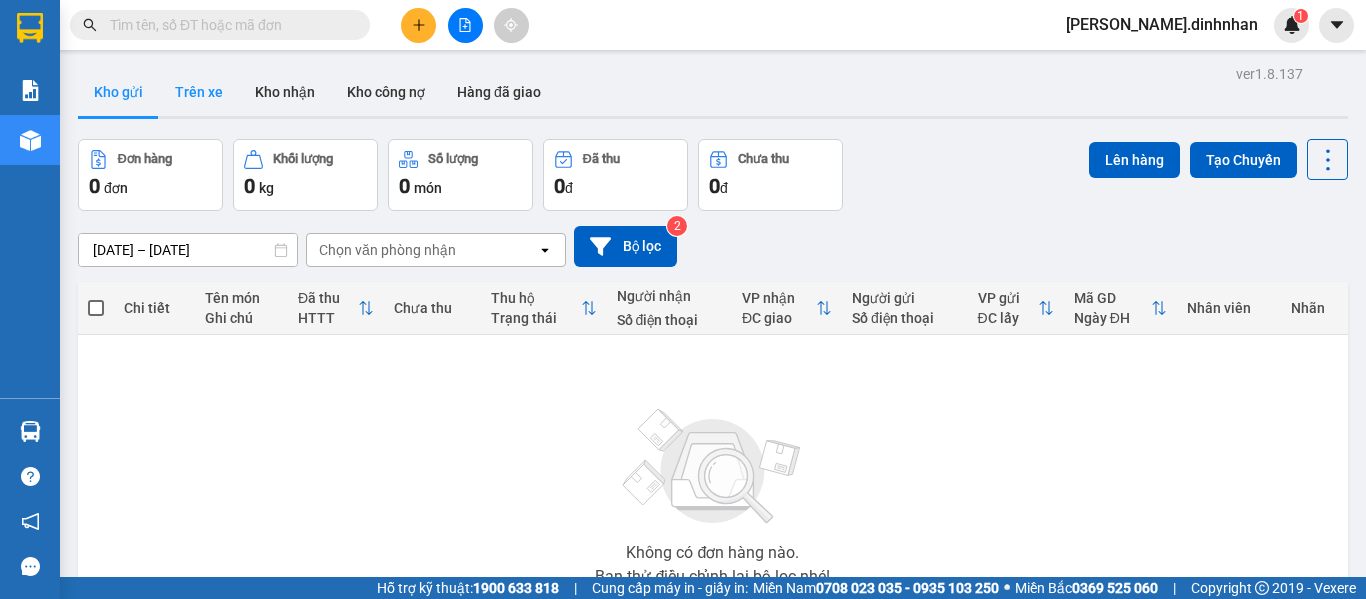 drag, startPoint x: 182, startPoint y: 88, endPoint x: 172, endPoint y: 95, distance: 12.206555 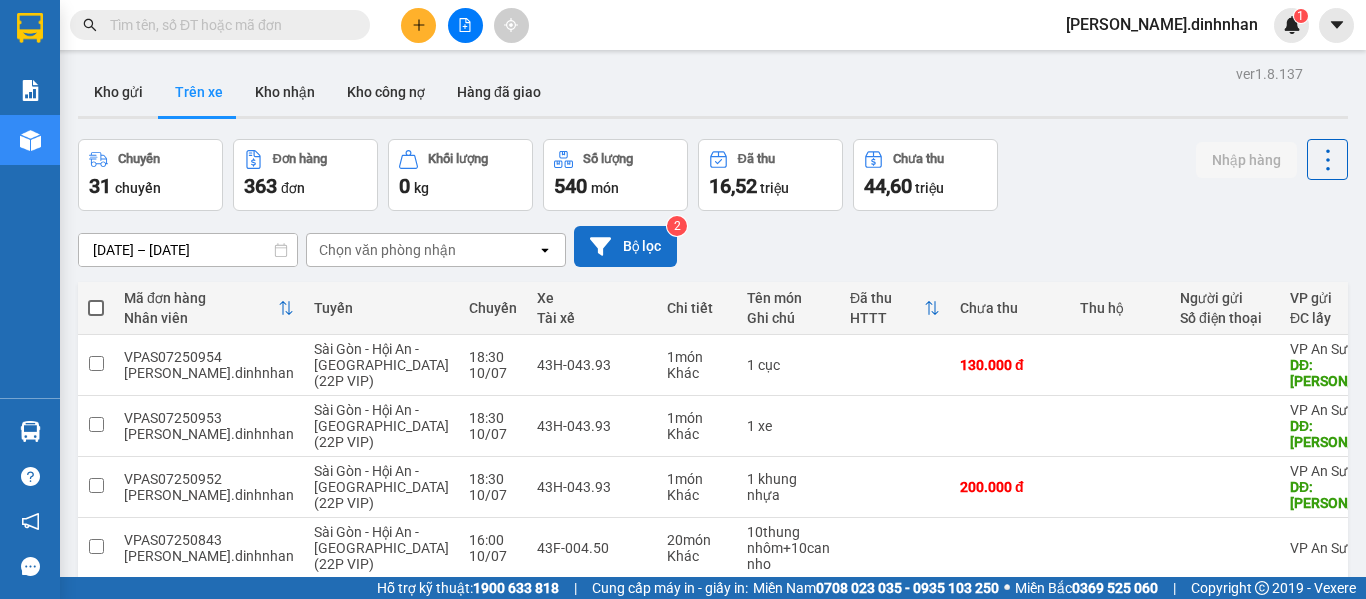 click on "Bộ lọc" at bounding box center (625, 246) 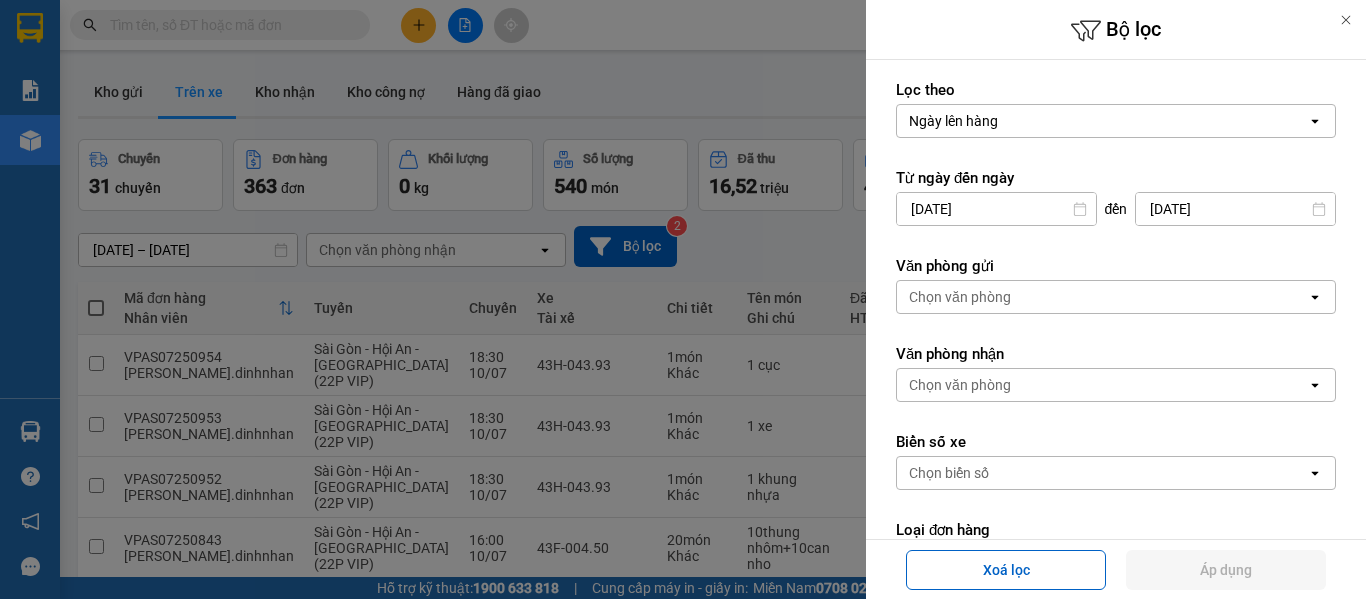 click on "Chọn văn phòng" at bounding box center [960, 297] 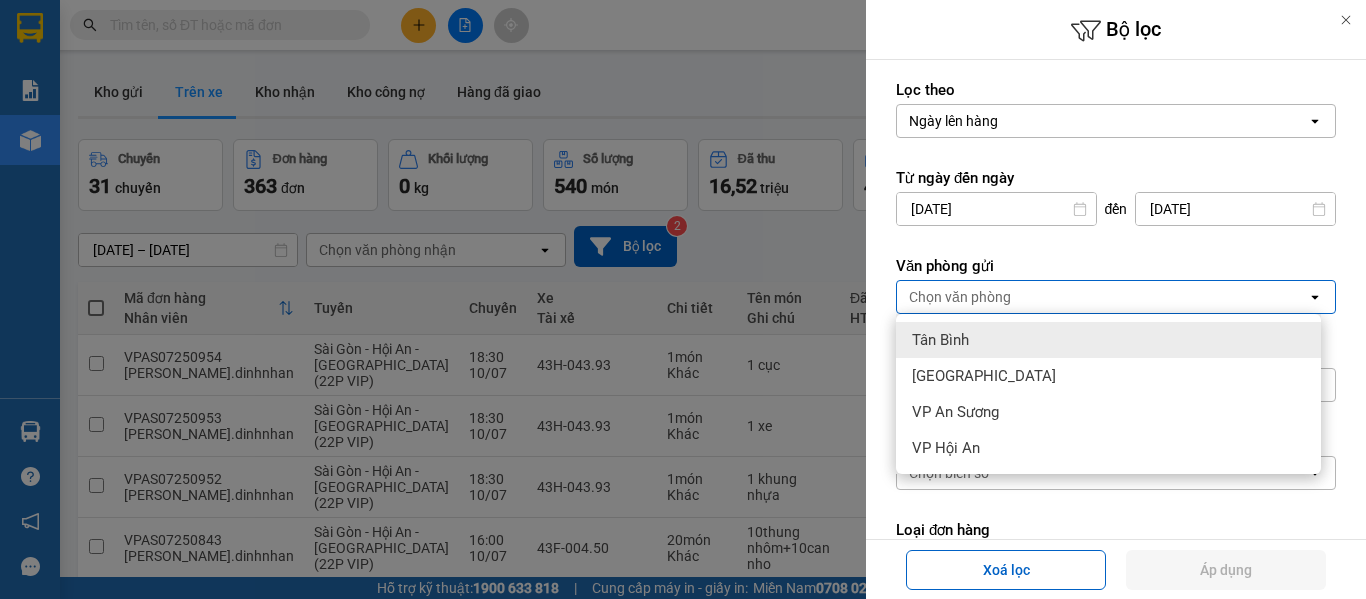 click on "Tân Bình" at bounding box center (1108, 340) 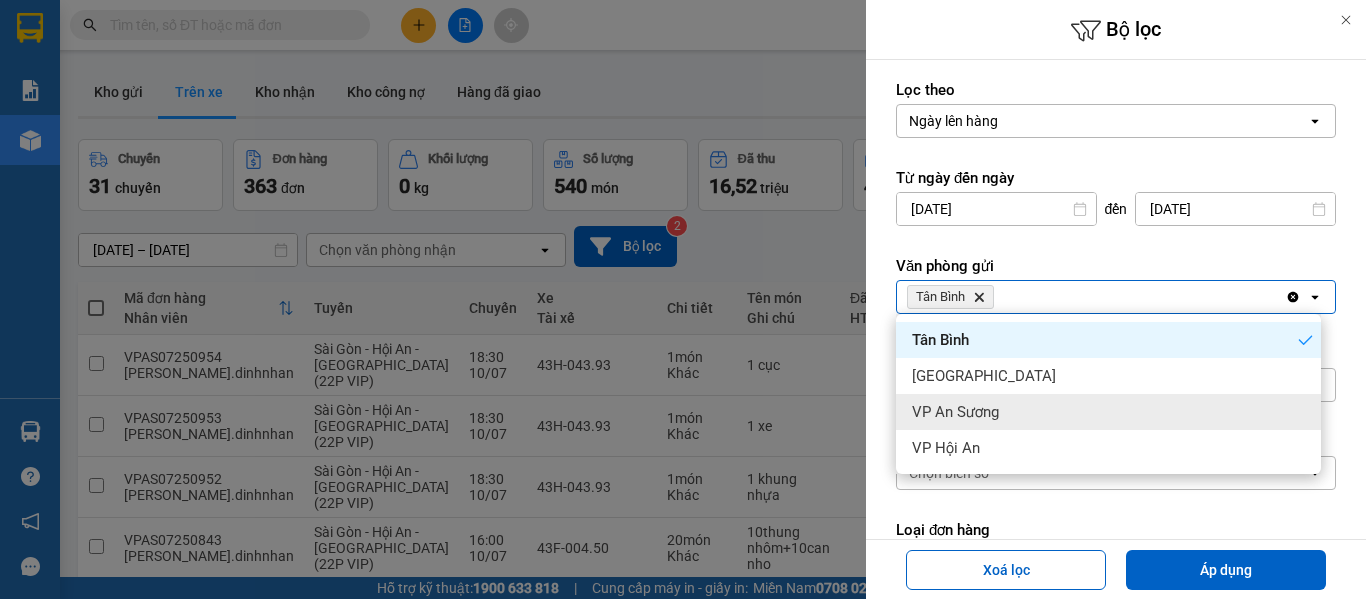 click on "VP An Sương" at bounding box center [1108, 412] 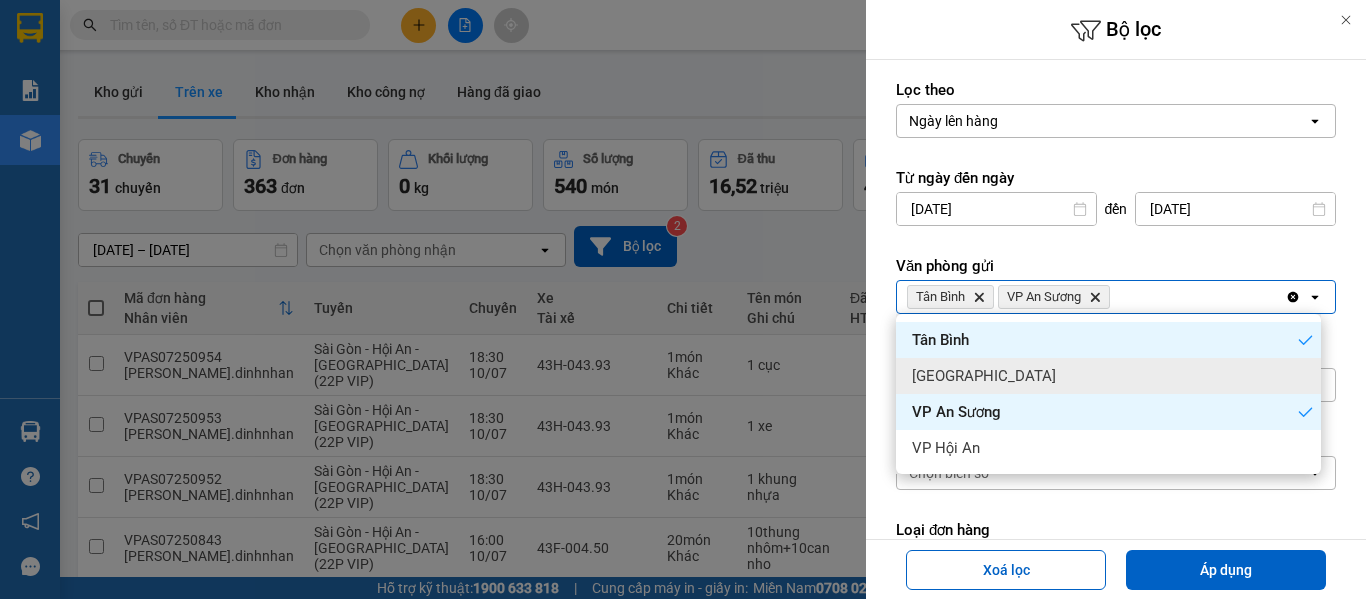 click on "[GEOGRAPHIC_DATA]" at bounding box center [1108, 376] 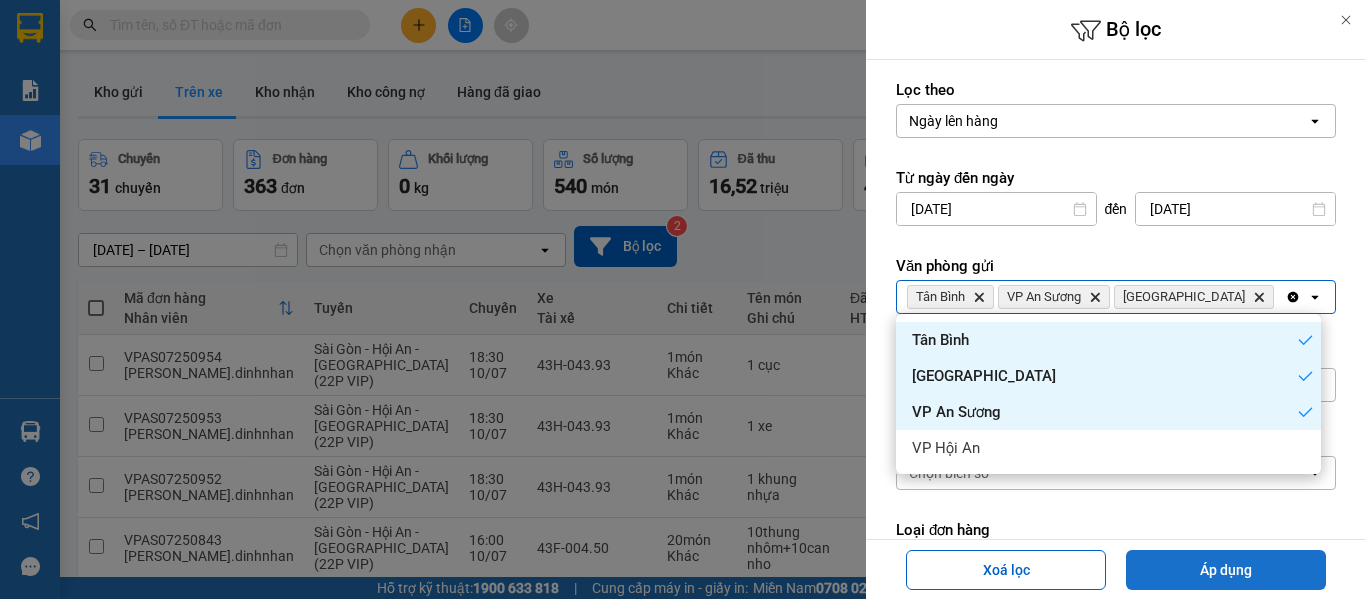 drag, startPoint x: 1231, startPoint y: 574, endPoint x: 1209, endPoint y: 569, distance: 22.561028 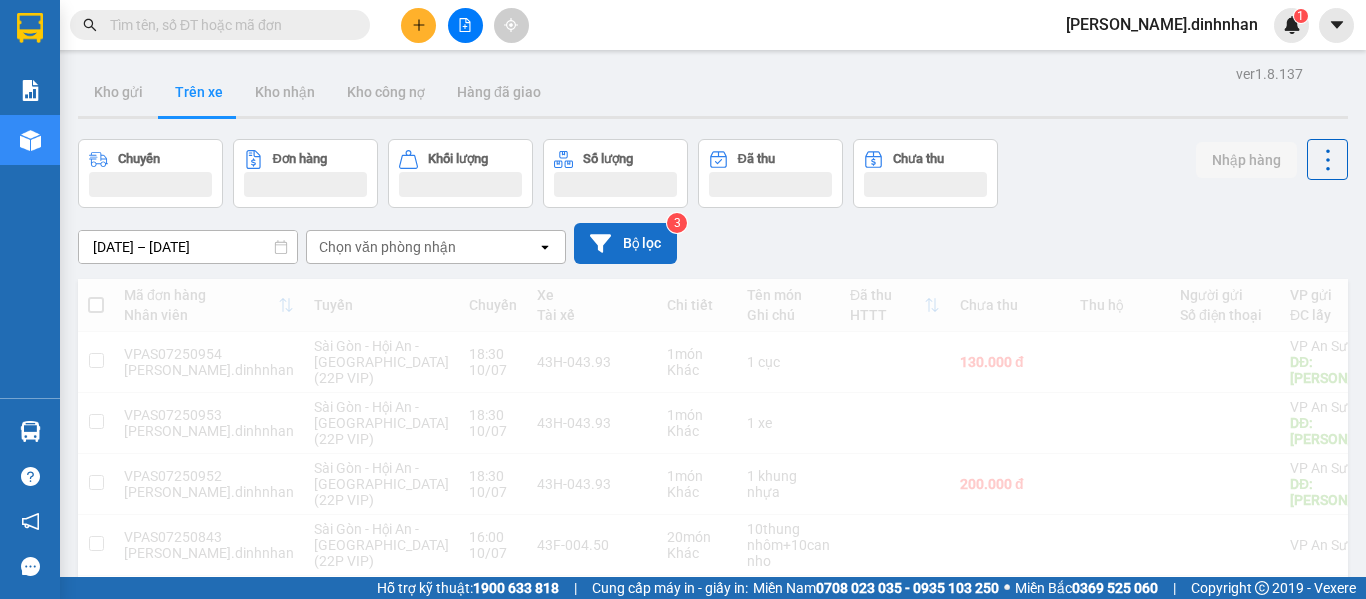 click on "Bộ lọc" at bounding box center (625, 243) 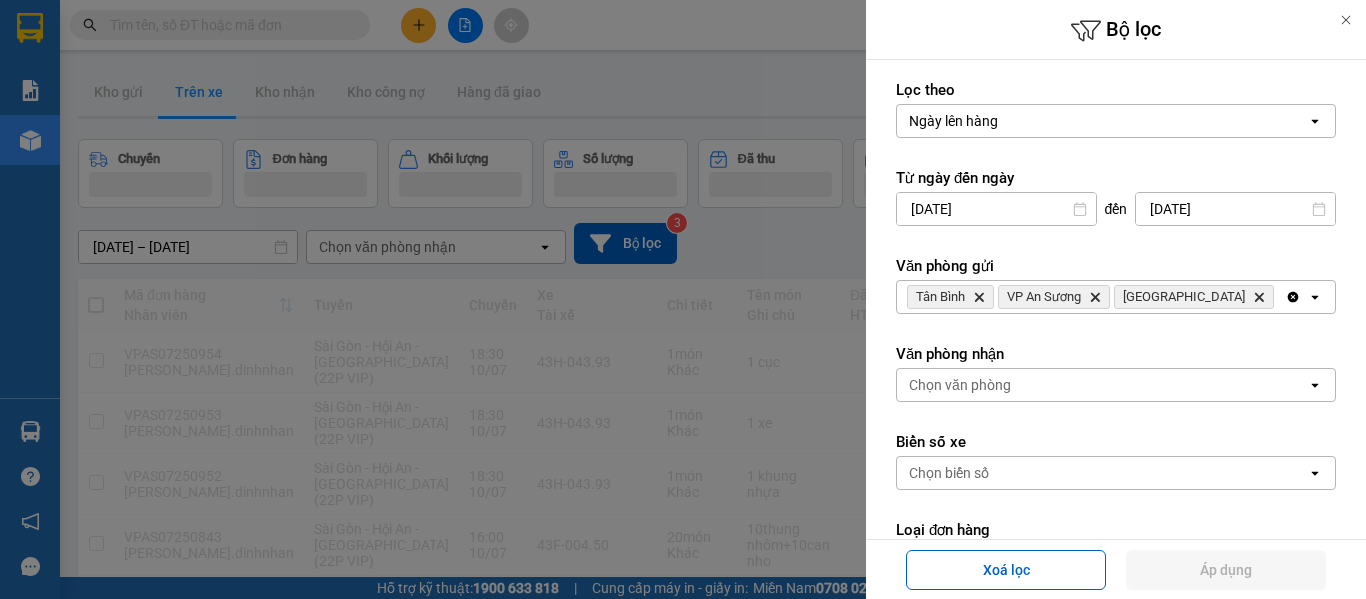 click on "Chọn văn phòng" at bounding box center (1102, 385) 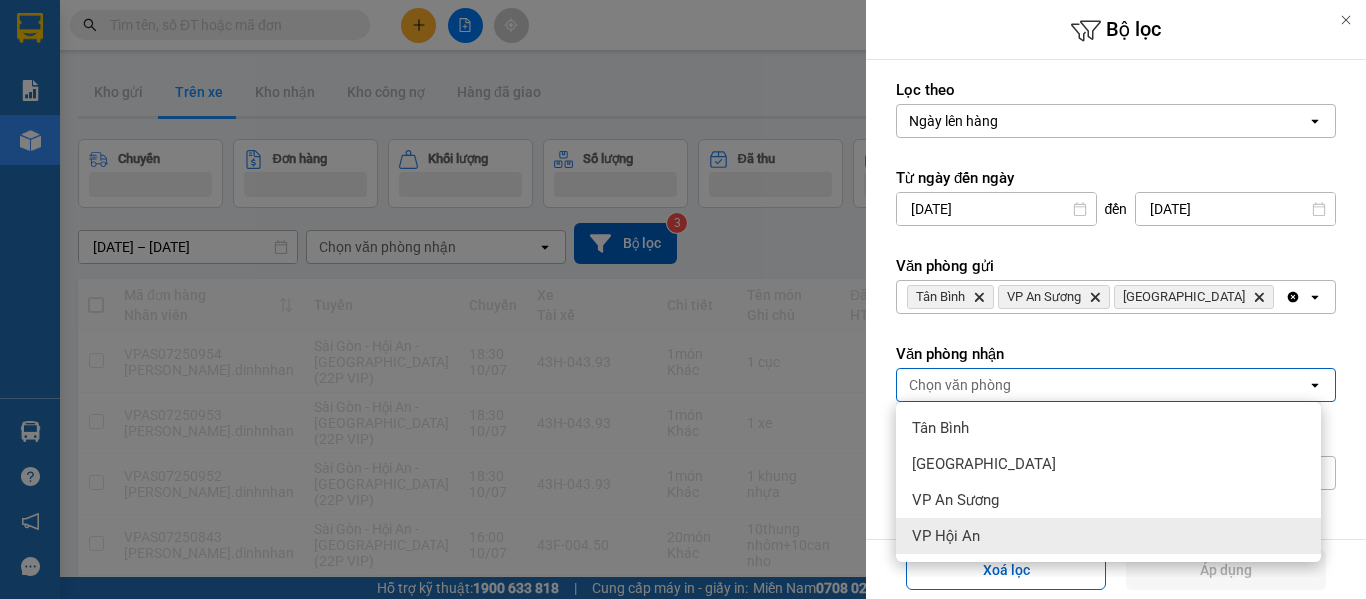 click on "VP Hội An" at bounding box center (946, 536) 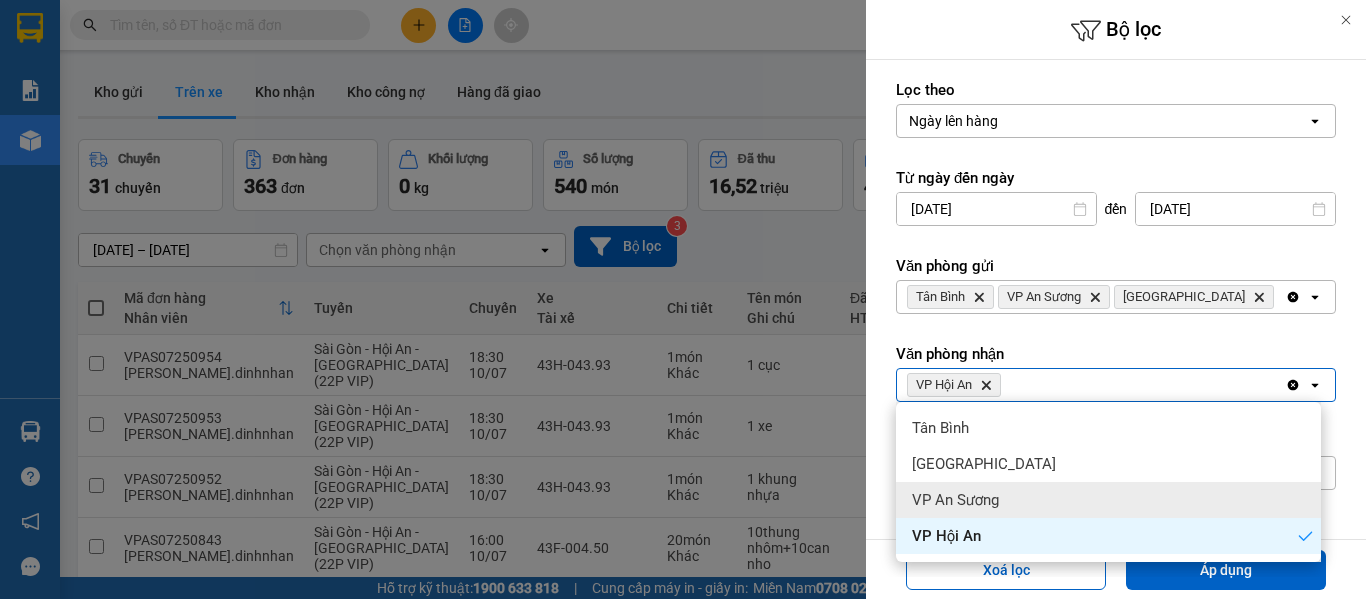 click on "Xoá lọc Áp dụng" at bounding box center (1116, 569) 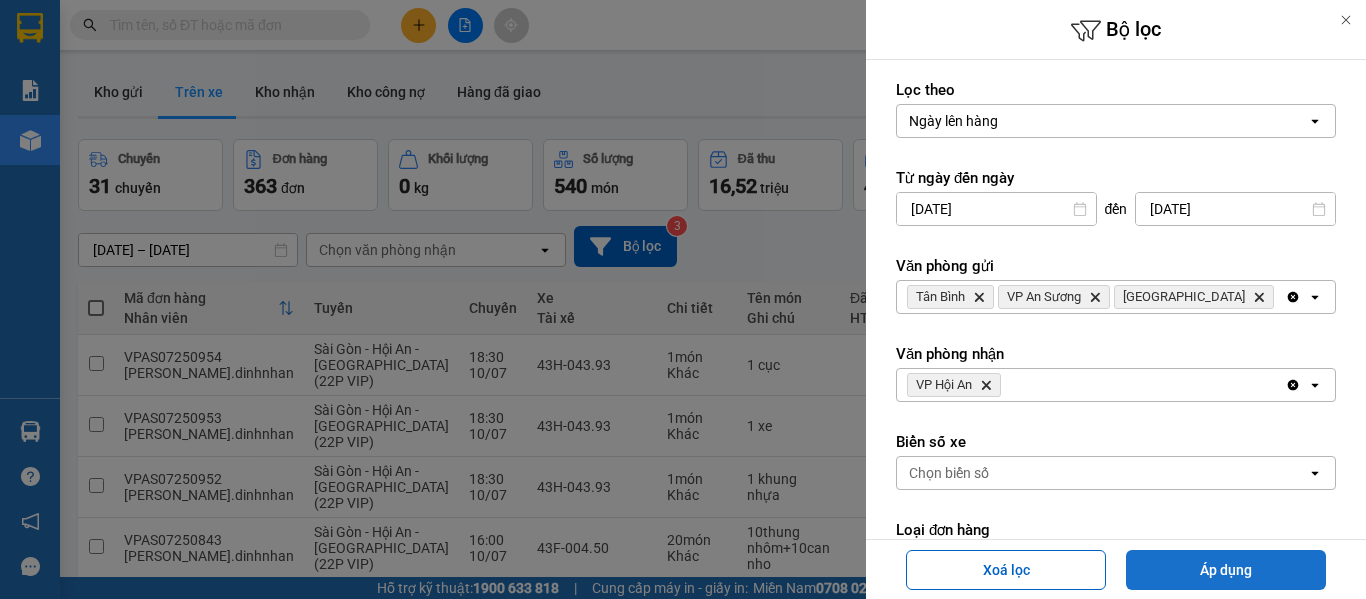 click on "Áp dụng" at bounding box center [1226, 570] 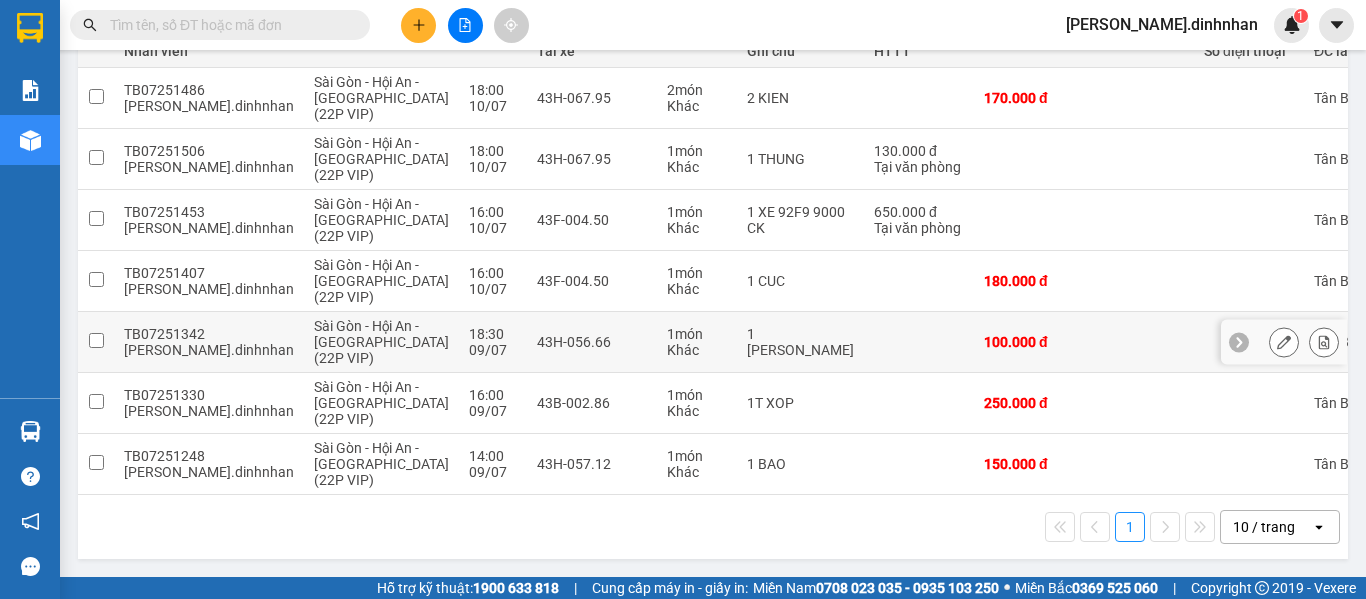 scroll, scrollTop: 387, scrollLeft: 0, axis: vertical 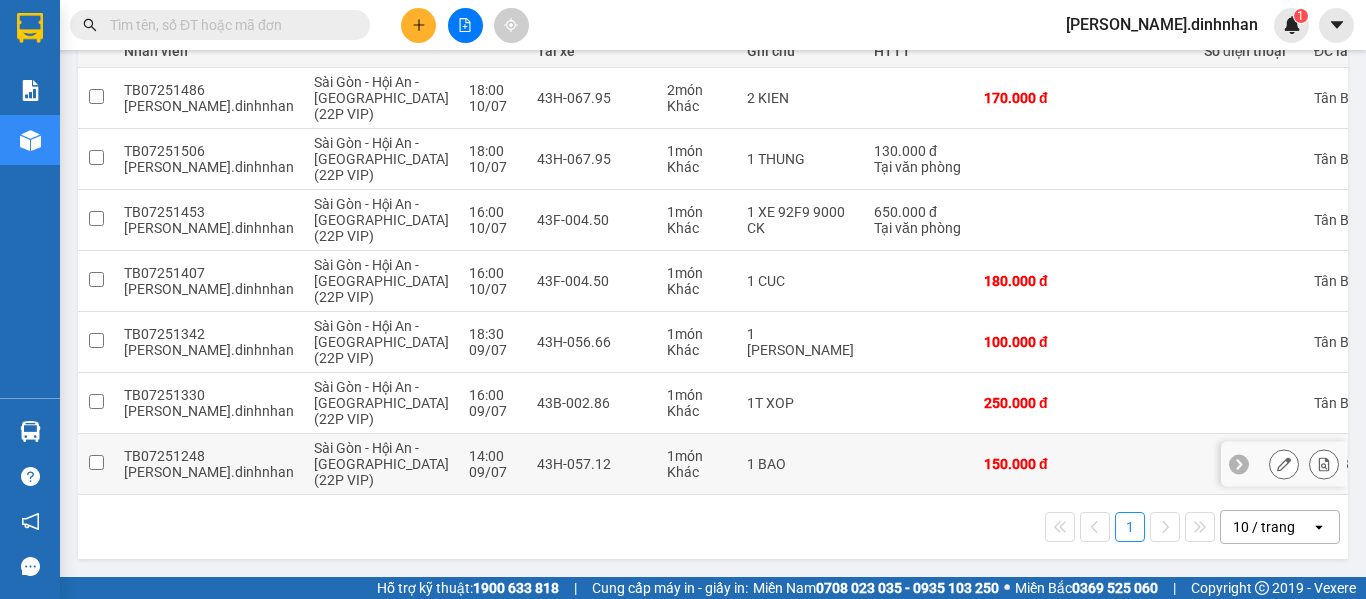 drag, startPoint x: 1037, startPoint y: 485, endPoint x: 1153, endPoint y: 483, distance: 116.01724 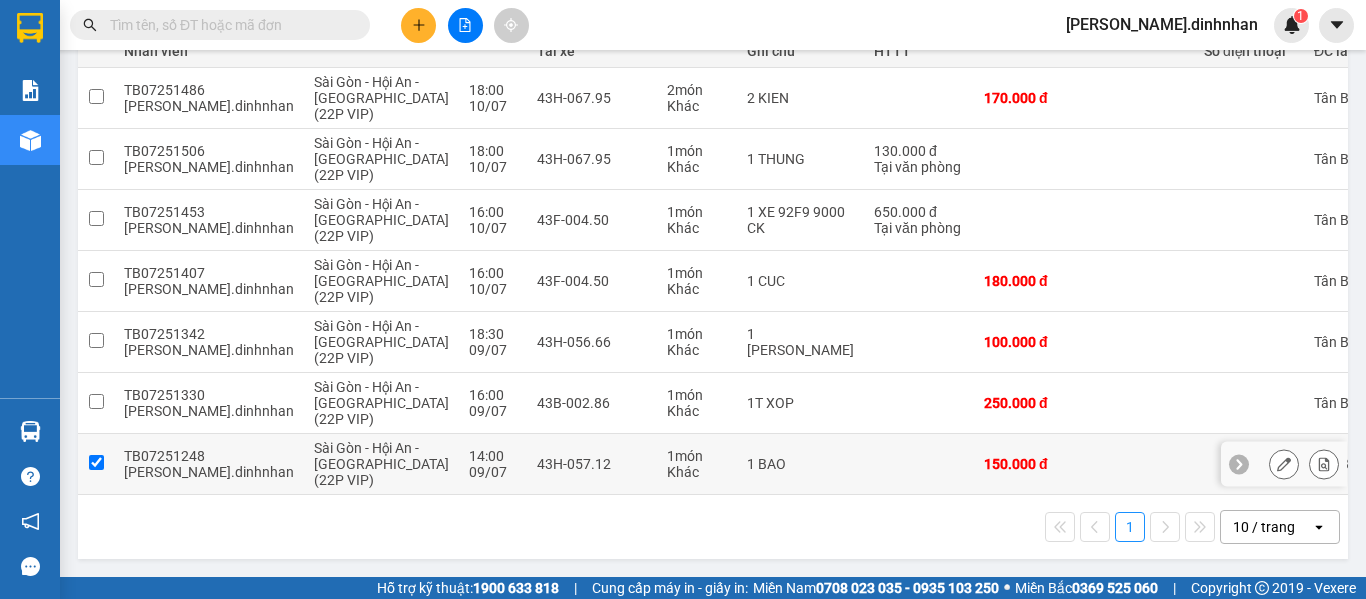 checkbox on "true" 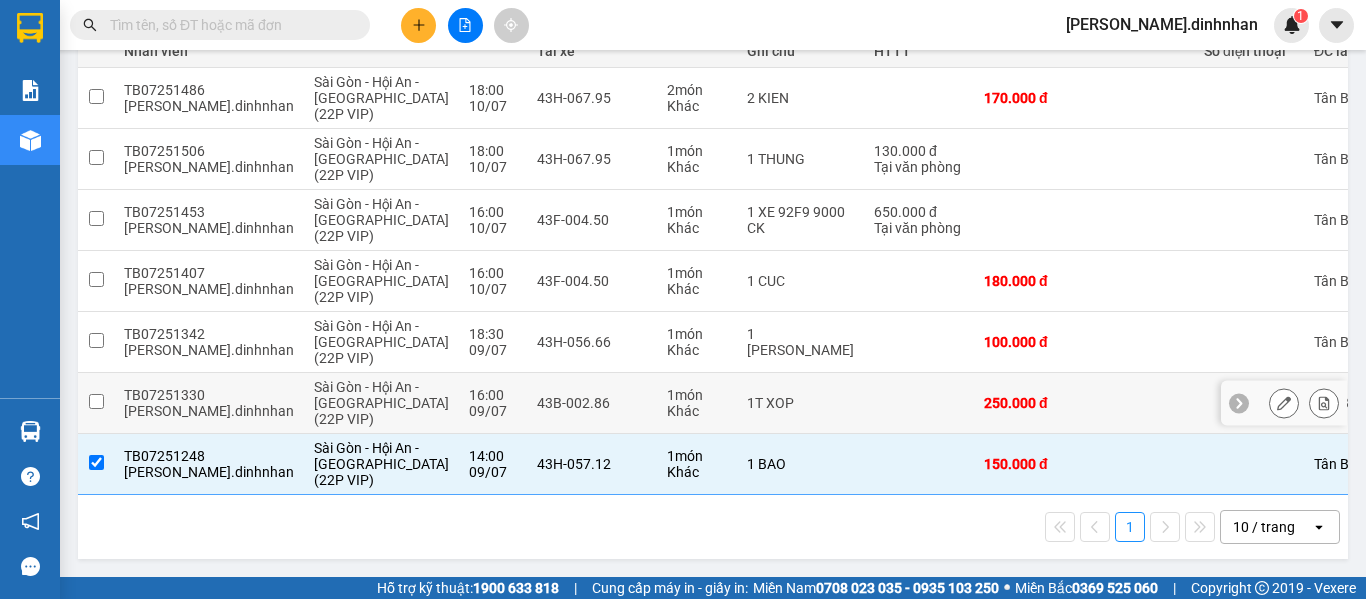 click at bounding box center (96, 403) 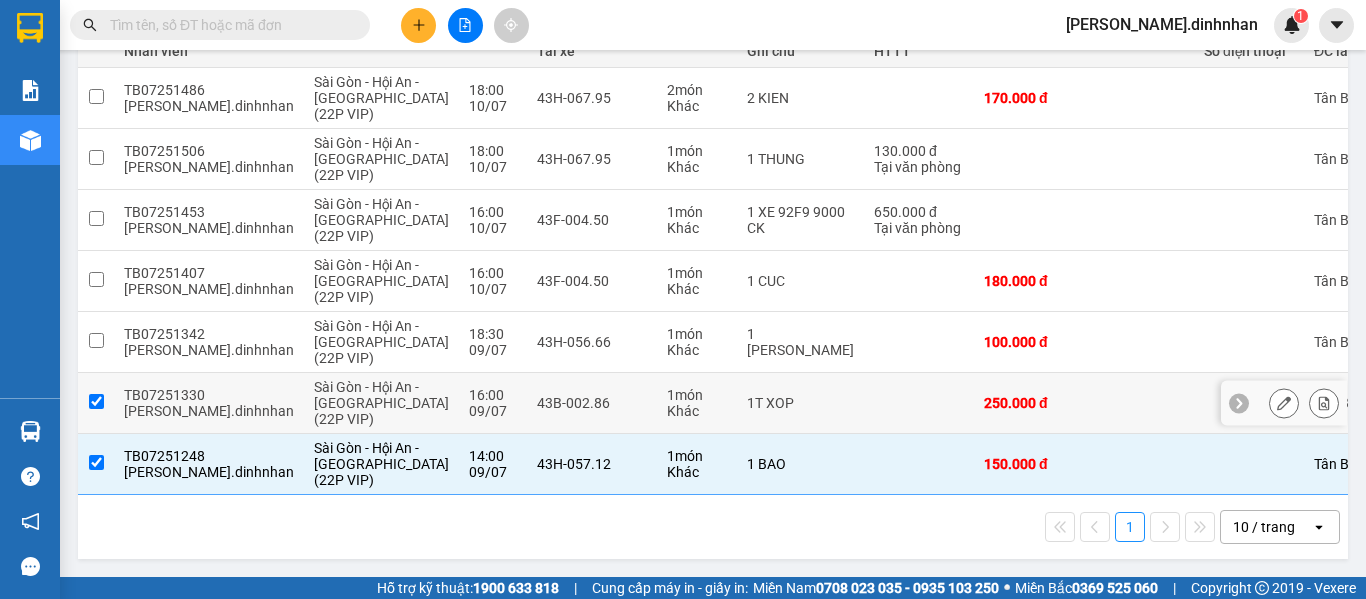 checkbox on "true" 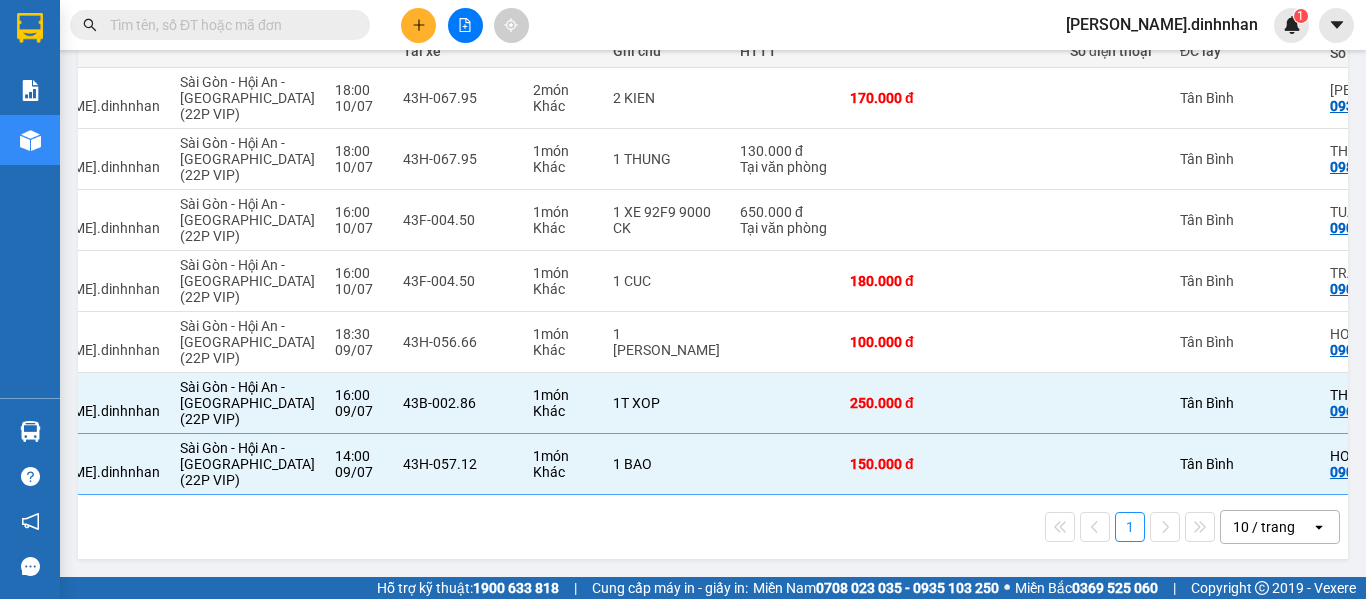 scroll, scrollTop: 0, scrollLeft: 120, axis: horizontal 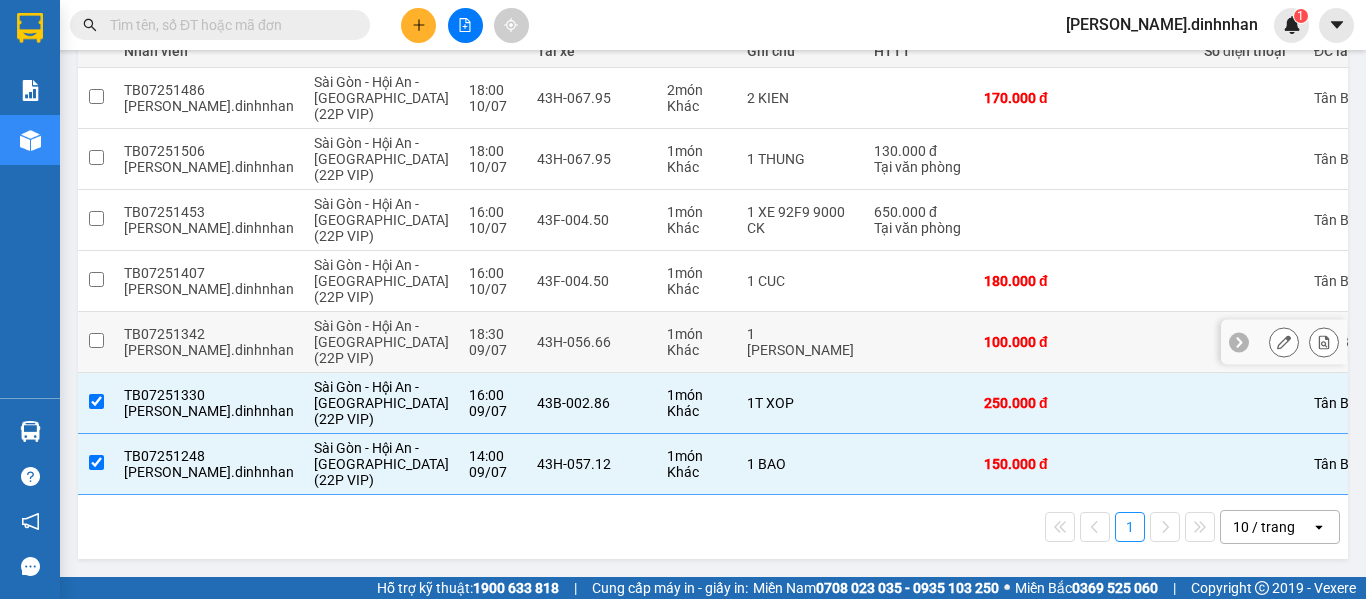 click at bounding box center [96, 340] 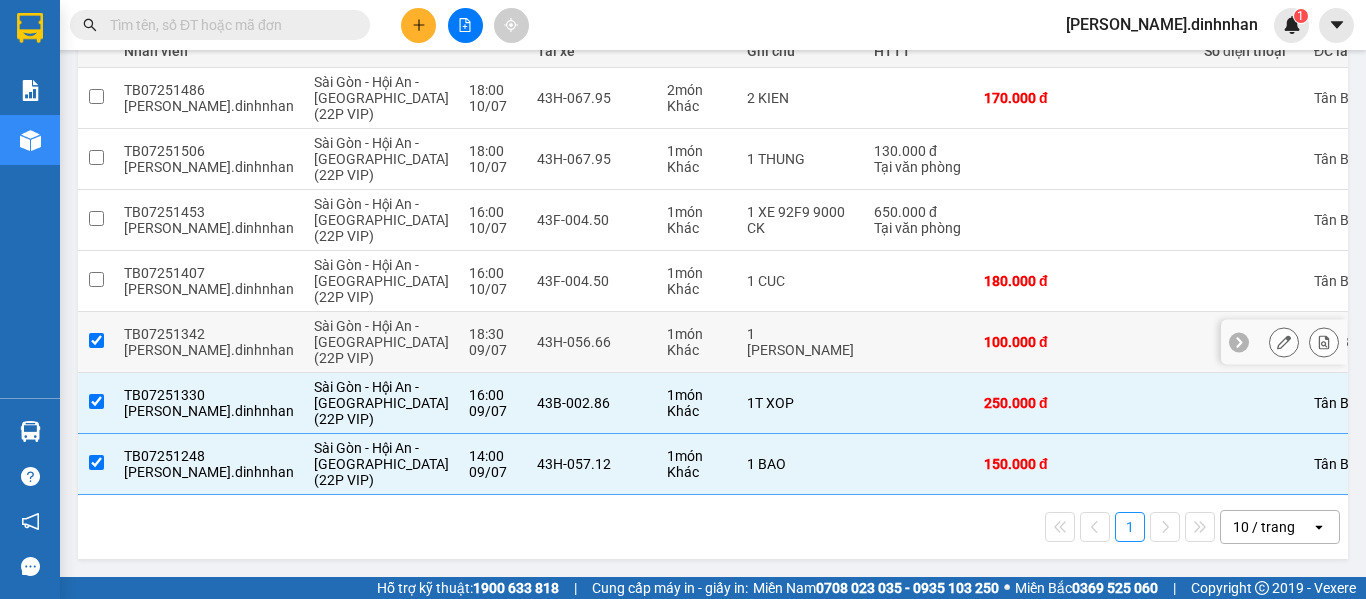 checkbox on "true" 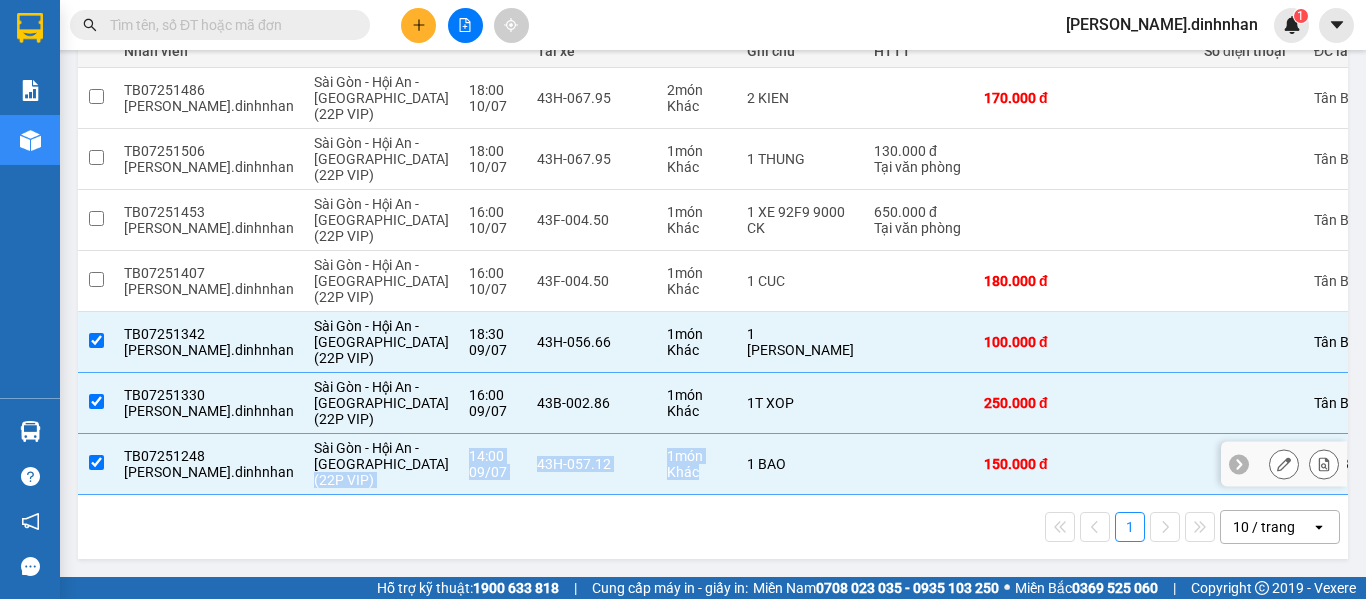 drag, startPoint x: 324, startPoint y: 486, endPoint x: 528, endPoint y: 475, distance: 204.29636 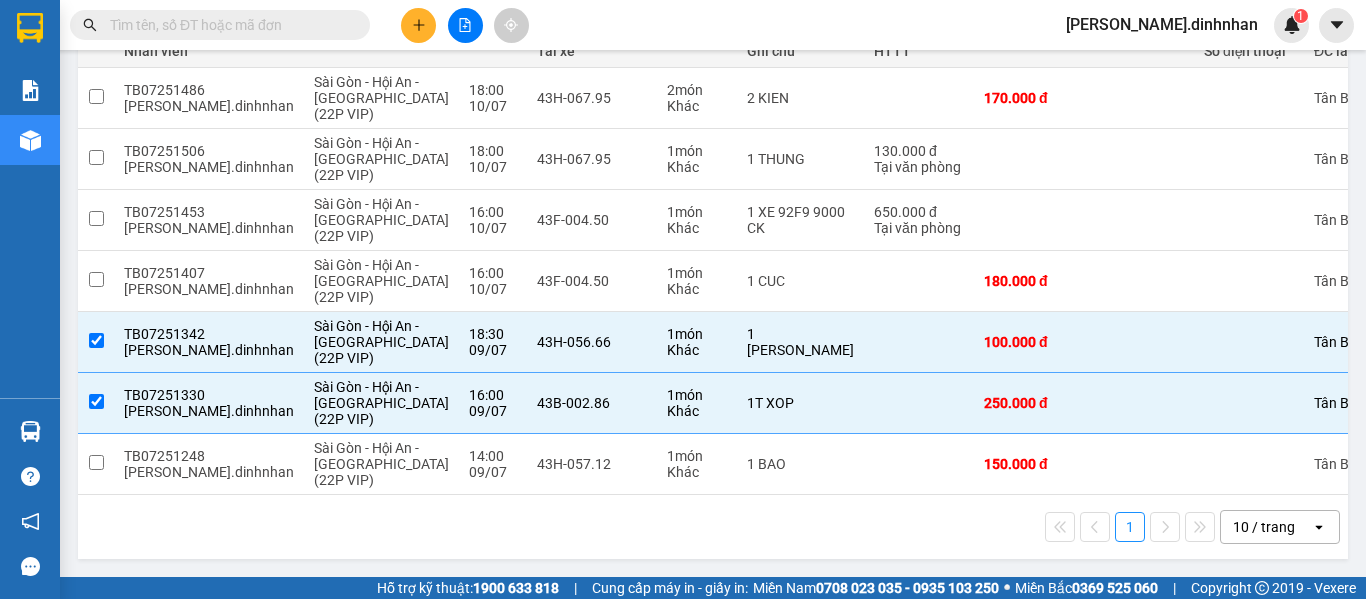 drag, startPoint x: 317, startPoint y: 547, endPoint x: 328, endPoint y: 527, distance: 22.825424 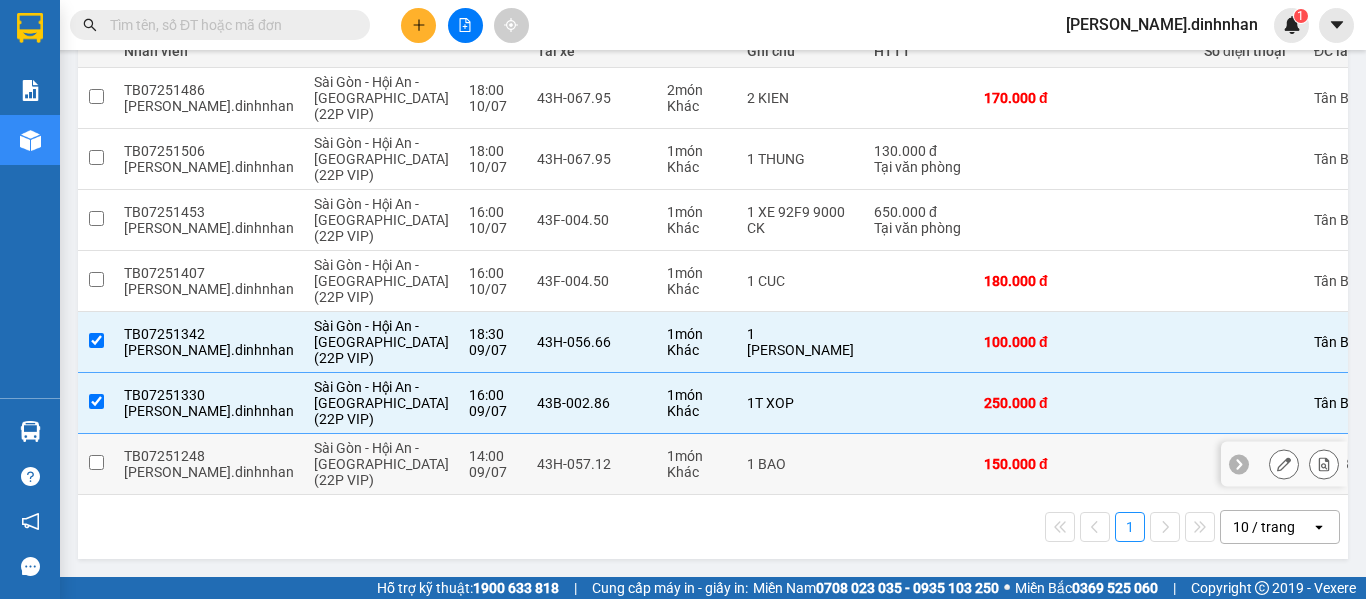 click at bounding box center (96, 462) 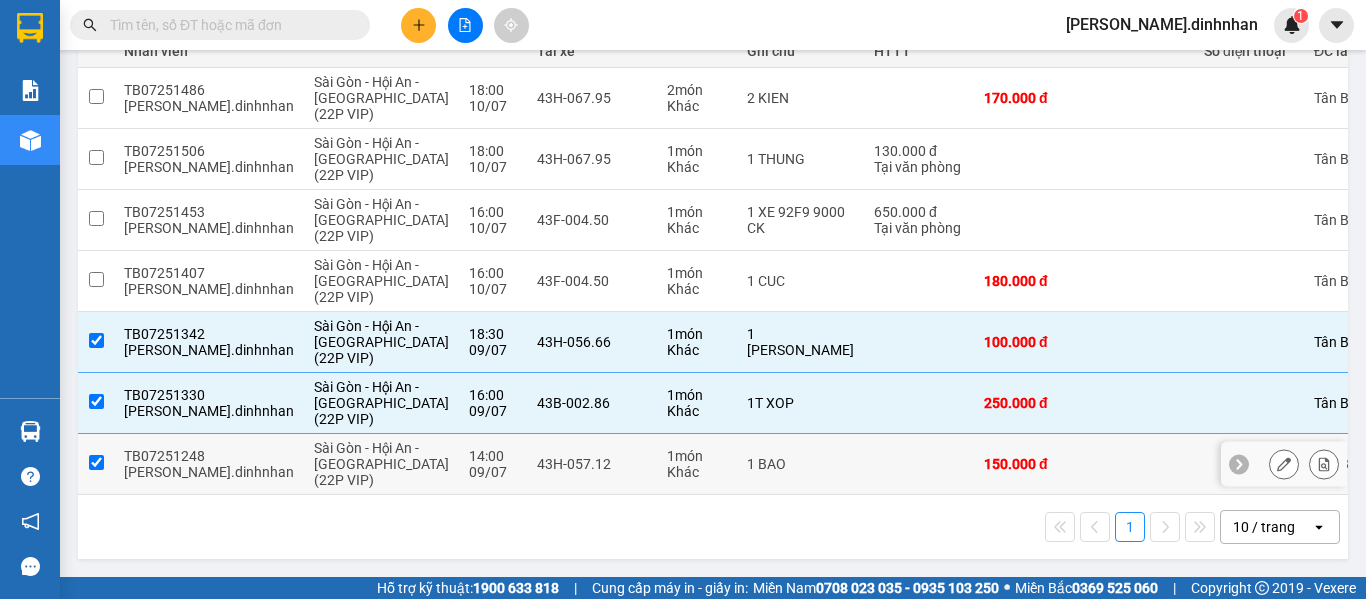 checkbox on "true" 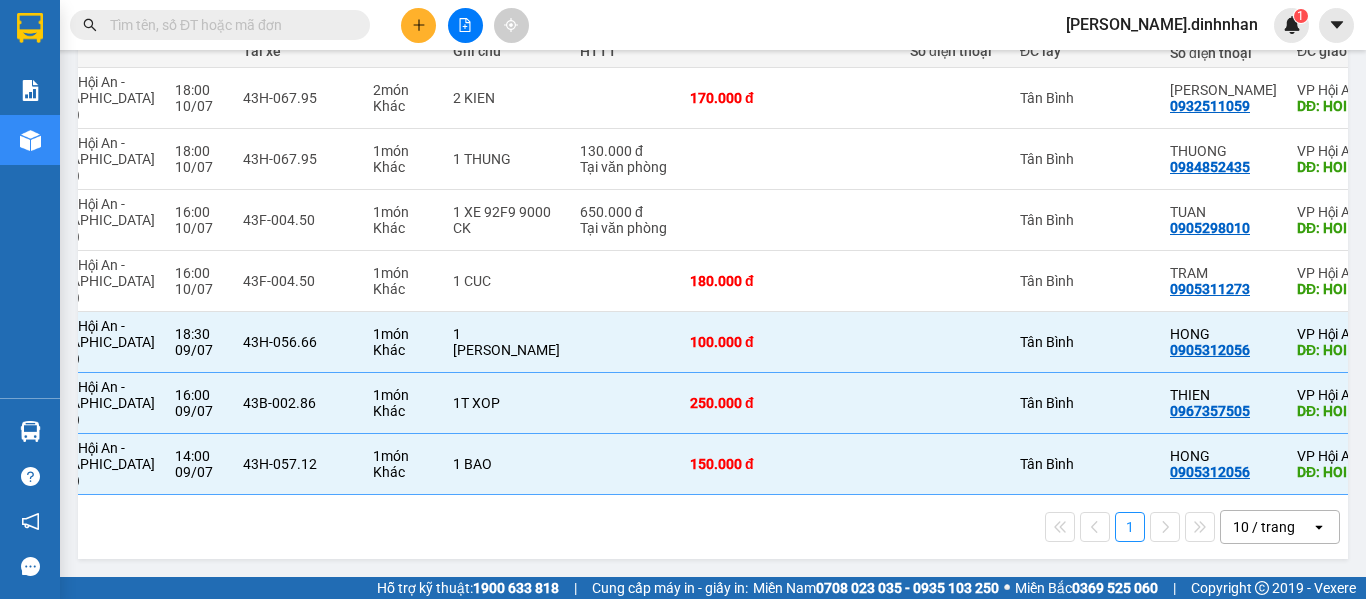 scroll, scrollTop: 0, scrollLeft: 303, axis: horizontal 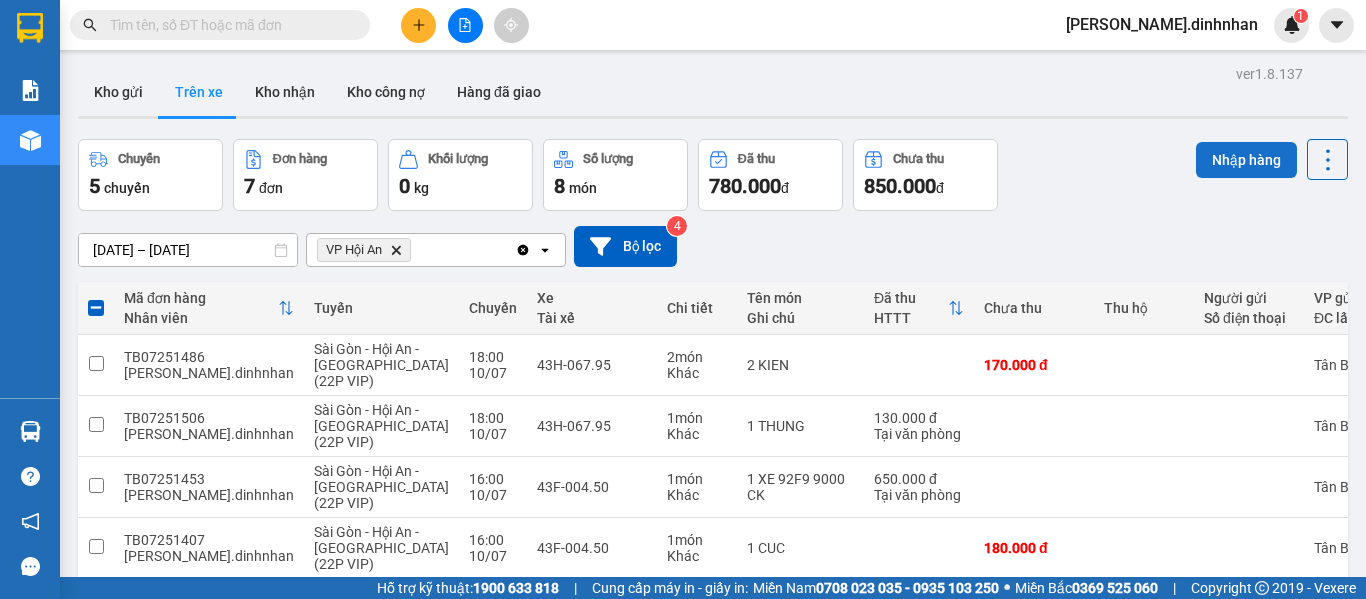 click on "Nhập hàng" at bounding box center [1246, 160] 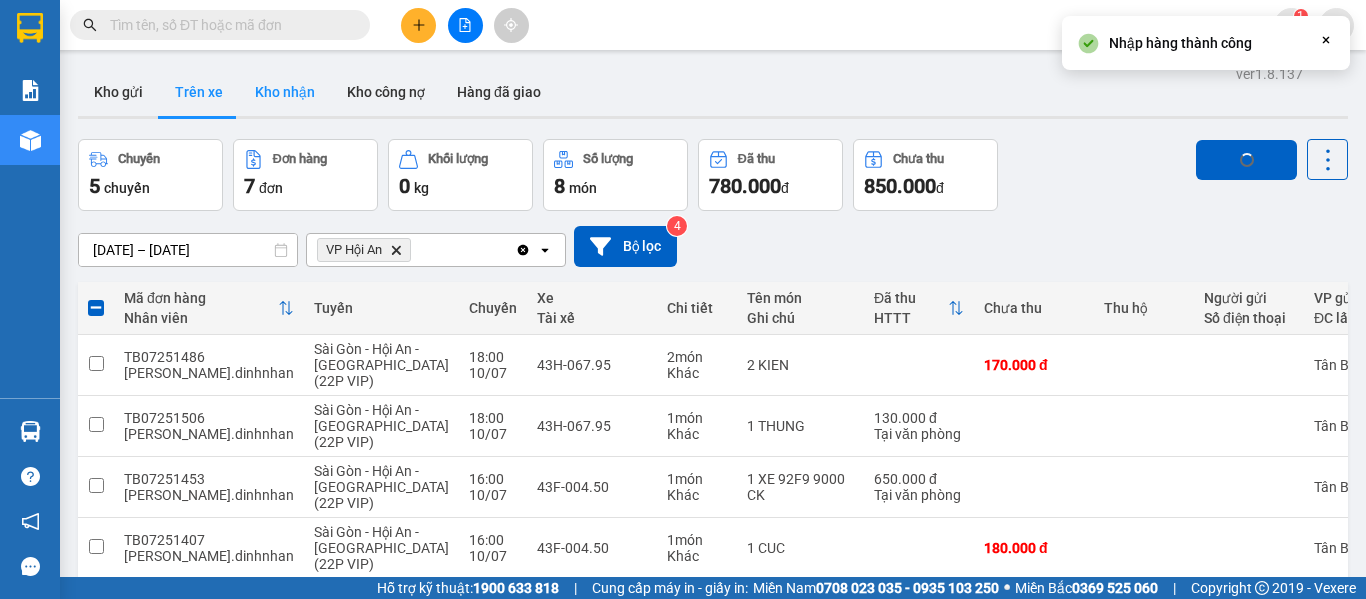 checkbox on "false" 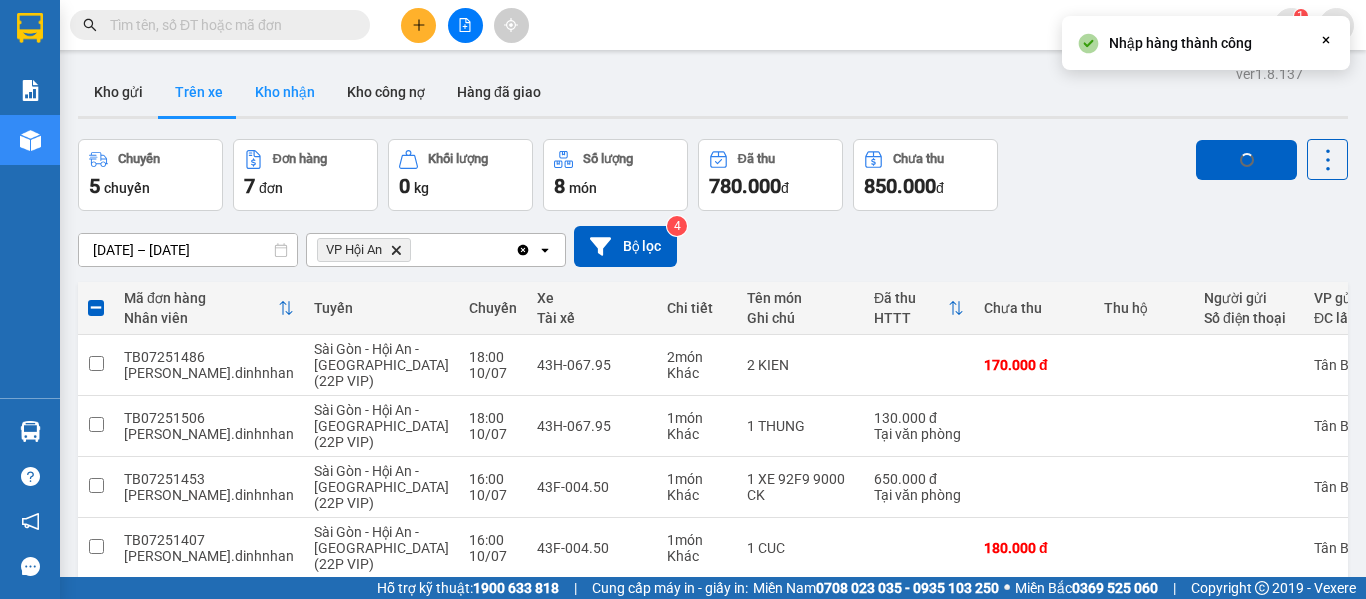 checkbox on "false" 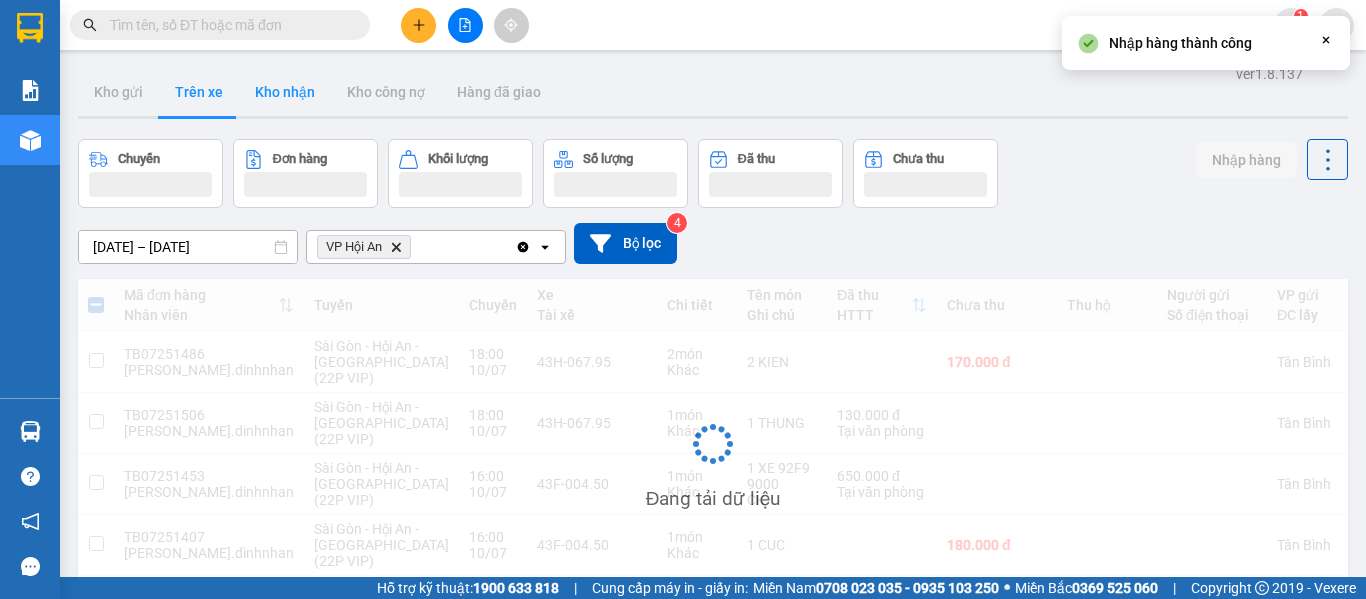 click on "Kho nhận" at bounding box center [285, 92] 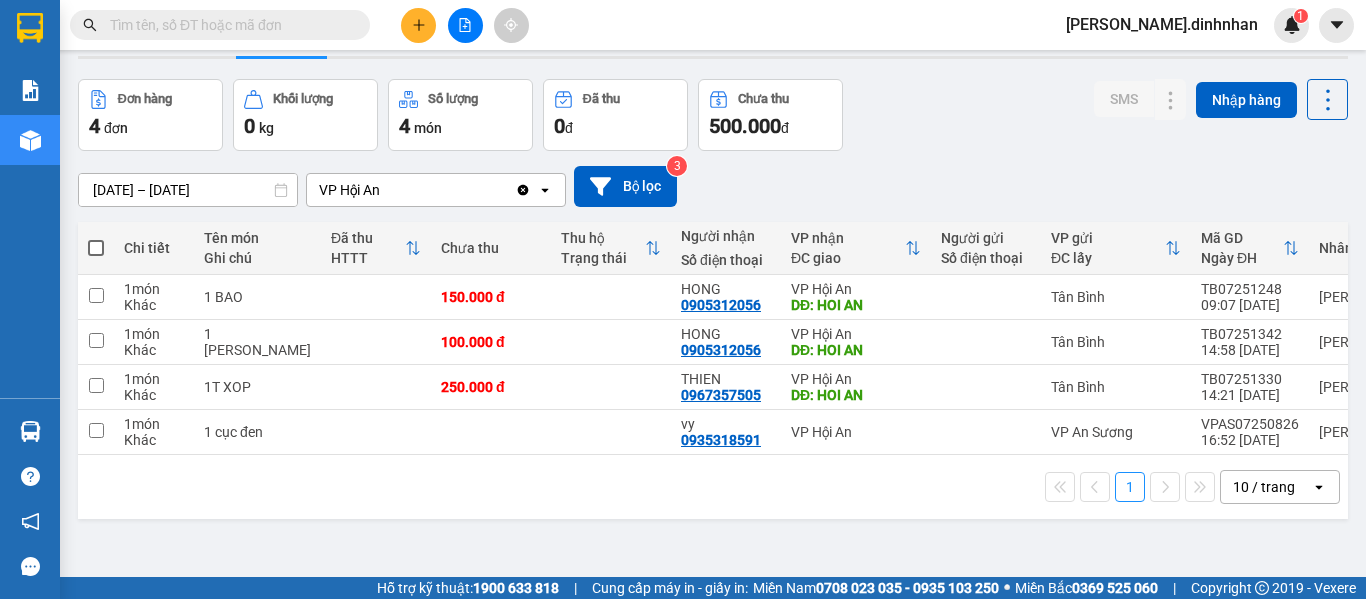 scroll, scrollTop: 92, scrollLeft: 0, axis: vertical 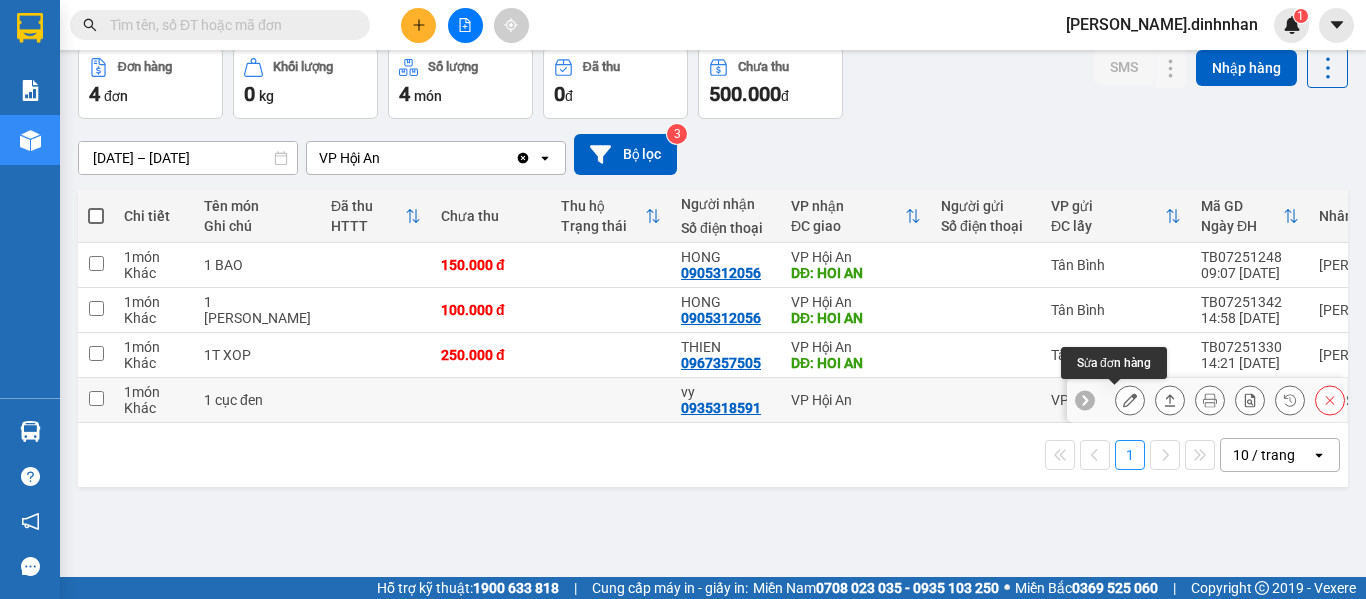 click 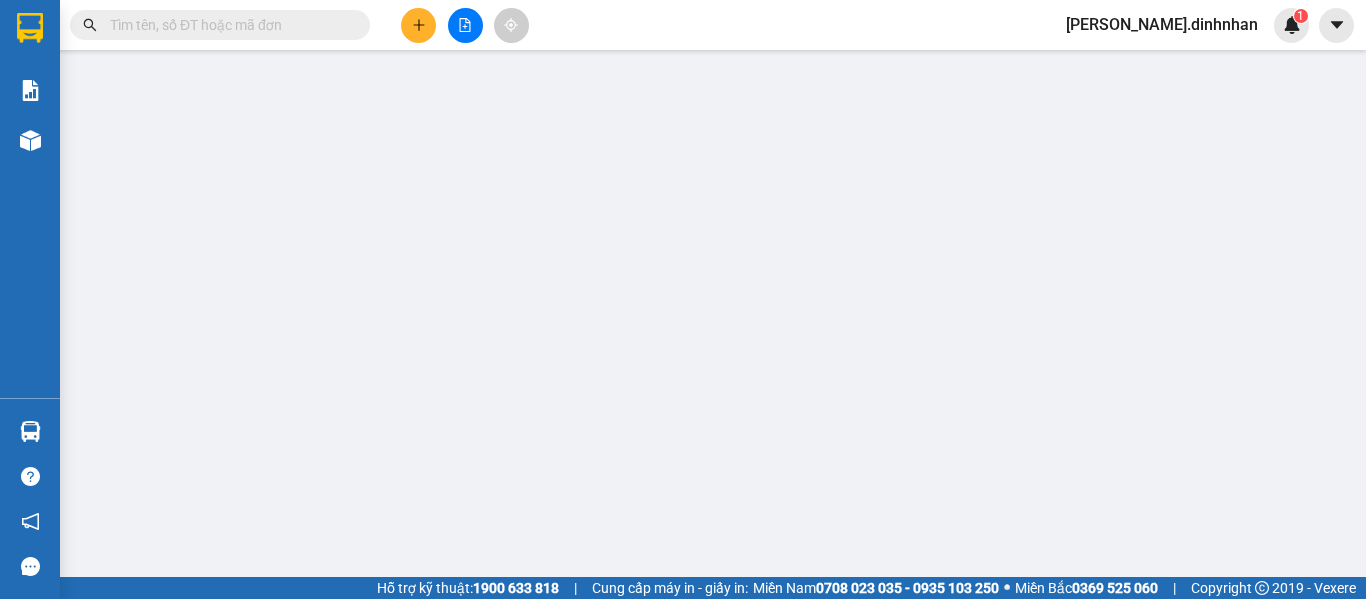scroll, scrollTop: 0, scrollLeft: 0, axis: both 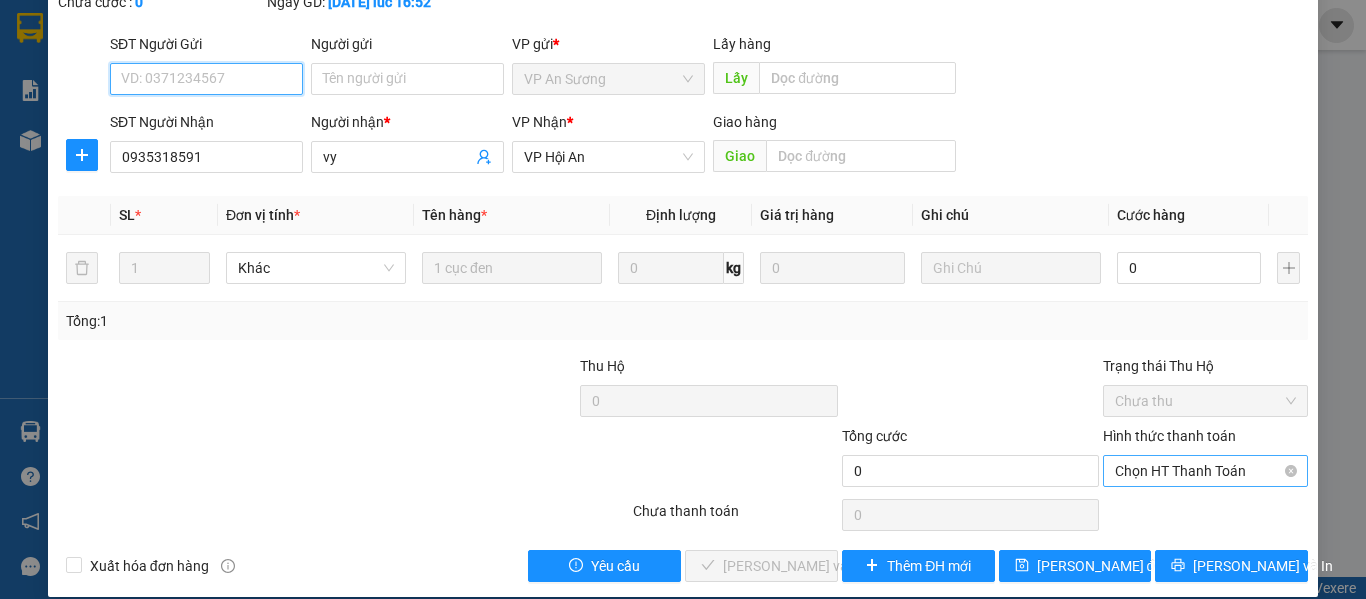 click on "Chọn HT Thanh Toán" at bounding box center [1205, 471] 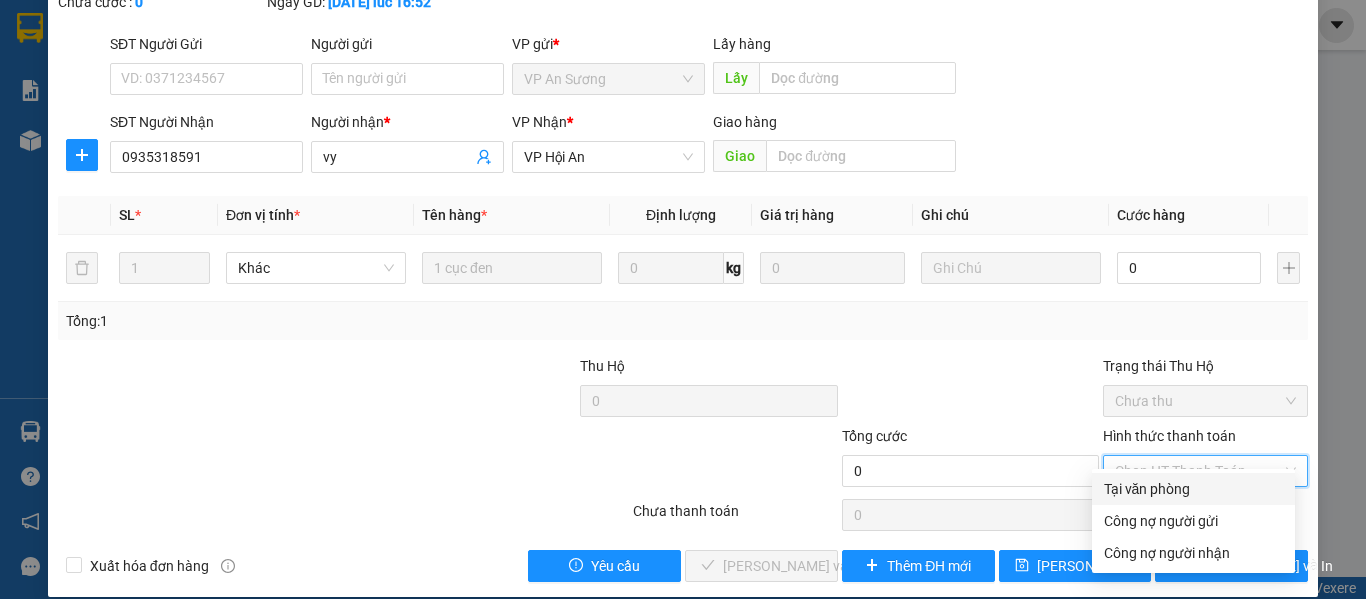 click on "Tại văn phòng" at bounding box center [1193, 489] 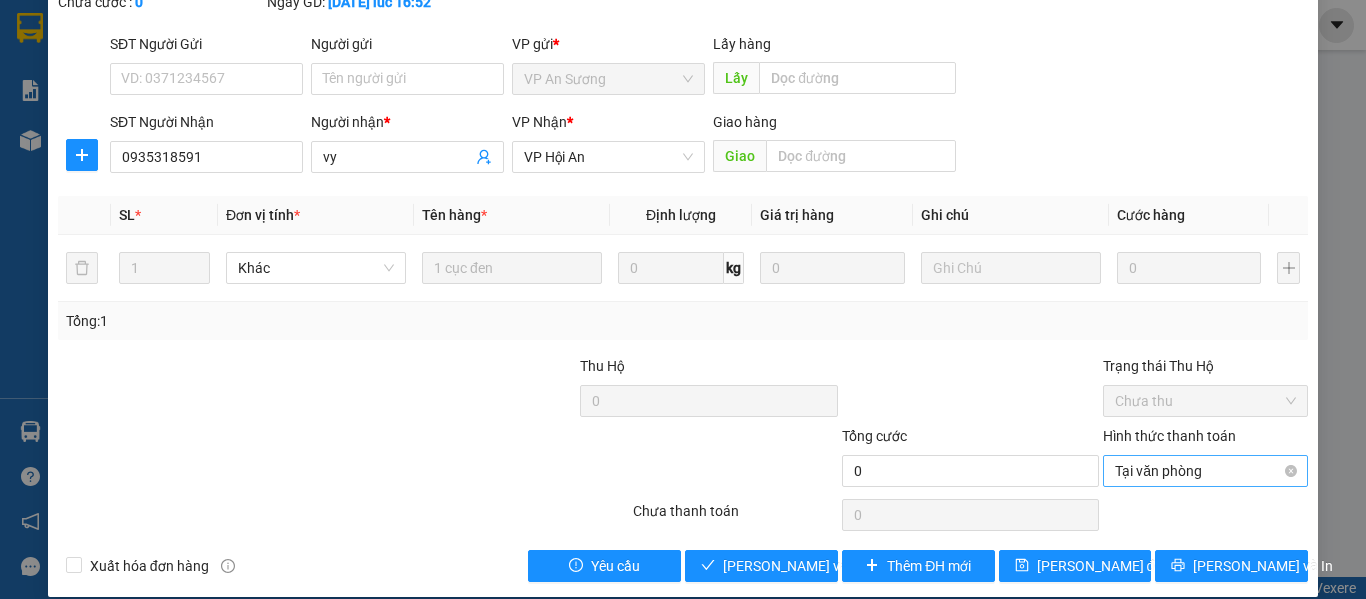 click on "Tại văn phòng" at bounding box center (1205, 471) 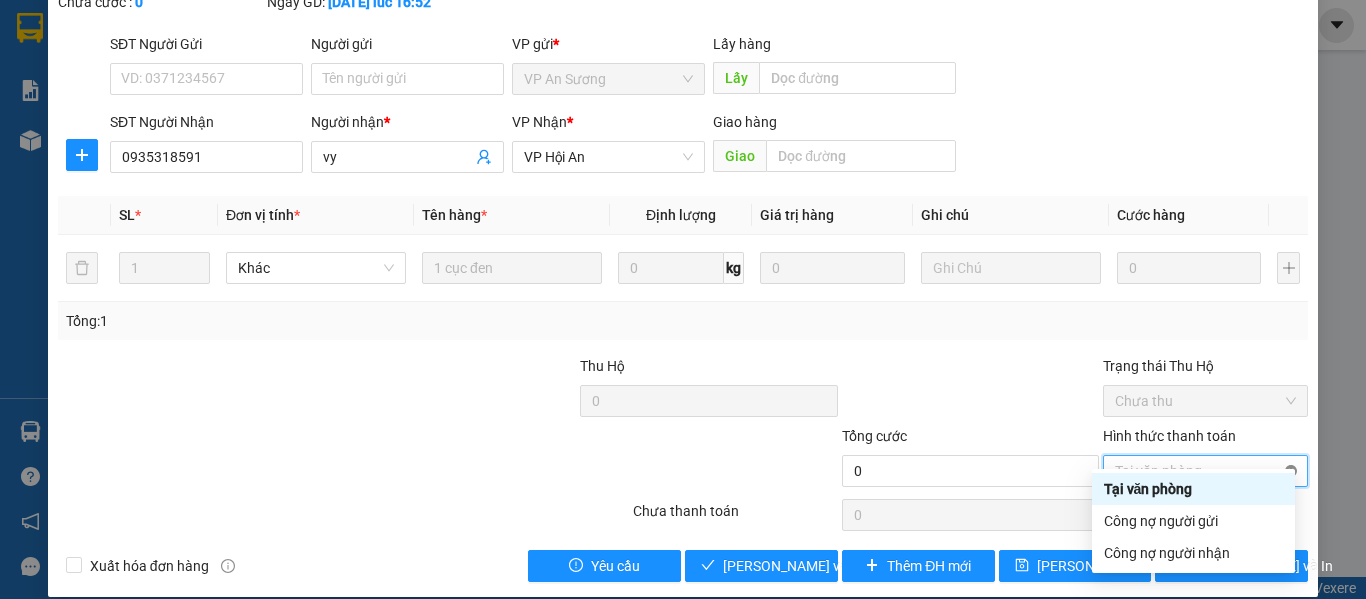 click on "Tại văn phòng" at bounding box center [1205, 471] 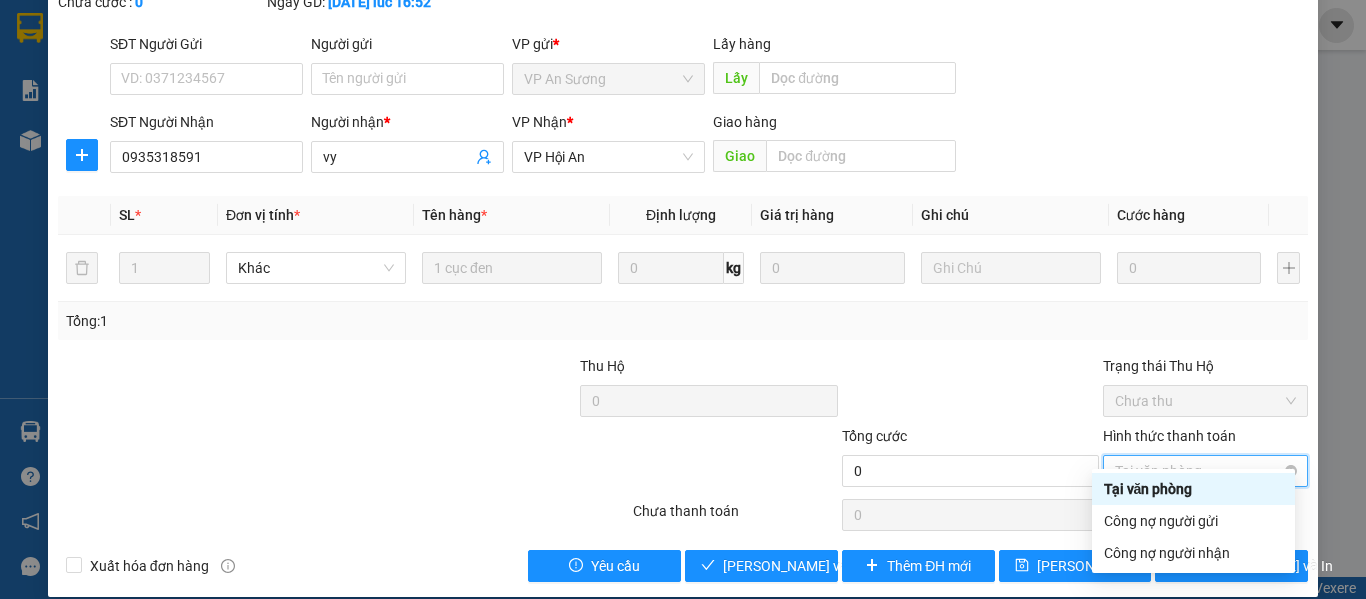 click on "Tại văn phòng" at bounding box center [1205, 471] 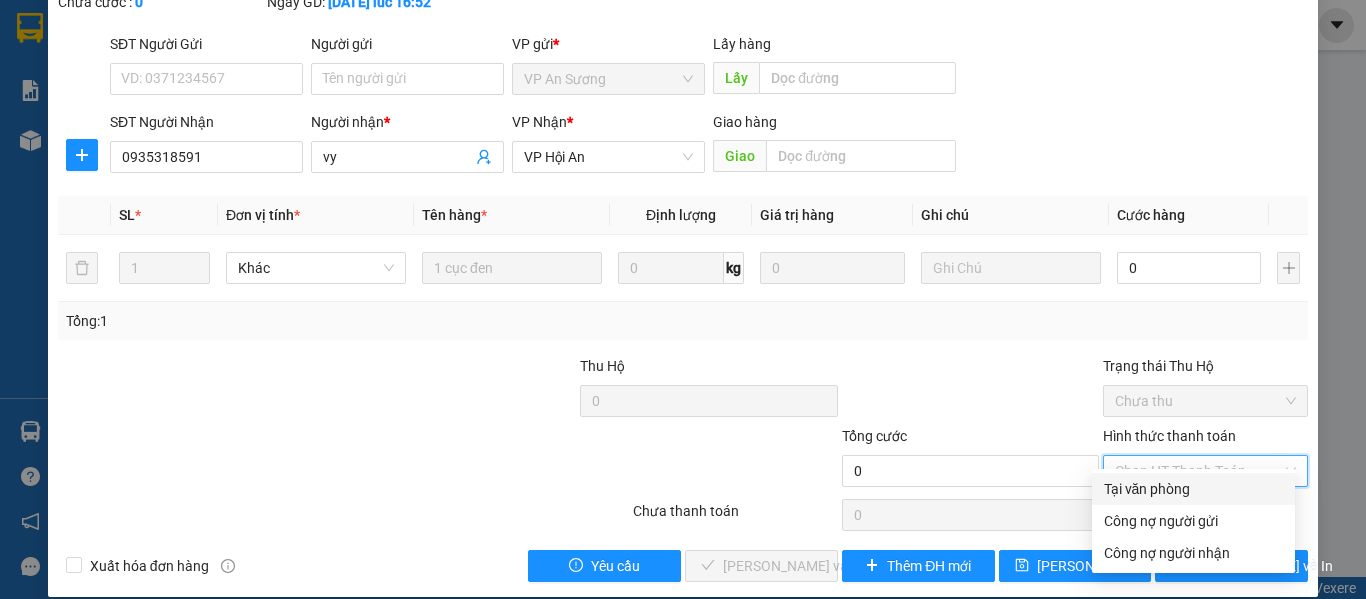 click on "Chọn HT Thanh Toán" at bounding box center [1205, 471] 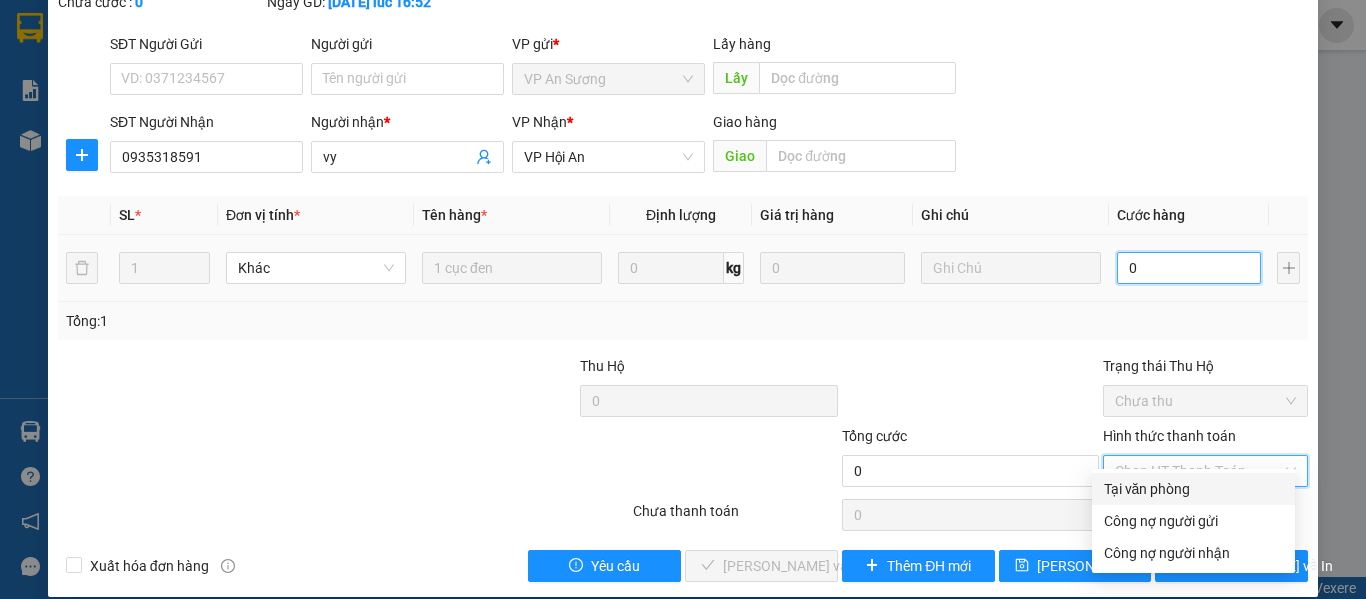 click on "0" at bounding box center [1189, 268] 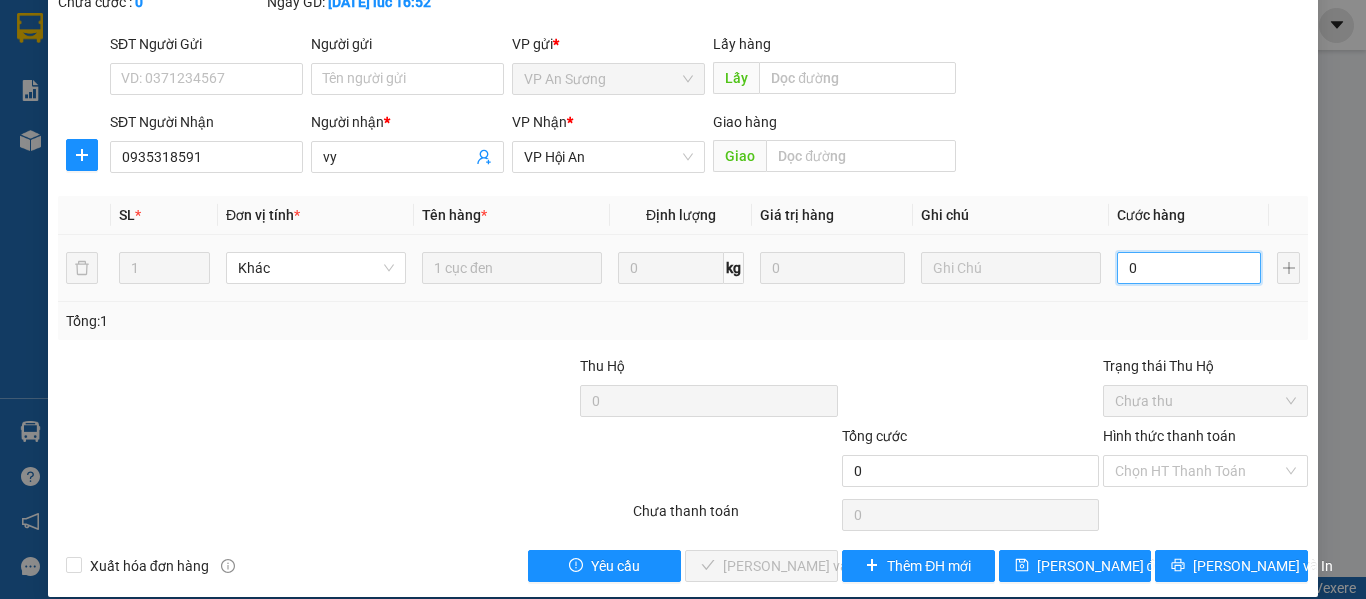 type on "1" 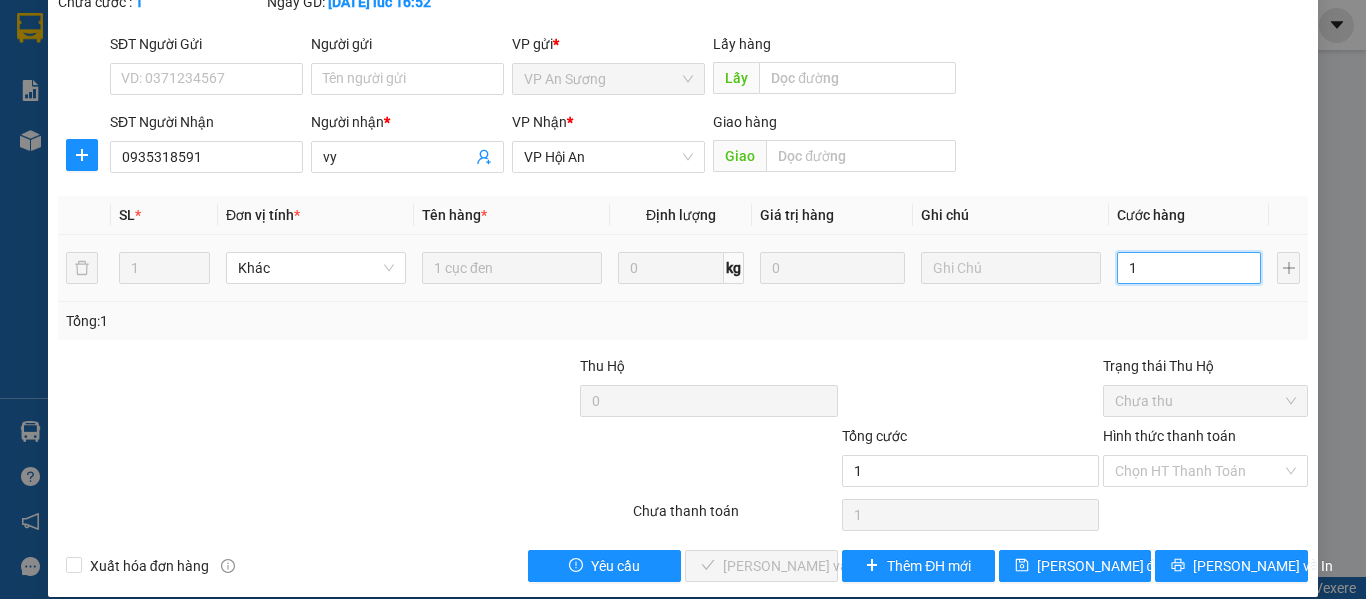 type on "15" 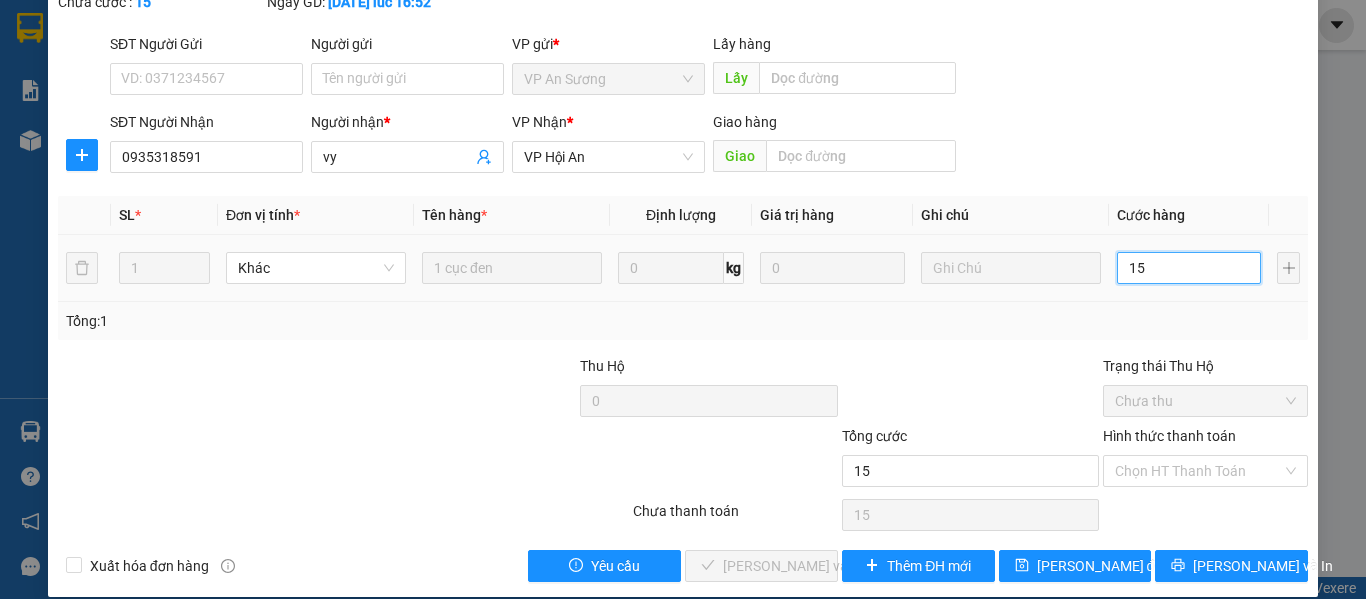 type on "150" 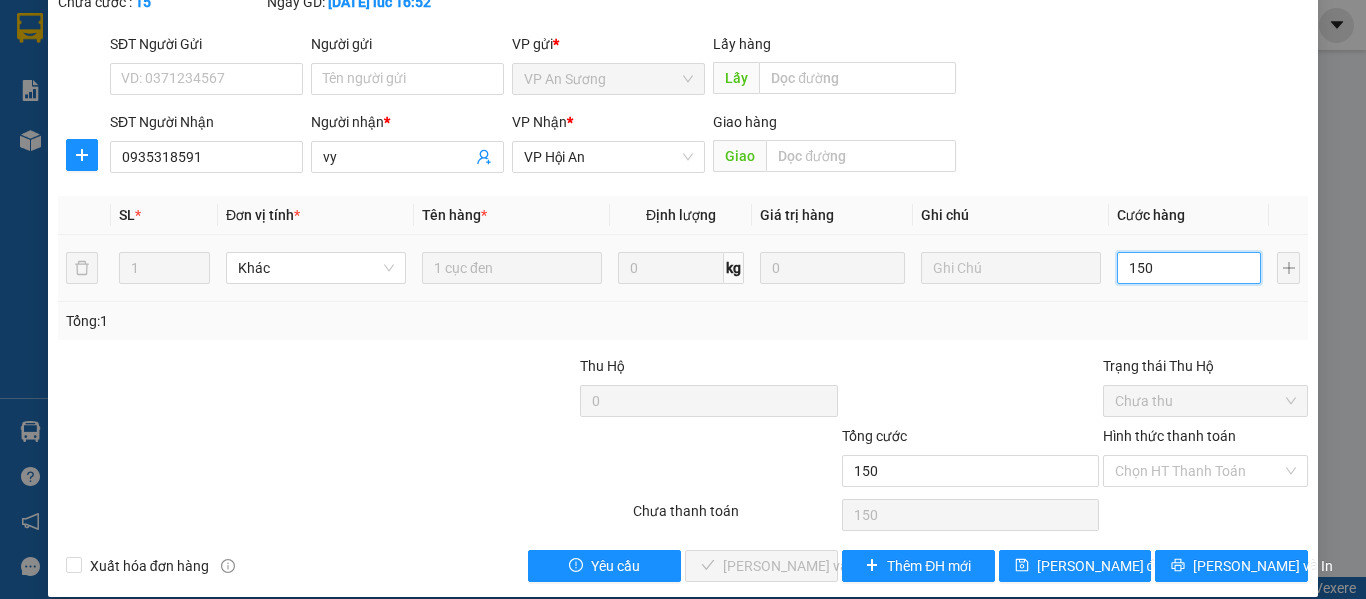 type on "1.500" 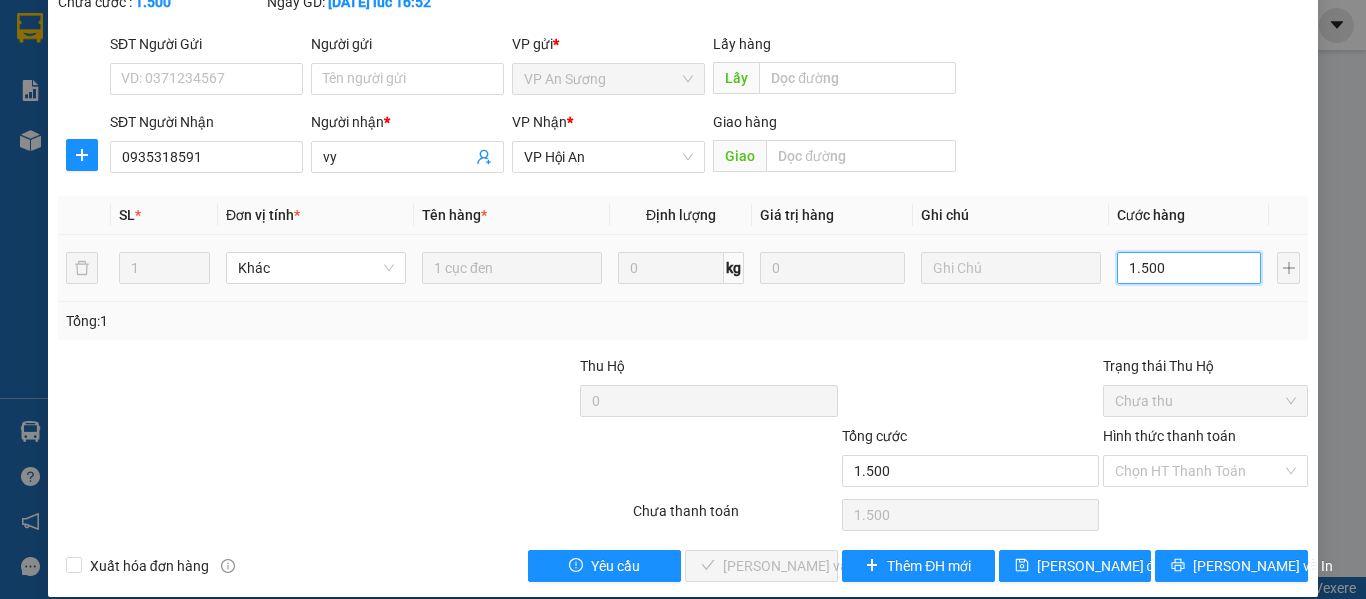 type on "15.000" 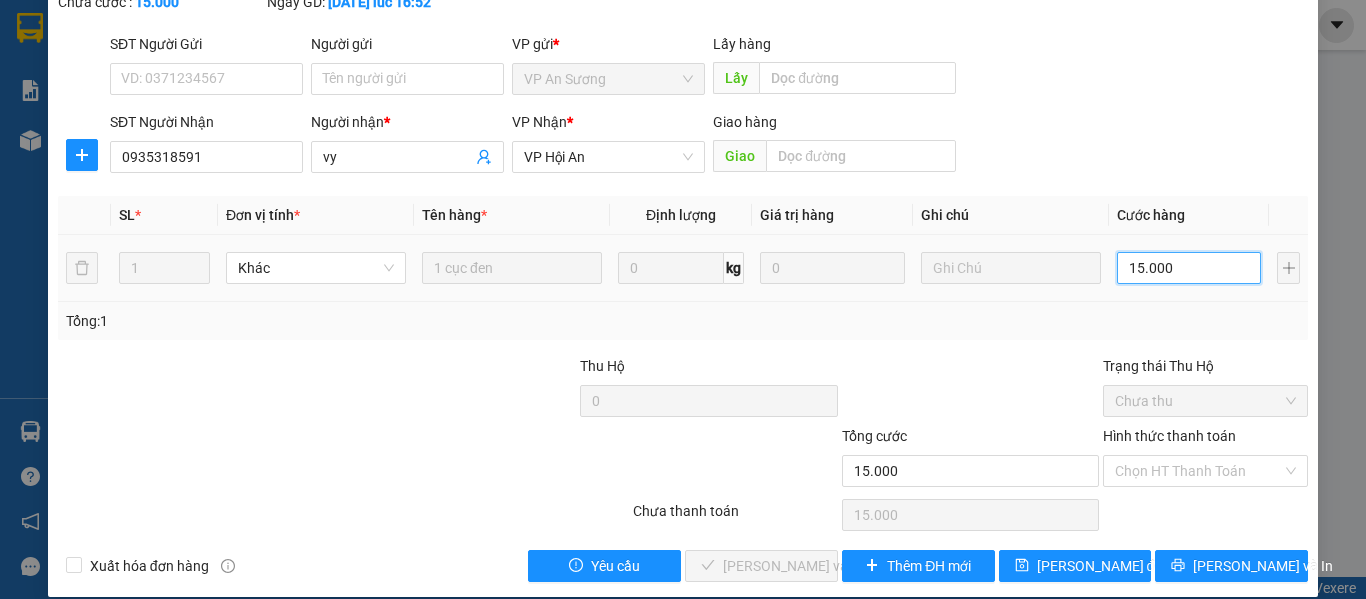 type on "150.000" 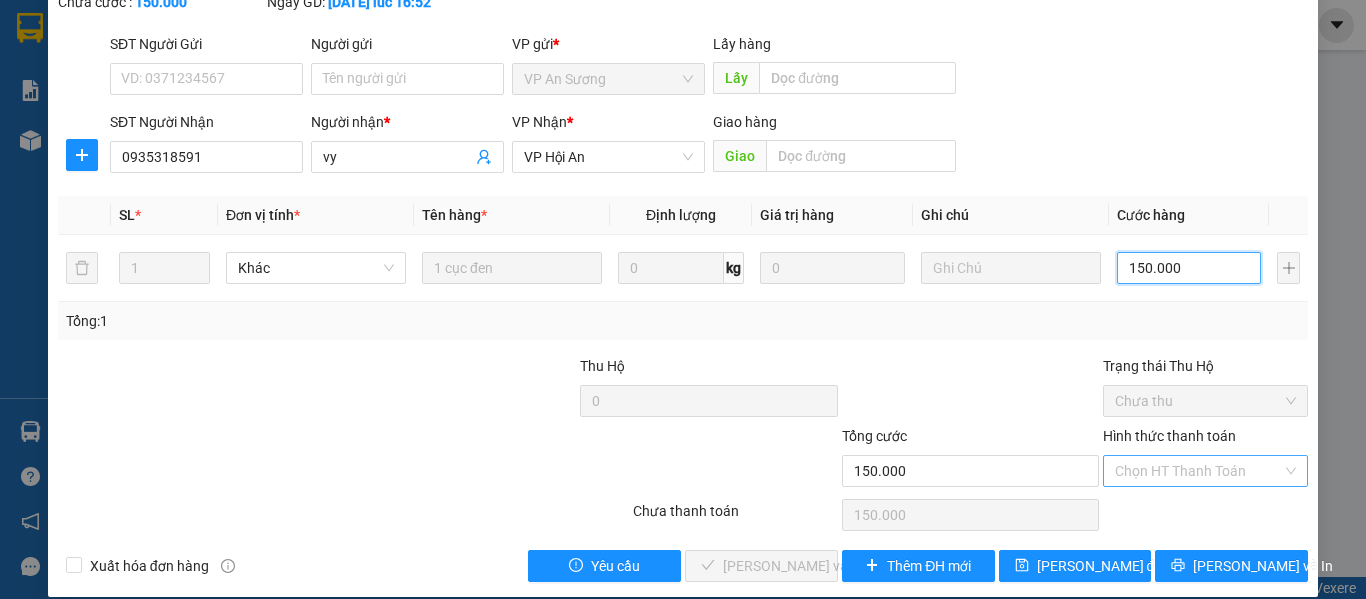 type on "150.000" 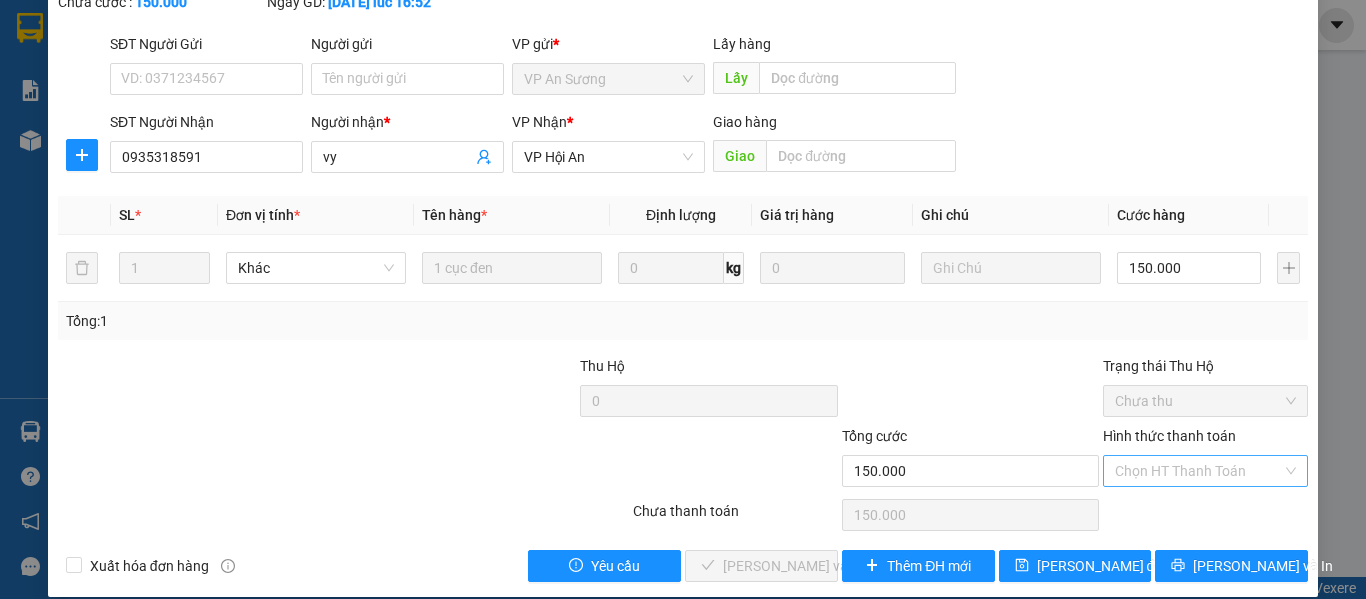 click on "Hình thức thanh toán" at bounding box center (1198, 471) 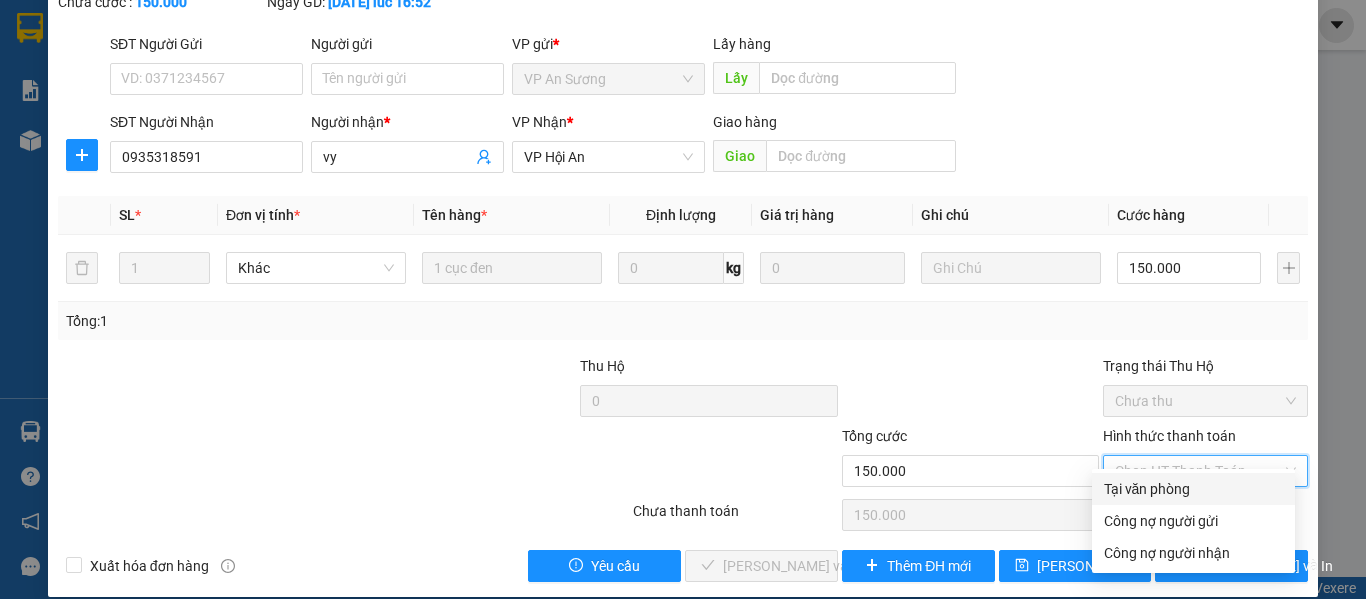 click on "Tại văn phòng" at bounding box center [1193, 489] 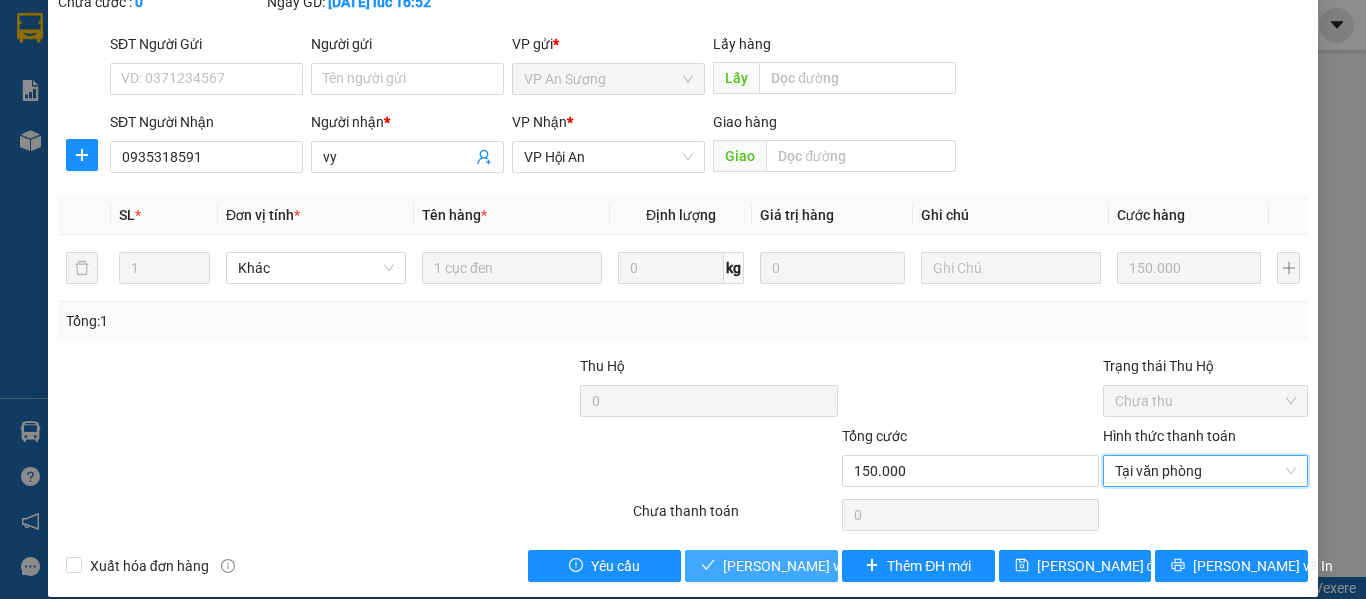 click on "[PERSON_NAME] và [PERSON_NAME] hàng" at bounding box center [858, 566] 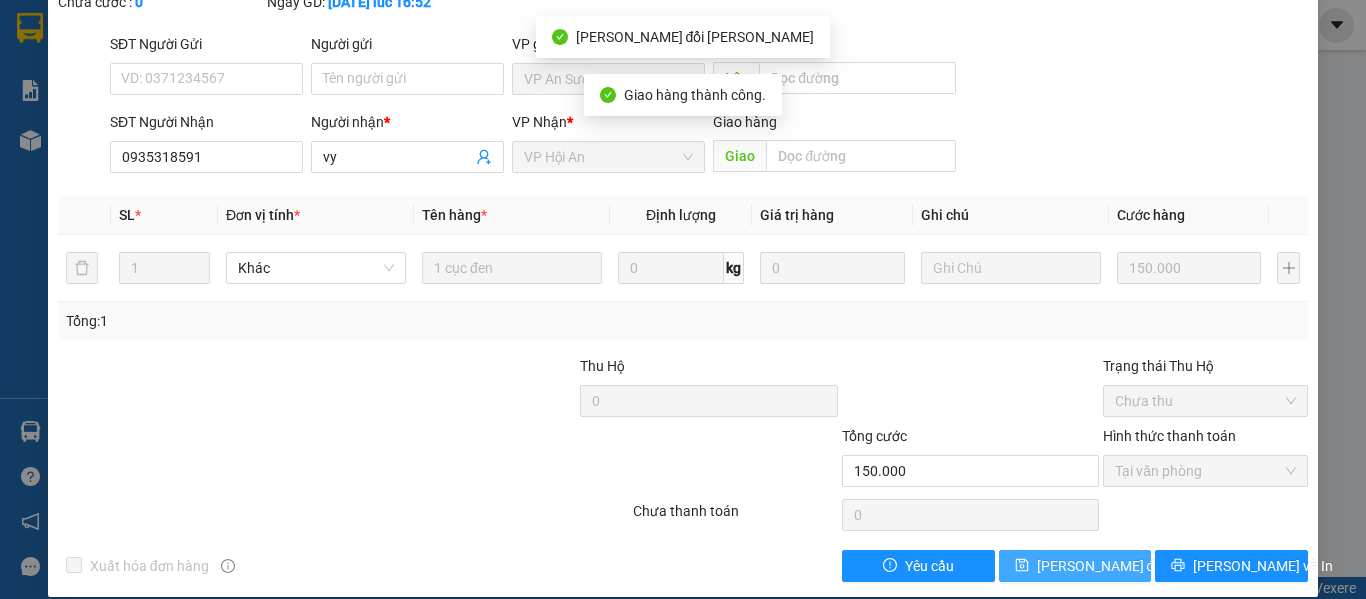 click on "[PERSON_NAME] đổi" at bounding box center [1101, 566] 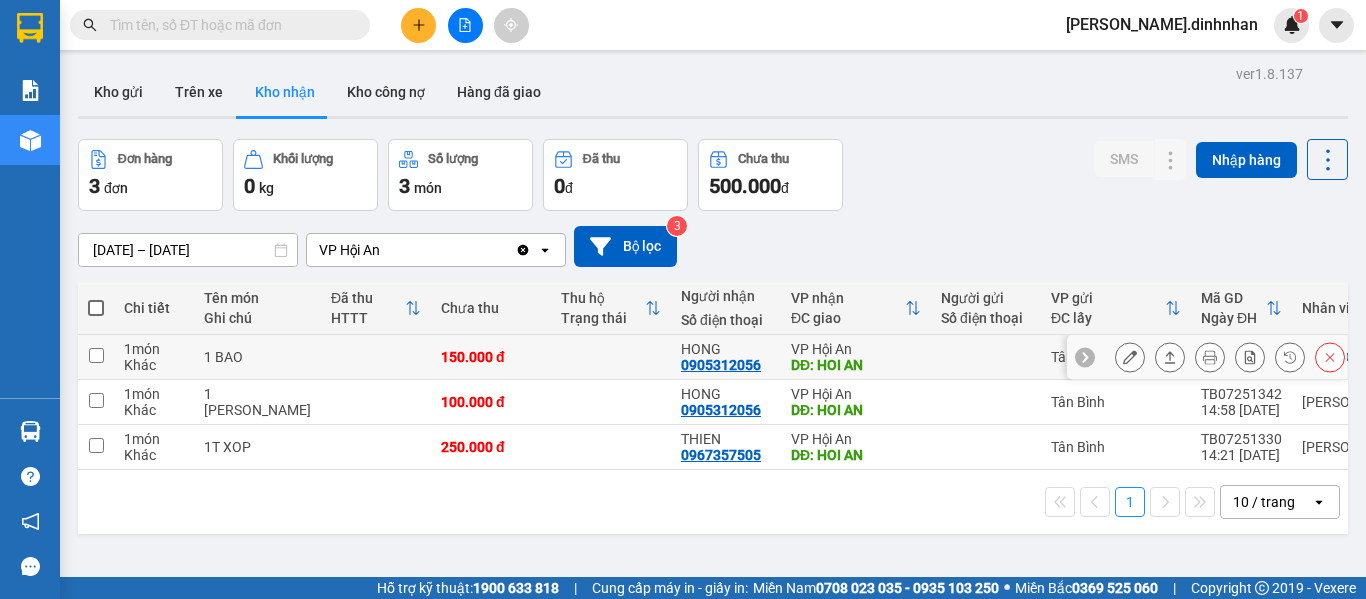click 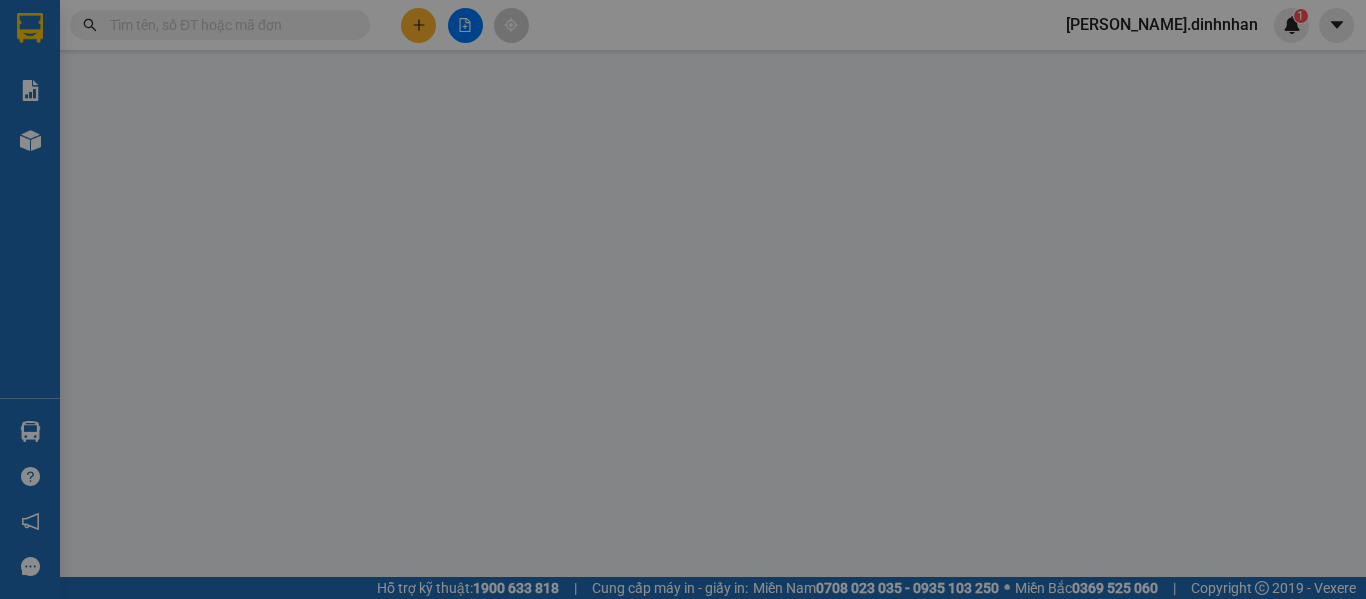 type on "0905312056" 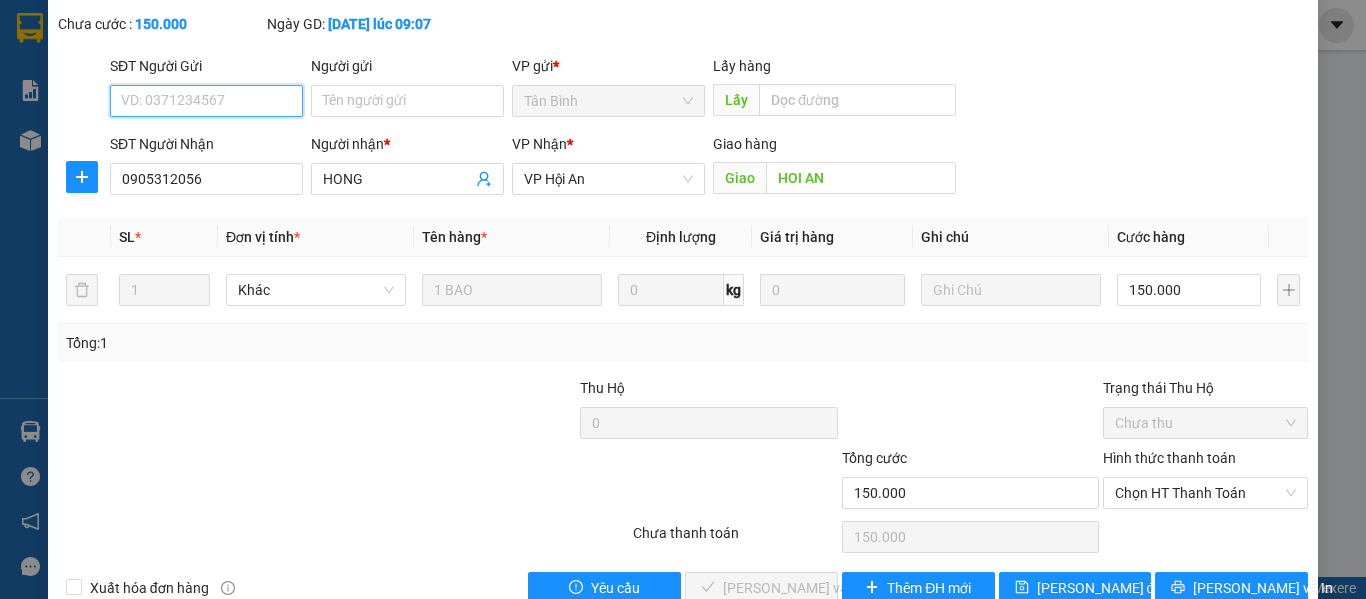 scroll, scrollTop: 145, scrollLeft: 0, axis: vertical 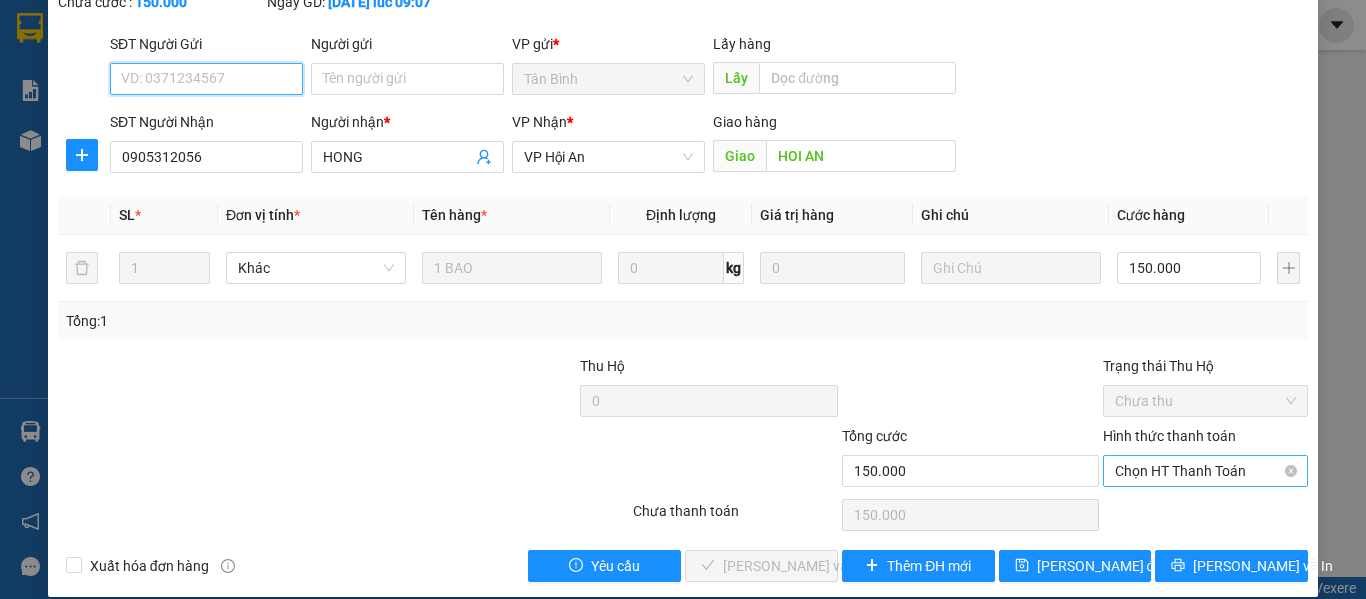 click on "Chọn HT Thanh Toán" at bounding box center [1205, 471] 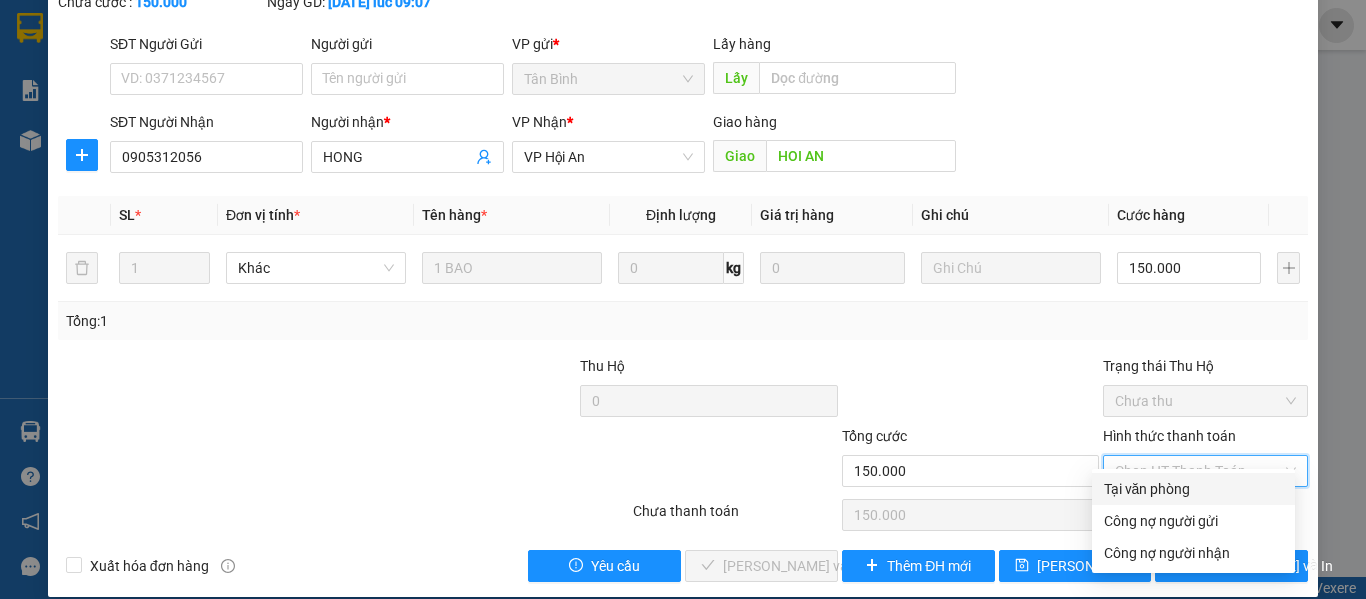 click on "Tại văn phòng" at bounding box center (1193, 489) 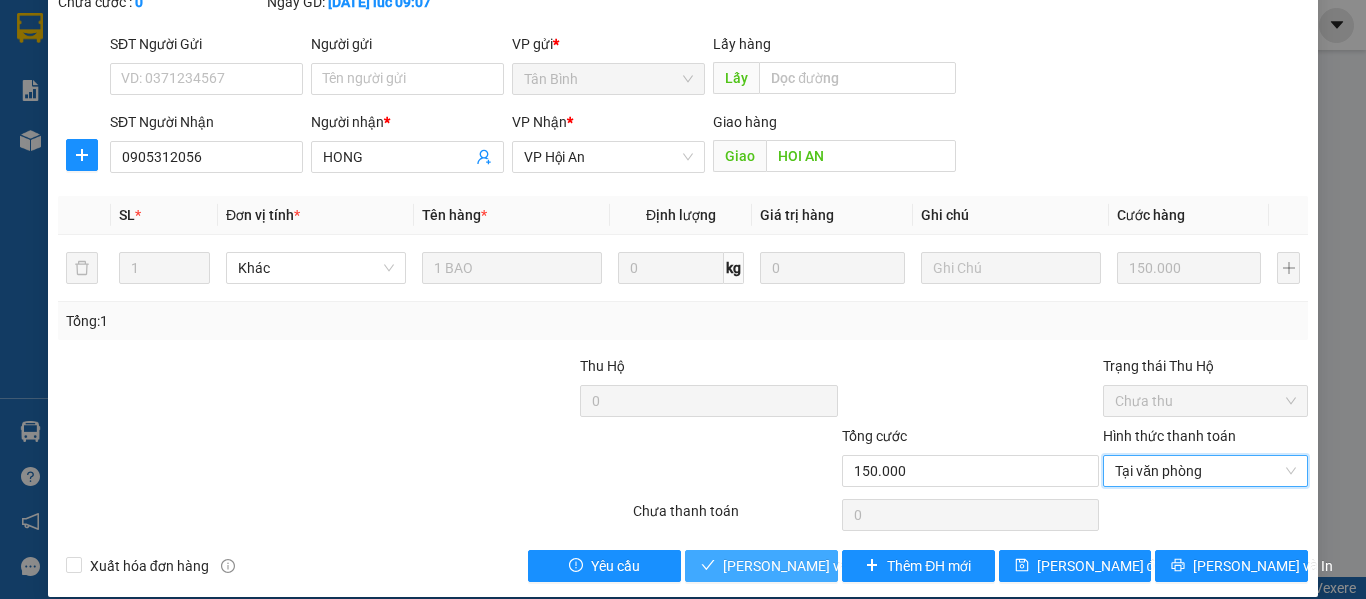 click on "[PERSON_NAME] và [PERSON_NAME] hàng" at bounding box center (858, 566) 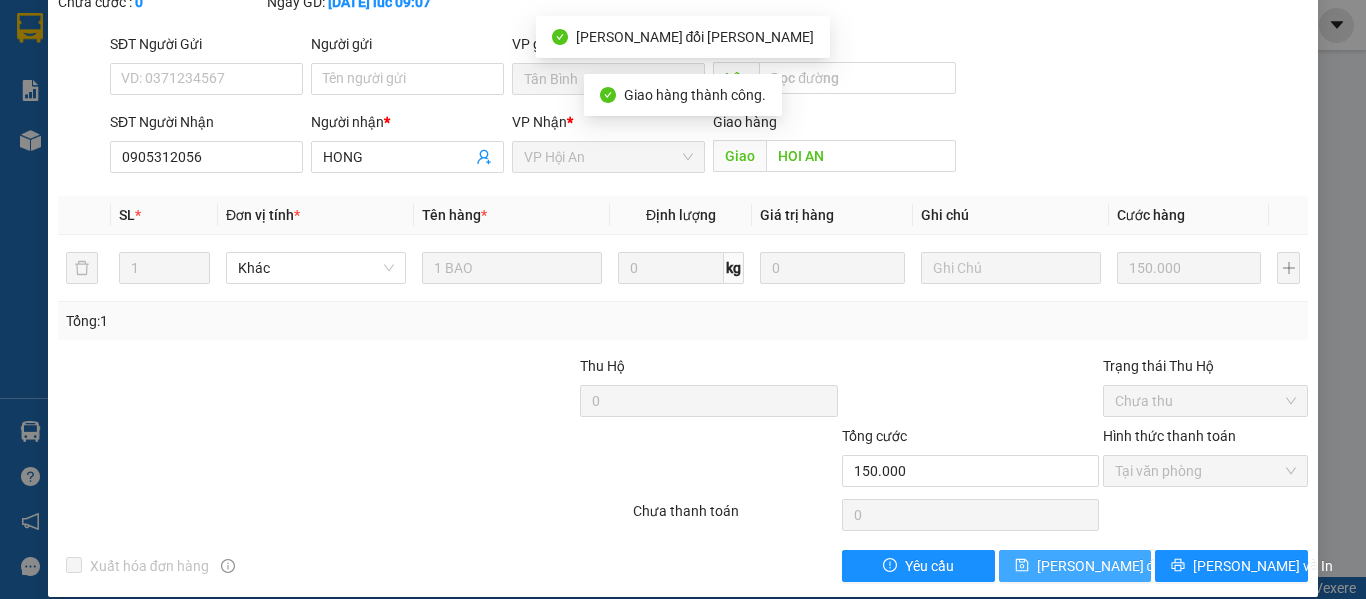 click on "[PERSON_NAME] đổi" at bounding box center [1101, 566] 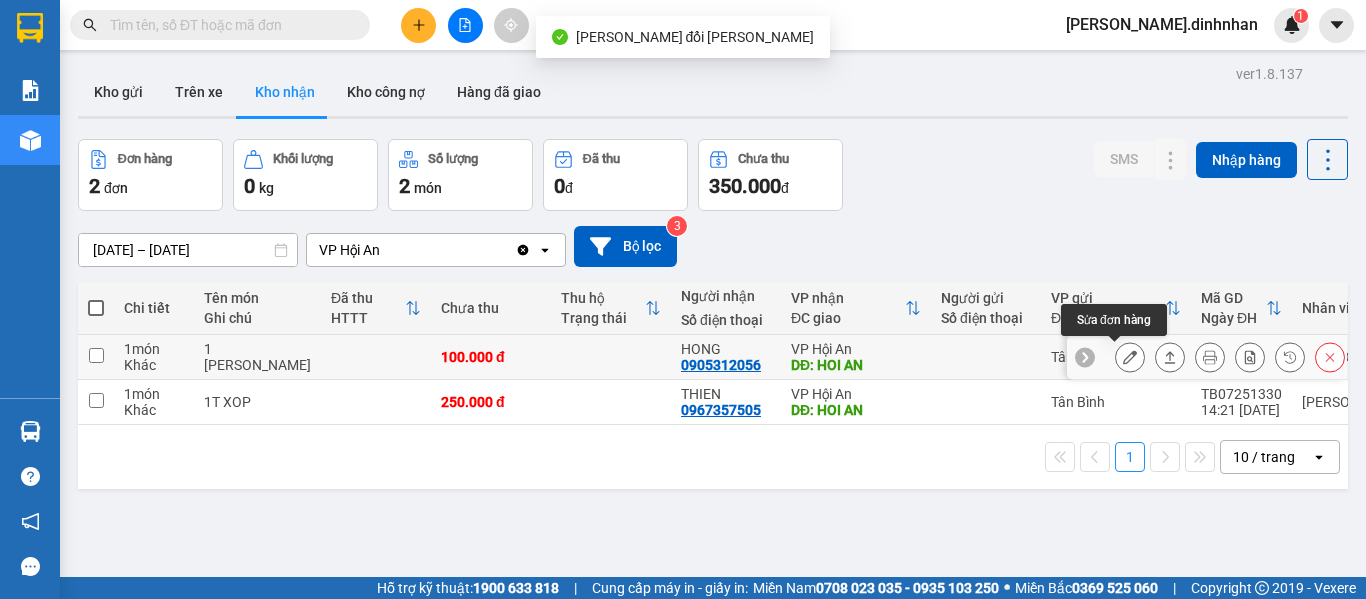 click 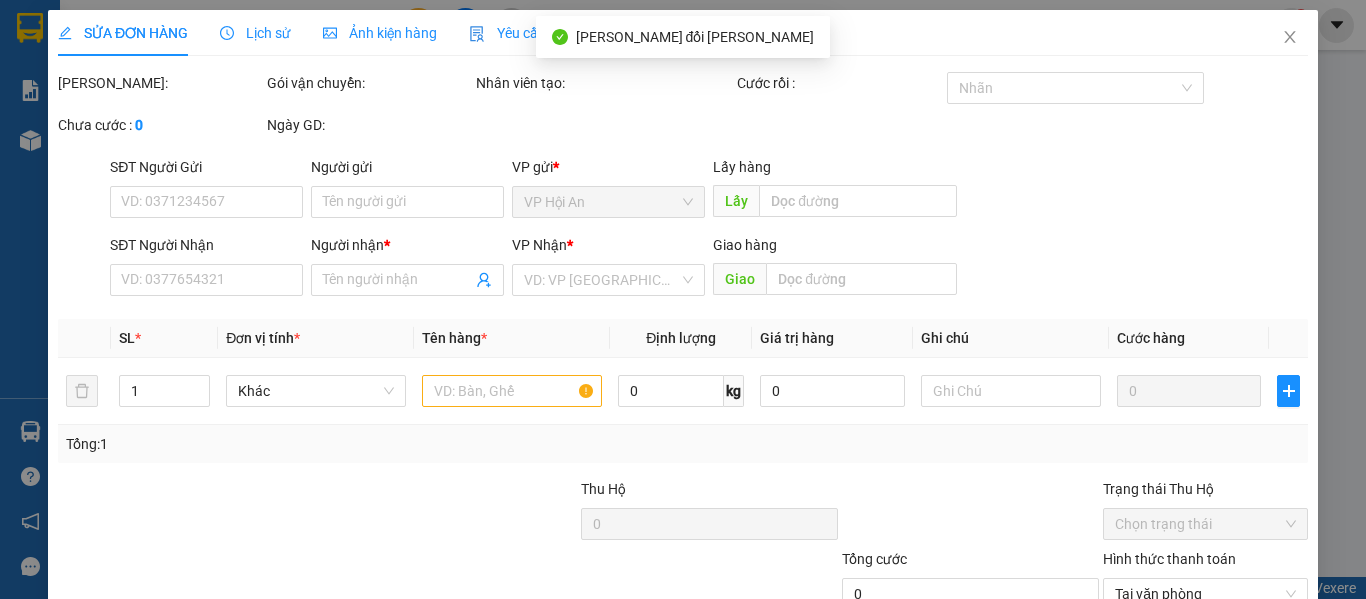 type on "0905312056" 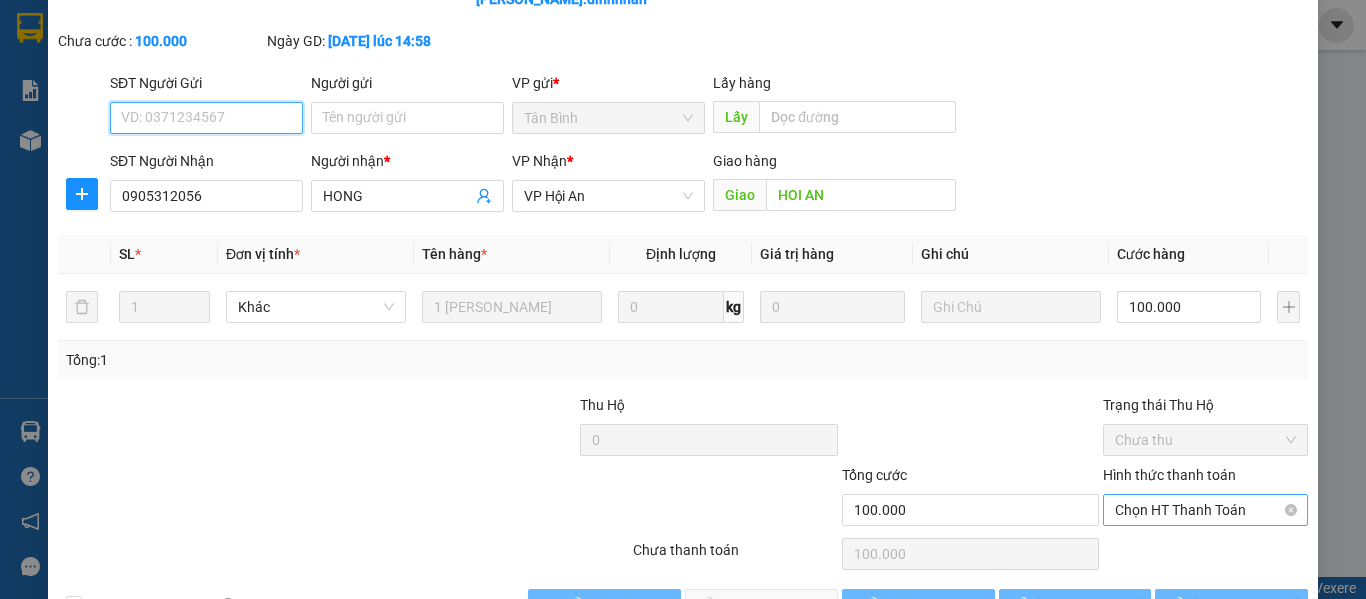 scroll, scrollTop: 145, scrollLeft: 0, axis: vertical 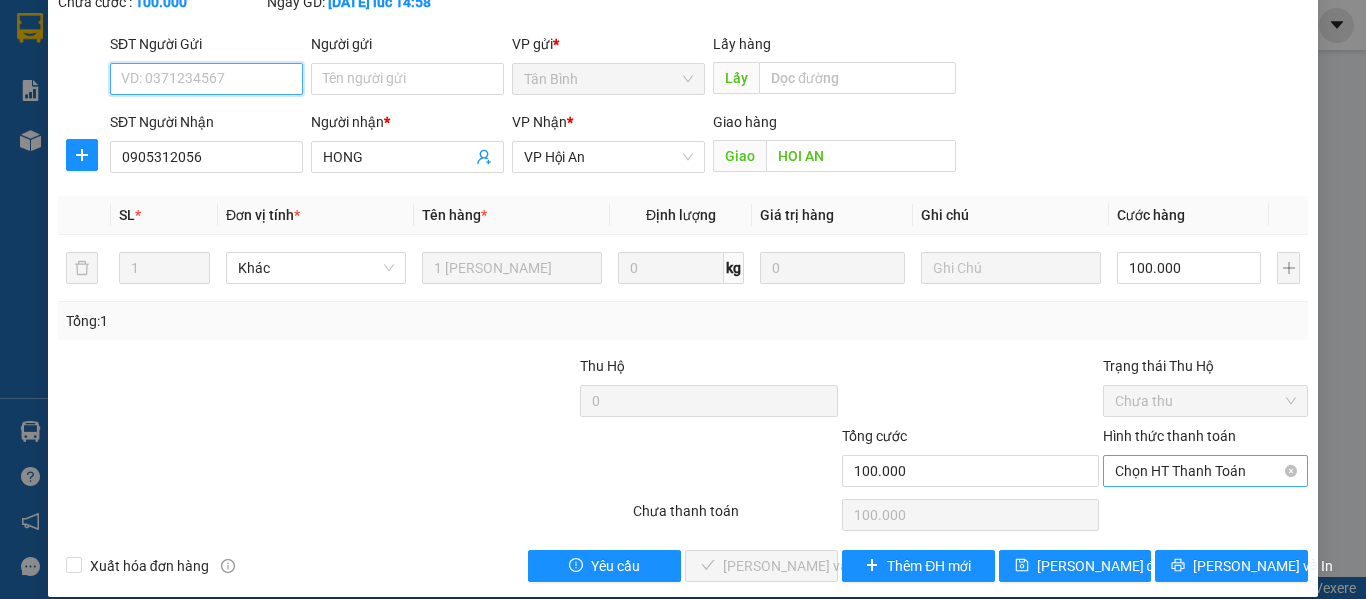 click on "Chọn HT Thanh Toán" at bounding box center [1205, 471] 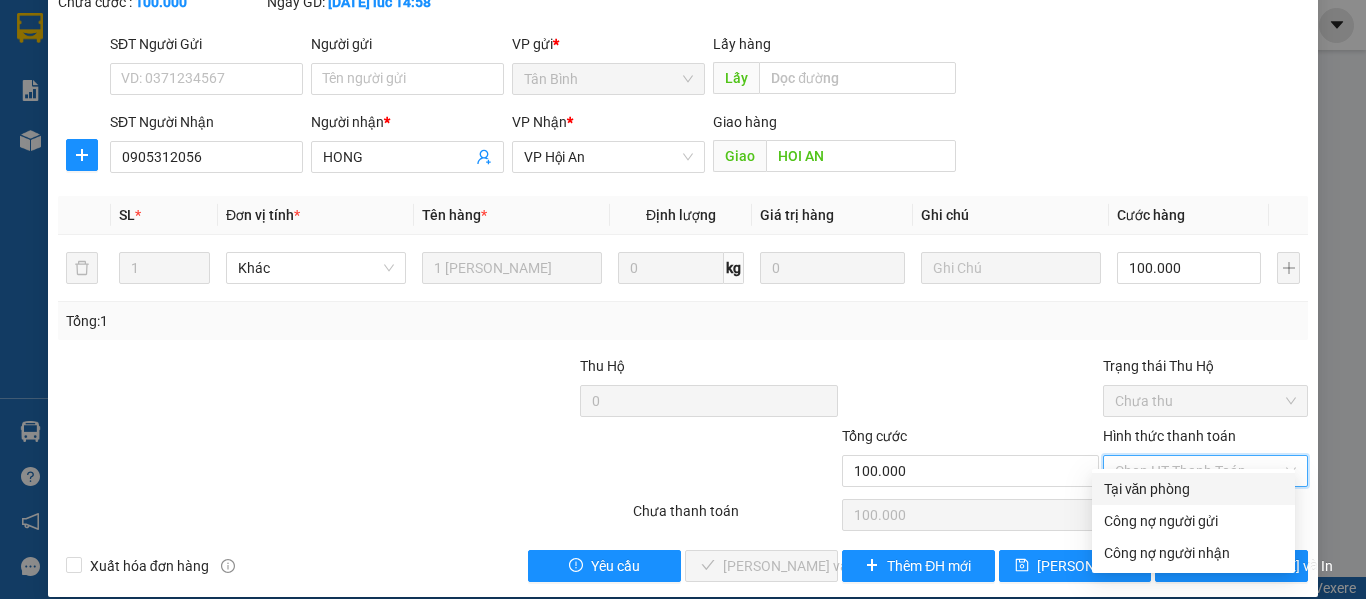 click on "Tại văn phòng" at bounding box center [1193, 489] 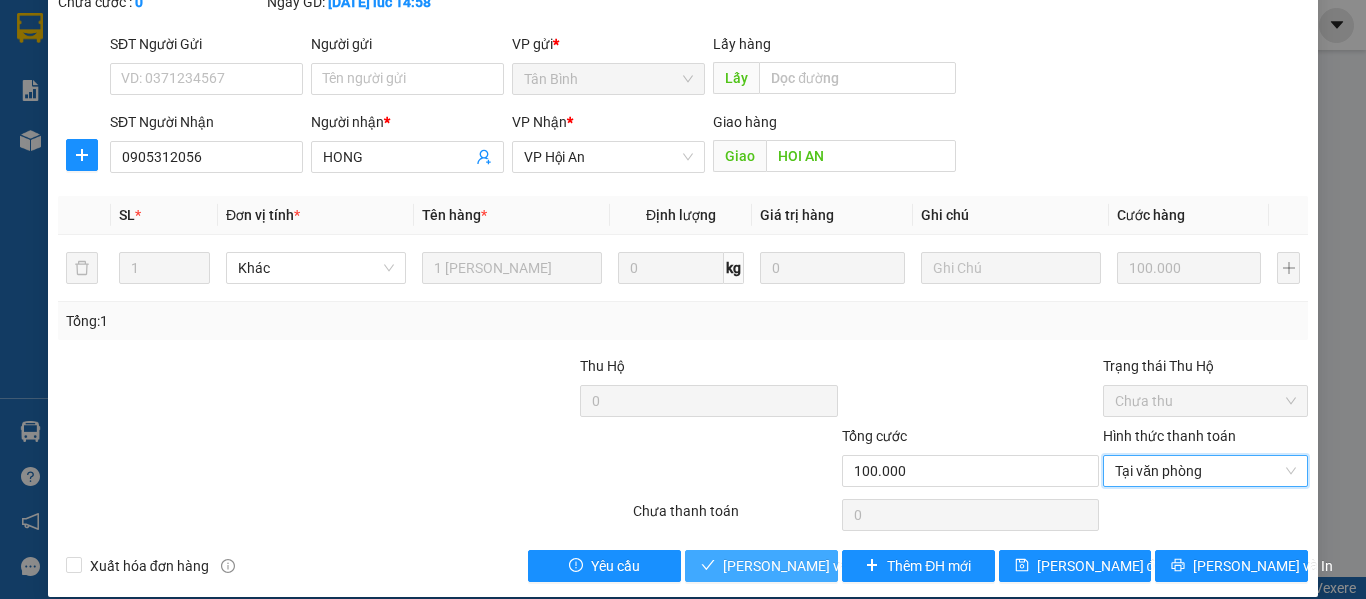 click on "[PERSON_NAME] và [PERSON_NAME] hàng" at bounding box center (858, 566) 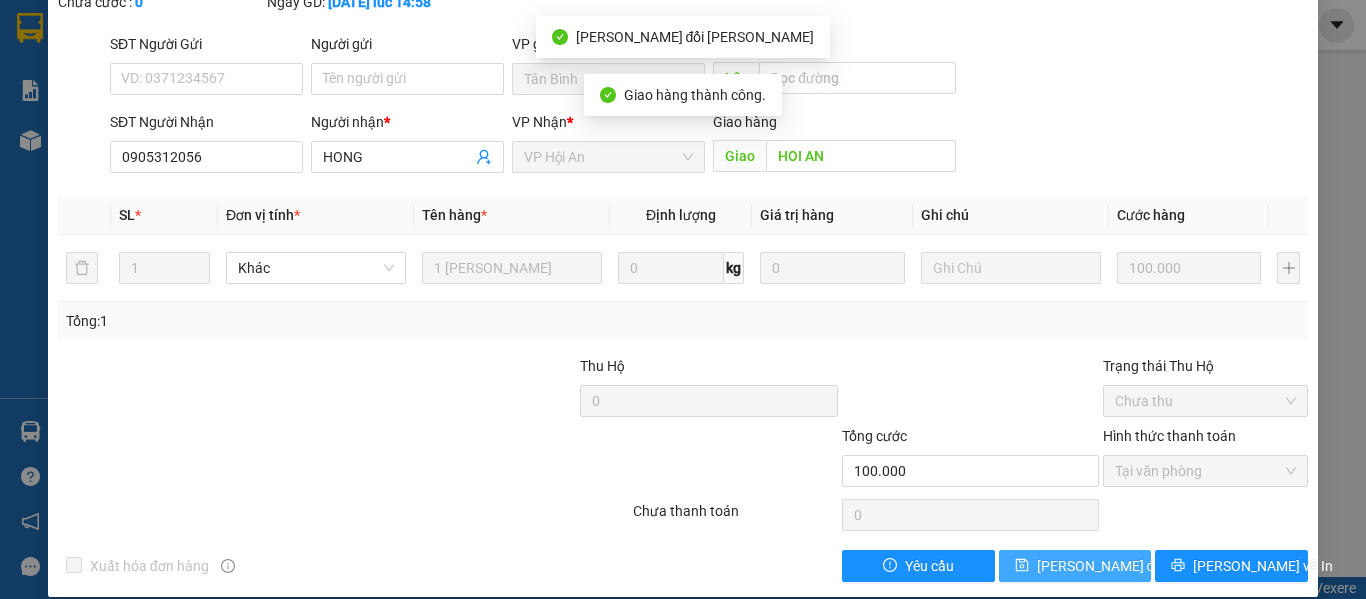 click on "[PERSON_NAME] đổi" at bounding box center (1101, 566) 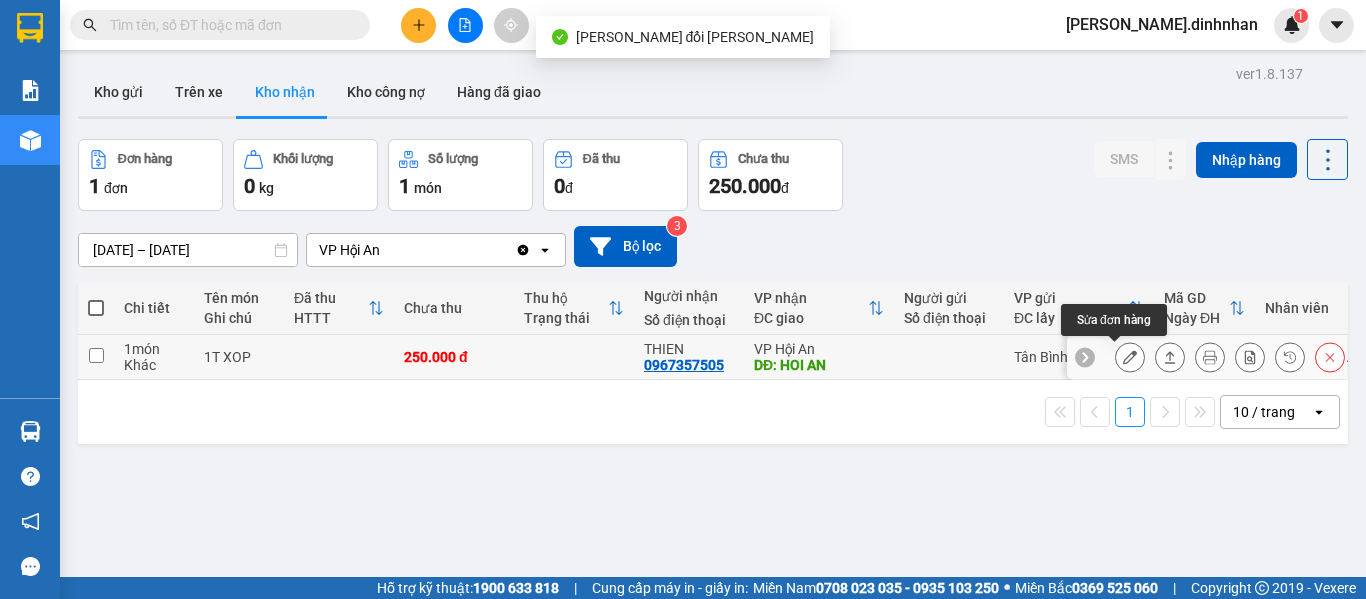 click at bounding box center [1130, 357] 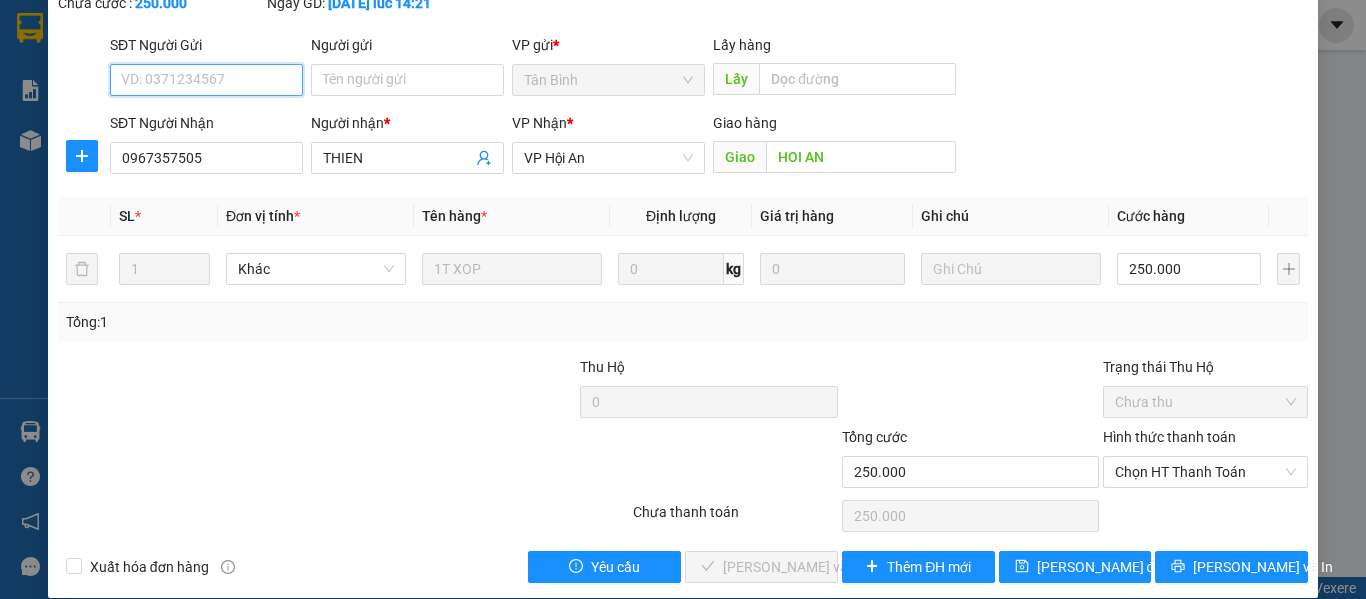 scroll, scrollTop: 145, scrollLeft: 0, axis: vertical 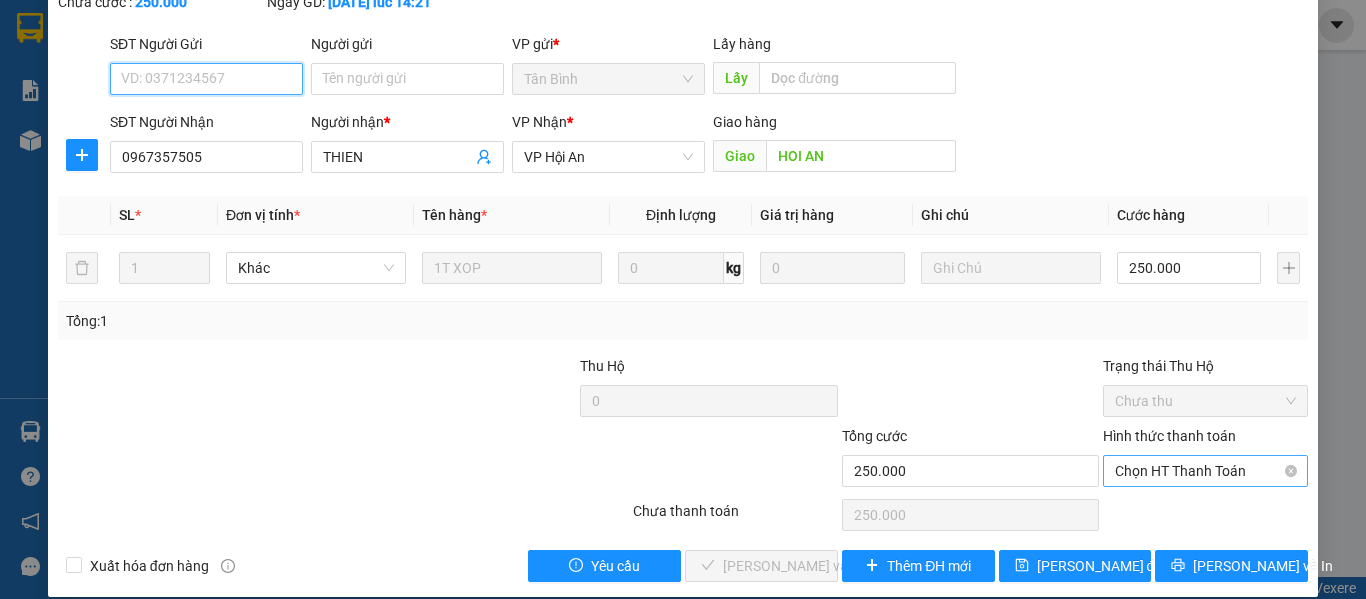 click on "Chọn HT Thanh Toán" at bounding box center (1205, 471) 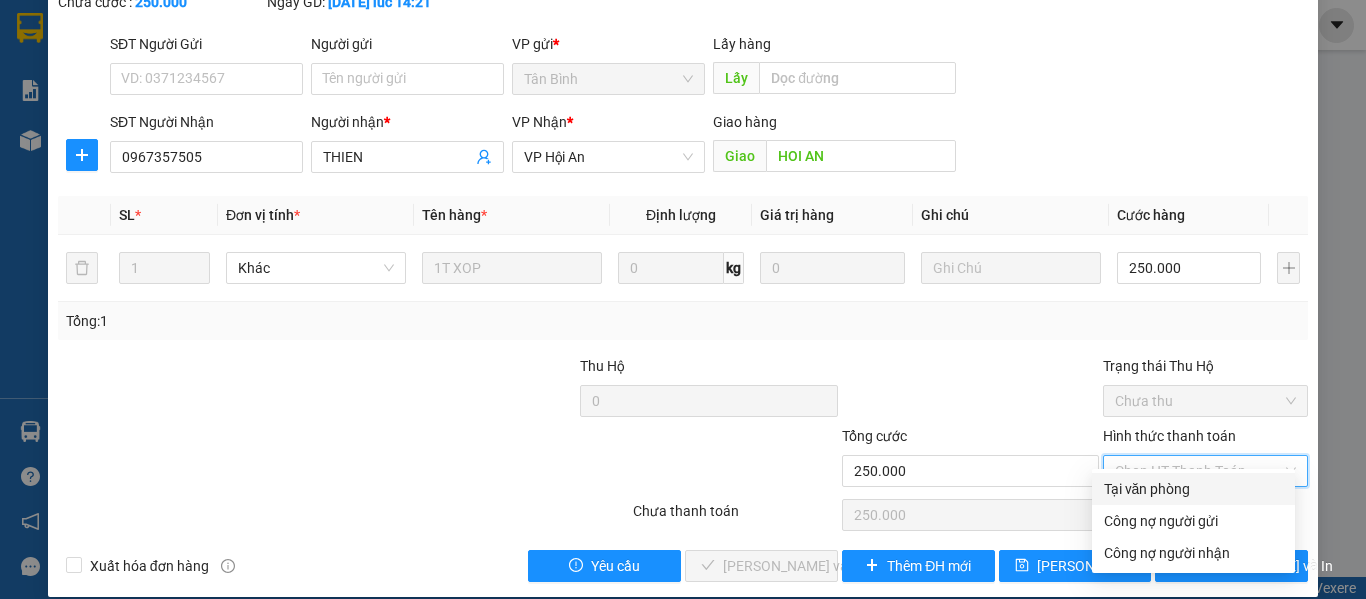 click on "Tại văn phòng" at bounding box center [1193, 489] 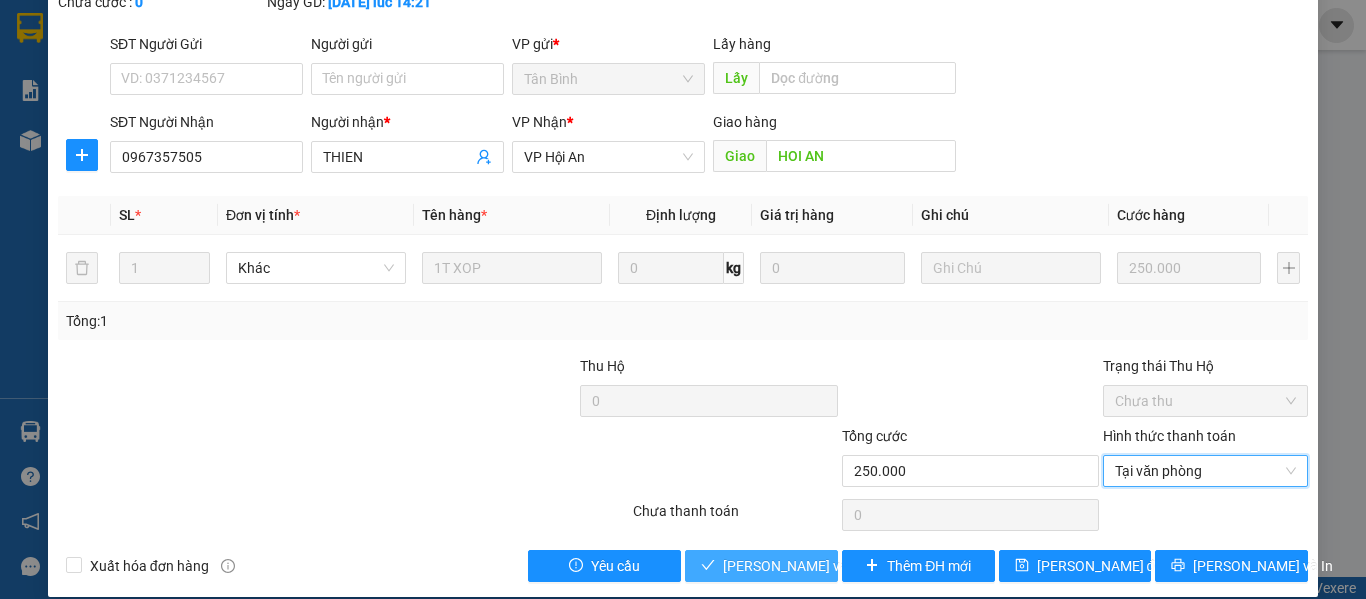 click on "[PERSON_NAME] và [PERSON_NAME] hàng" at bounding box center (858, 566) 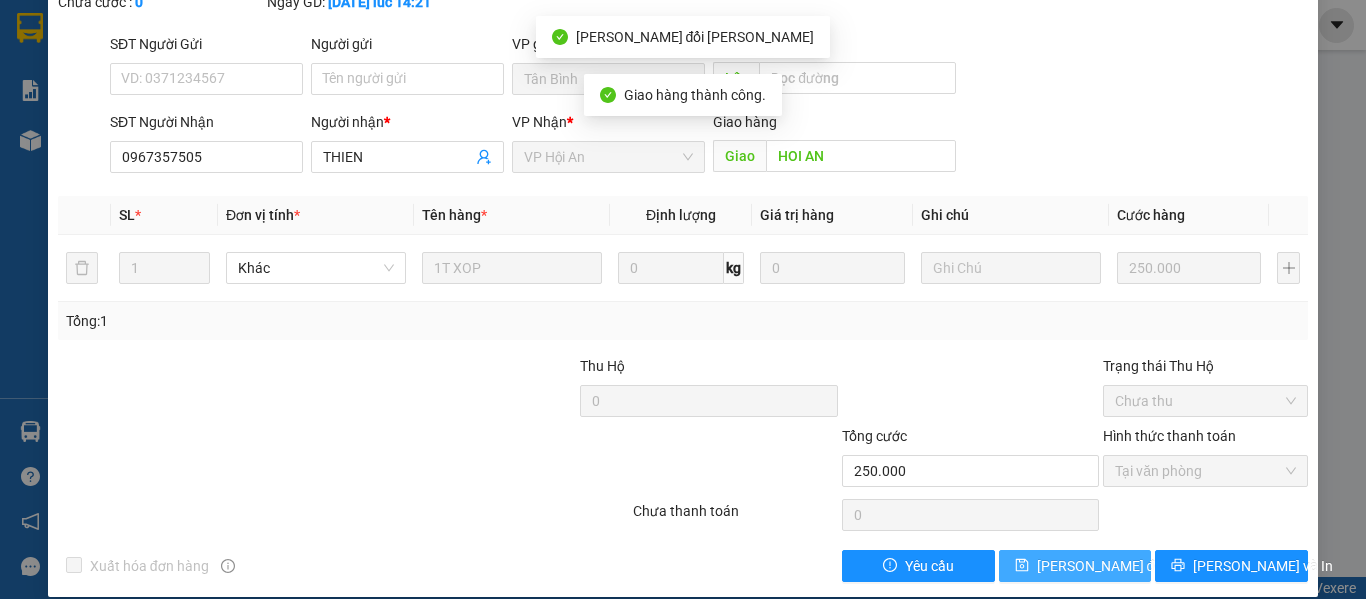 click on "[PERSON_NAME] đổi" at bounding box center (1101, 566) 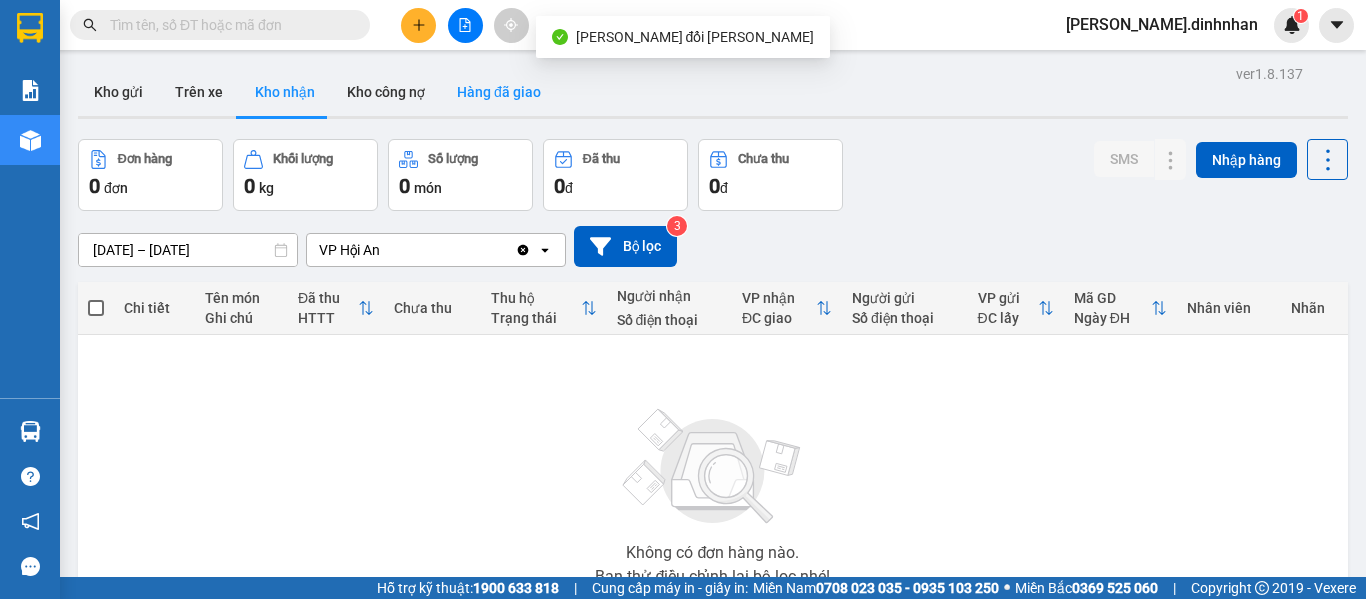 click on "Hàng đã giao" at bounding box center [499, 92] 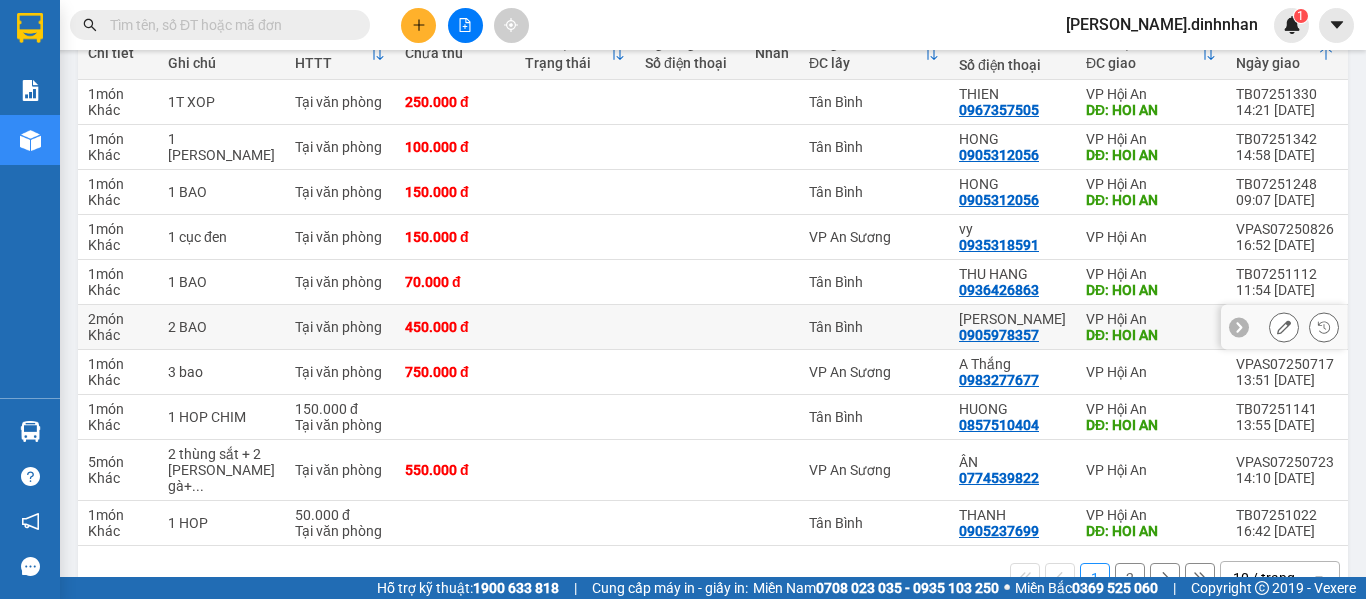 scroll, scrollTop: 14, scrollLeft: 0, axis: vertical 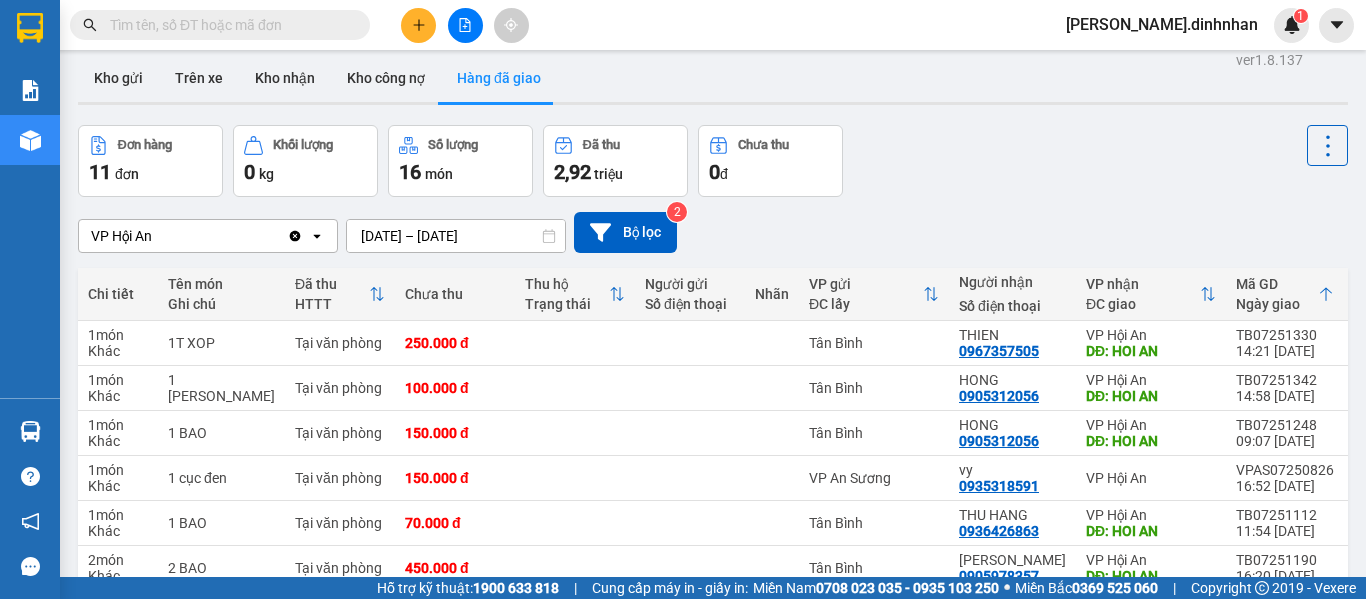 click on "ver  1.8.137 Kho gửi Trên xe Kho [PERSON_NAME] công nợ Hàng đã [PERSON_NAME] hàng 11 đơn [PERSON_NAME] 0 kg Số [PERSON_NAME] 16 món Đã thu 2,92   [PERSON_NAME] thu 0  đ VP Hội An Clear value open [DATE] – [DATE] Press the down arrow key to interact with the calendar and select a date. Press the escape button to close the calendar. Selected date range is from [DATE] to [DATE]. Bộ lọc 2 [PERSON_NAME] Tên món Ghi chú Đã thu HTTT Chưa thu Thu [PERSON_NAME] thái Người gửi Số điện [PERSON_NAME] VP gửi ĐC lấy Người [PERSON_NAME] Số điện thoại [PERSON_NAME] ĐC [PERSON_NAME] Mã [PERSON_NAME] [PERSON_NAME] [PERSON_NAME] hàng SMS Biển số xe 1  món Khác 1T XOP [PERSON_NAME] 250.000 [PERSON_NAME][GEOGRAPHIC_DATA][PERSON_NAME] 0967357505 VP Hội An DĐ: HOI AN TB07251330 14:21 [DATE] [PERSON_NAME].dinhnhan 0 43B-002.86 1  món Khác 1 [PERSON_NAME] [PERSON_NAME] 100.000 [PERSON_NAME][GEOGRAPHIC_DATA][PERSON_NAME] 0905312056 VP Hội An DĐ: HOI AN TB07251342 14:58 [DATE] [PERSON_NAME].dinhnhan 0 43H-056.66 1  món Khác 1 BAO [PERSON_NAME] 0 1" at bounding box center [713, 452] 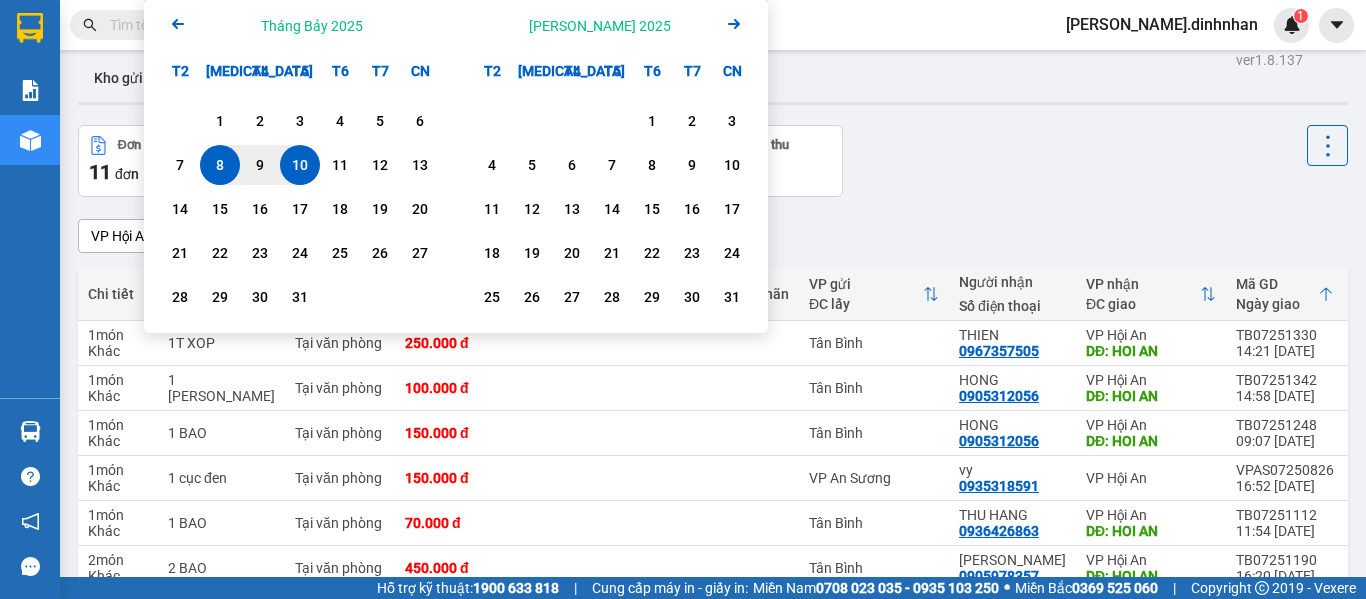 click on "10" at bounding box center (300, 165) 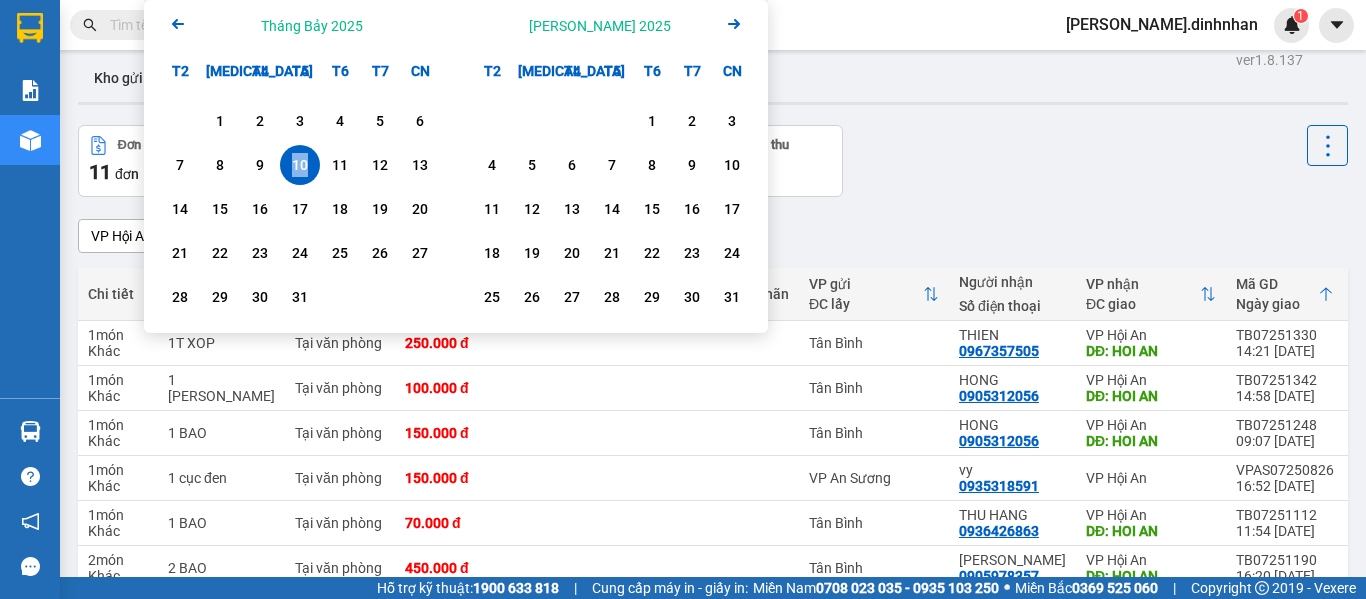 click on "10" at bounding box center [300, 165] 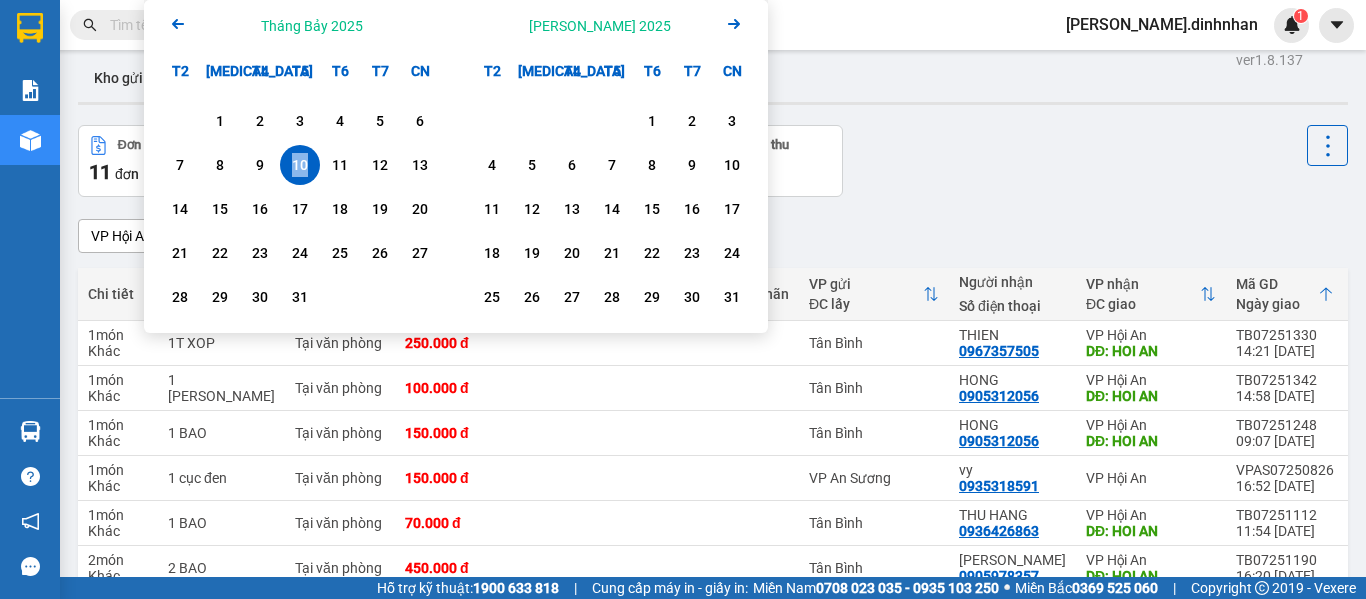type on "[DATE] – [DATE]" 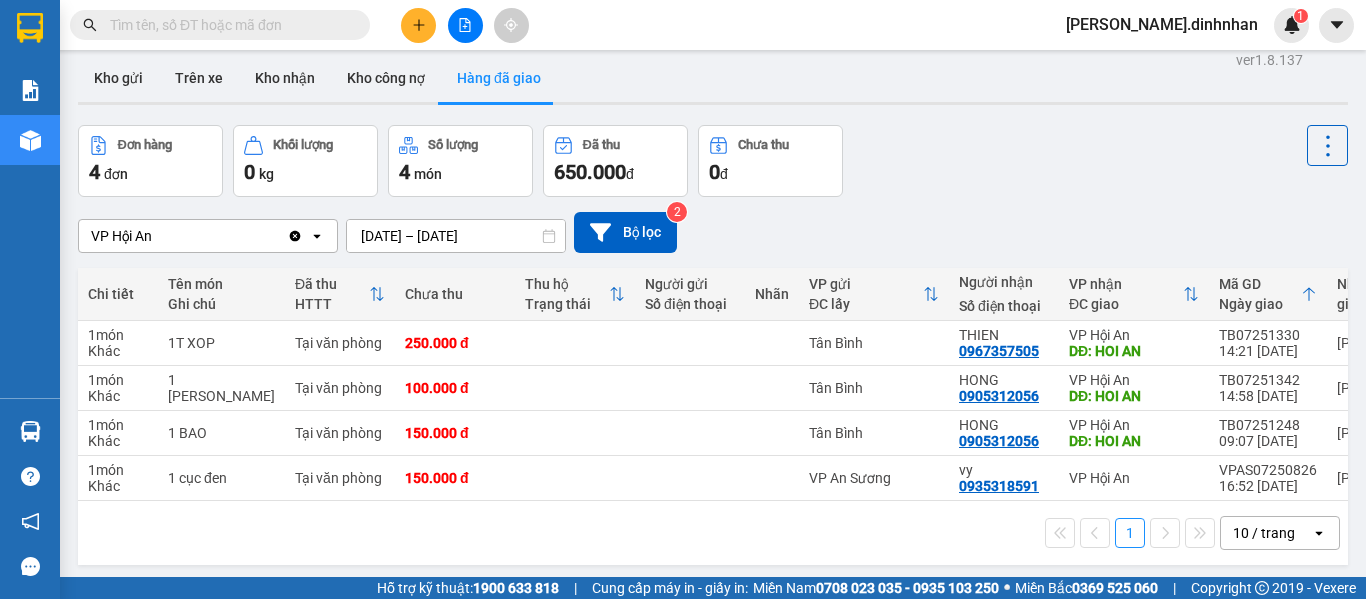 scroll, scrollTop: 92, scrollLeft: 0, axis: vertical 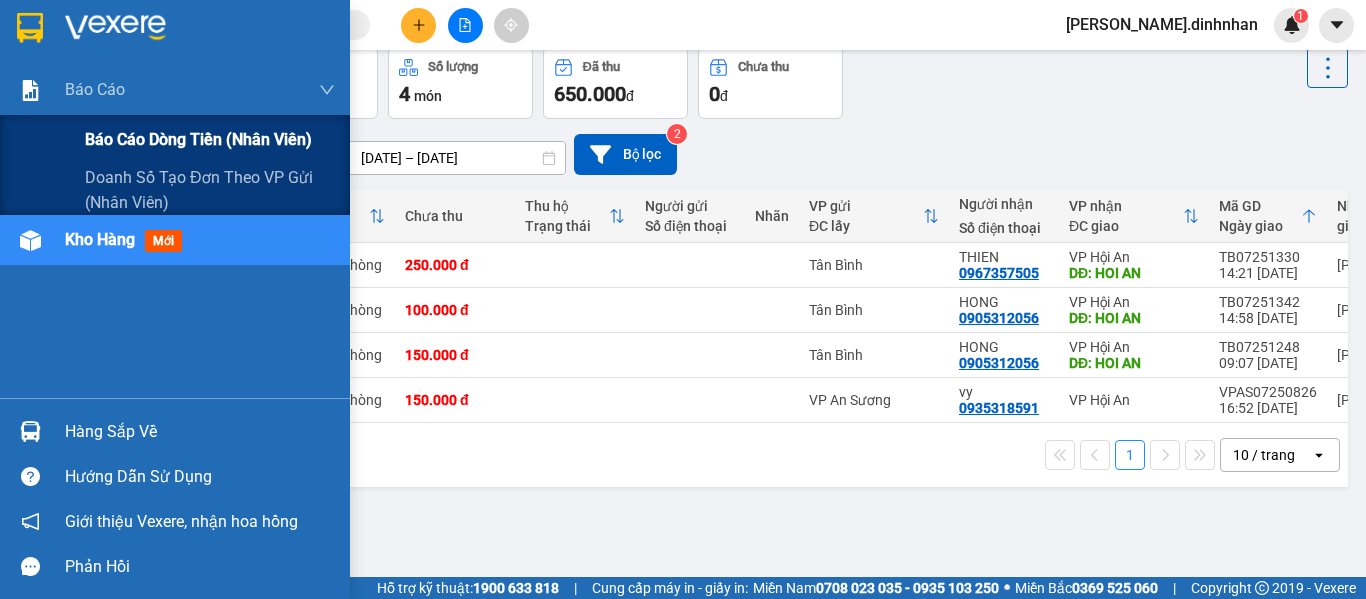 drag, startPoint x: 122, startPoint y: 136, endPoint x: 156, endPoint y: 141, distance: 34.36568 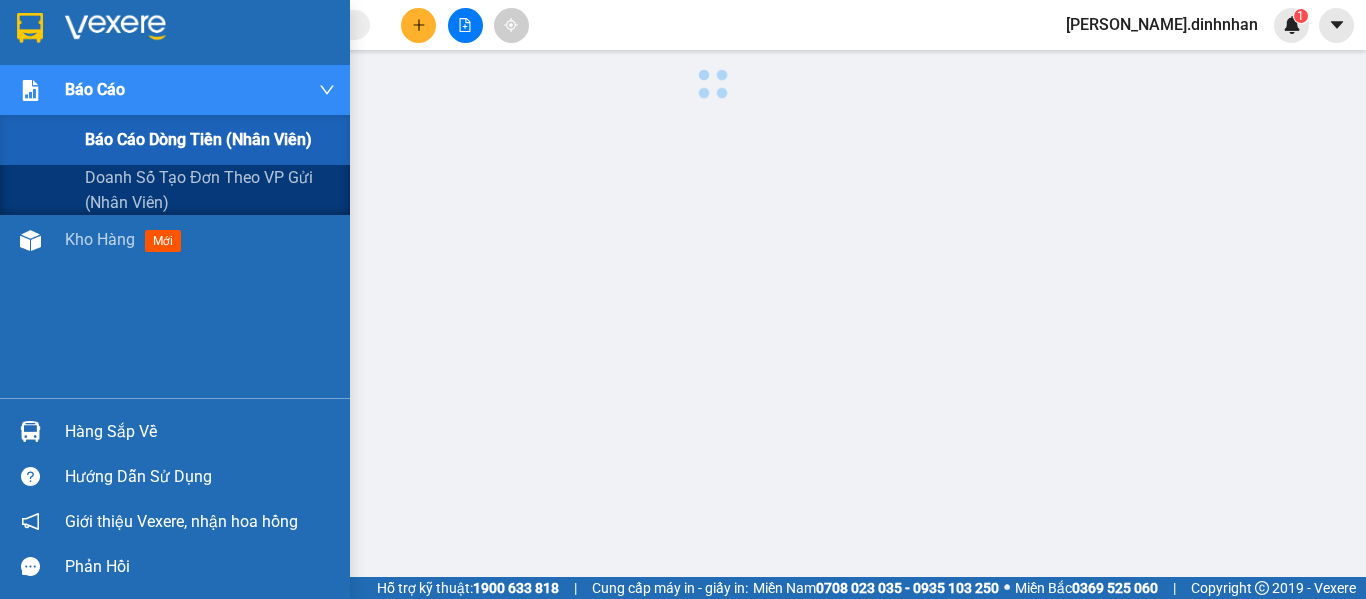 scroll, scrollTop: 0, scrollLeft: 0, axis: both 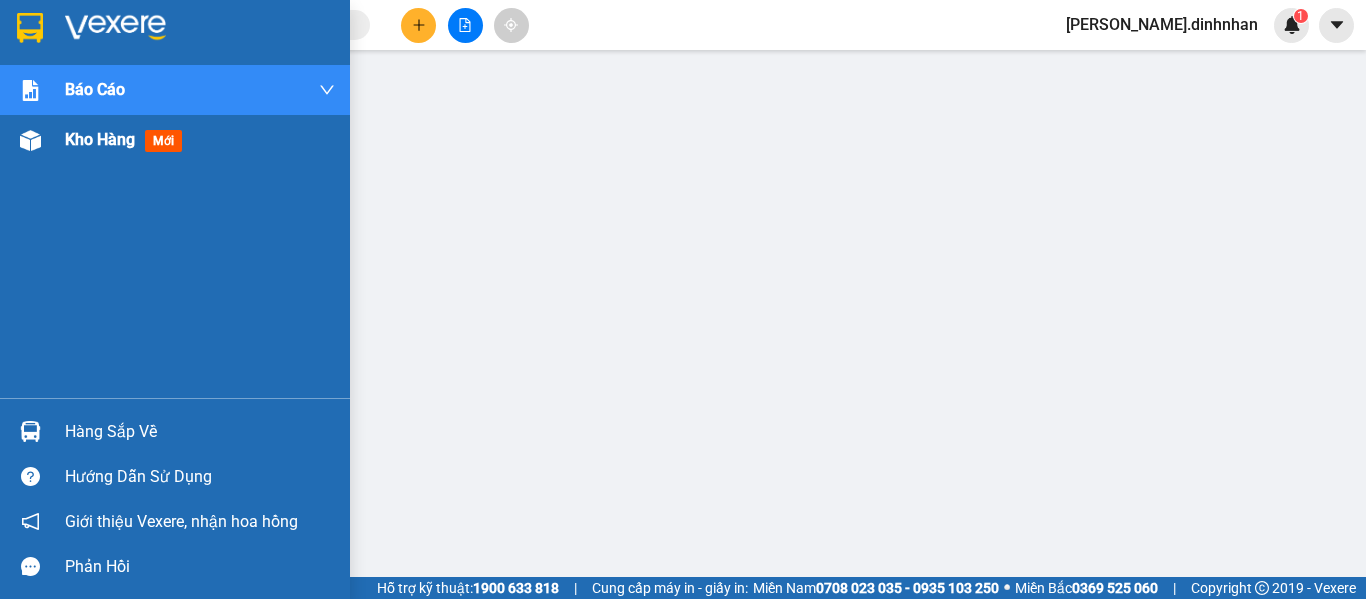 click on "Kho hàng mới" at bounding box center (127, 139) 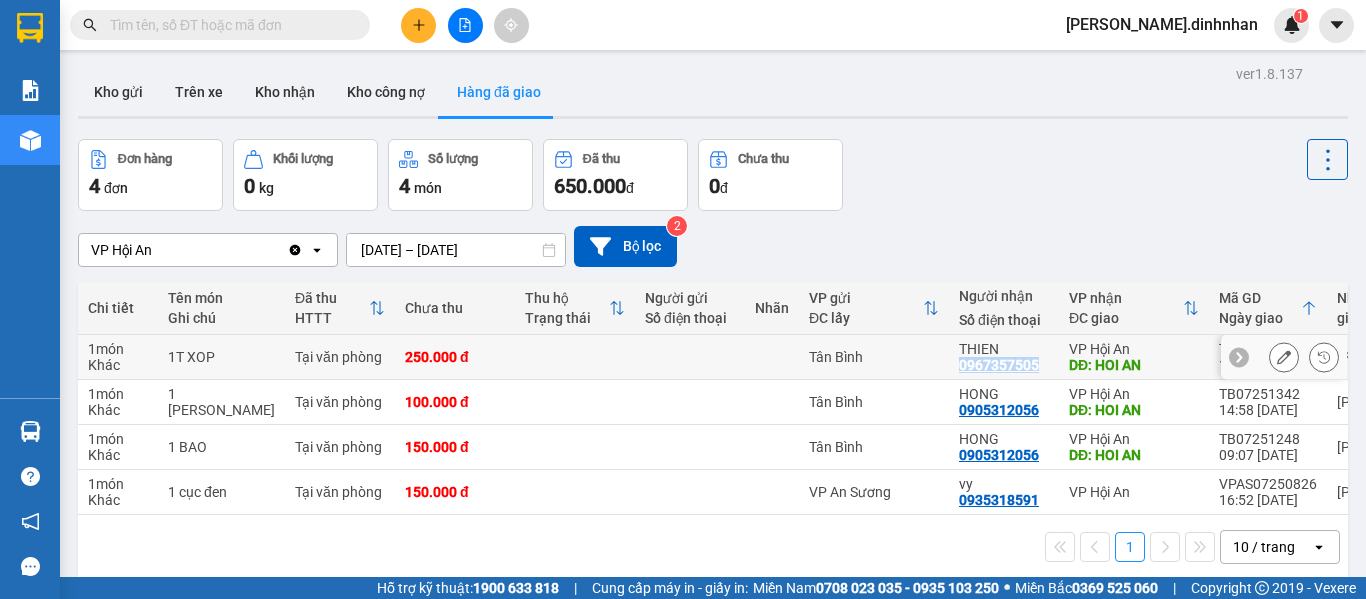drag, startPoint x: 999, startPoint y: 368, endPoint x: 923, endPoint y: 371, distance: 76.05919 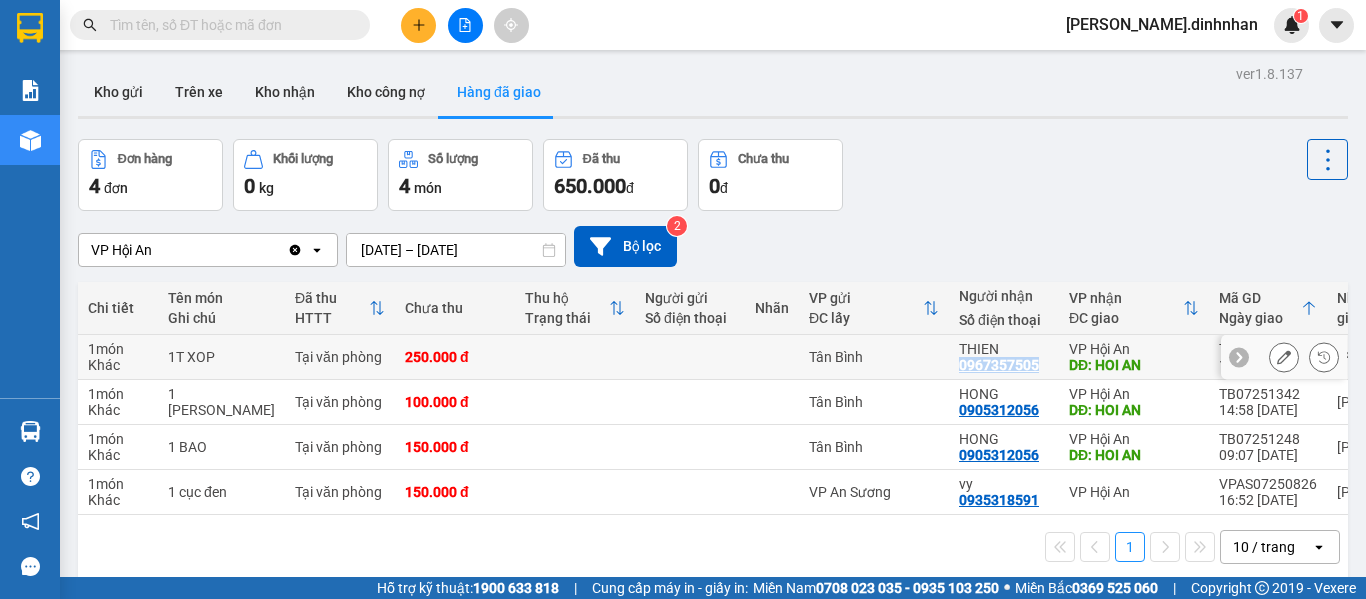 click on "0967357505" at bounding box center (999, 365) 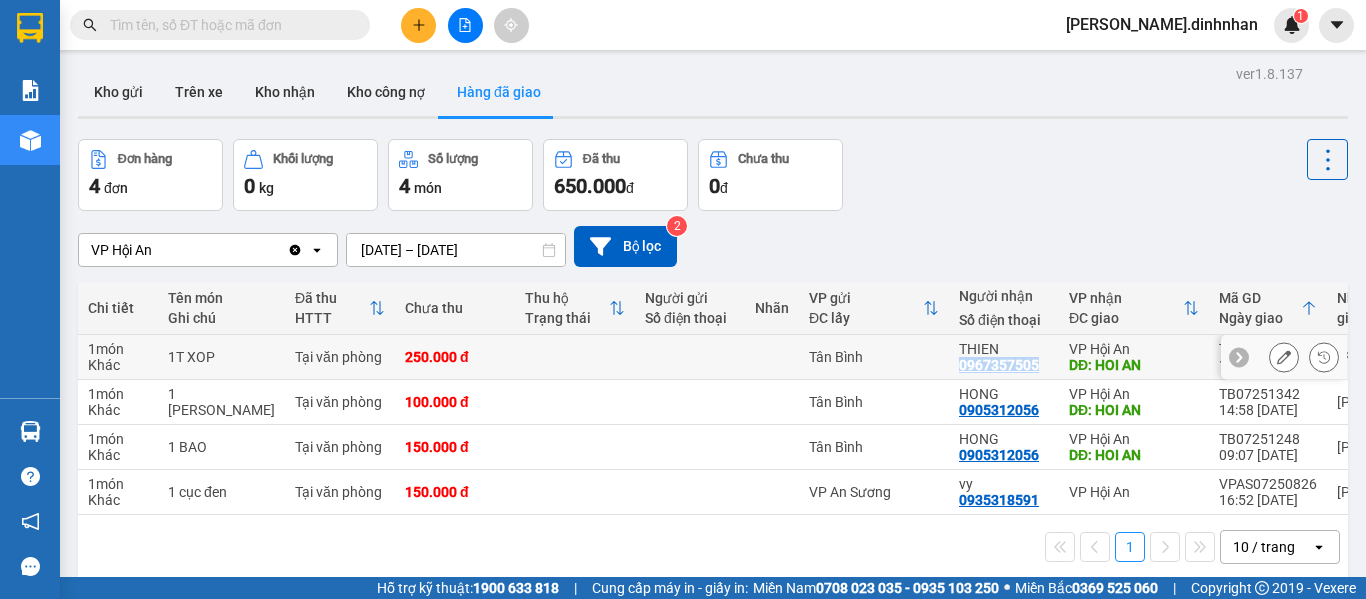 copy on "0967357505" 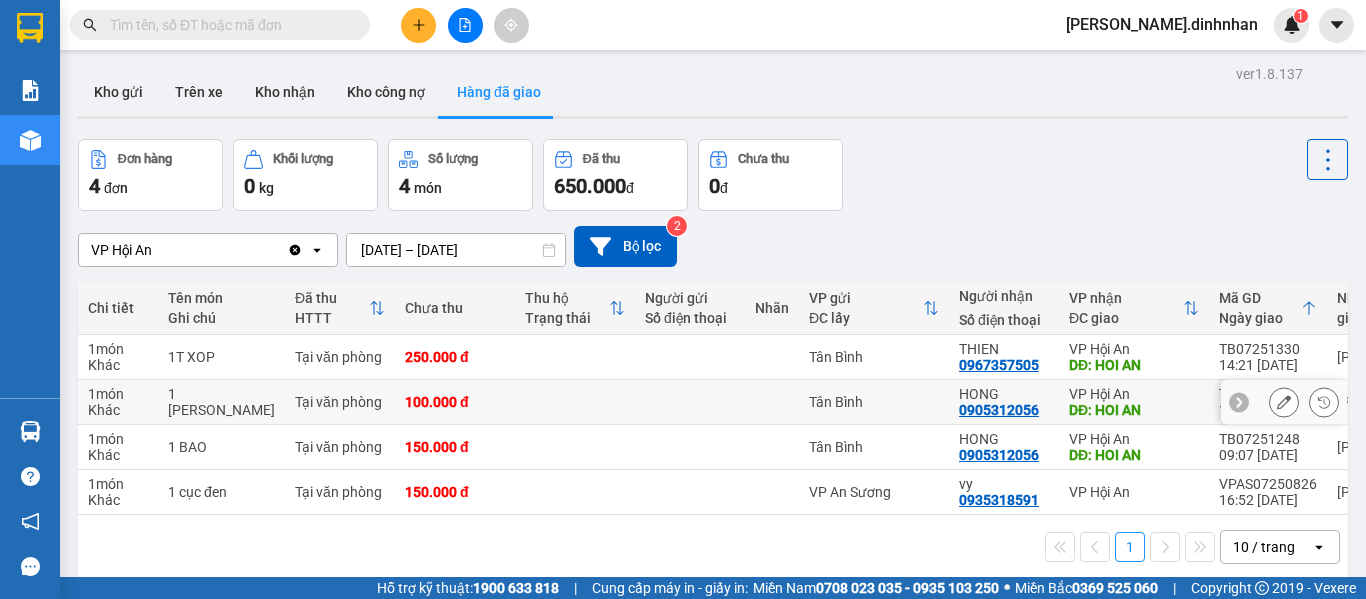 click on "0905312056" at bounding box center (999, 410) 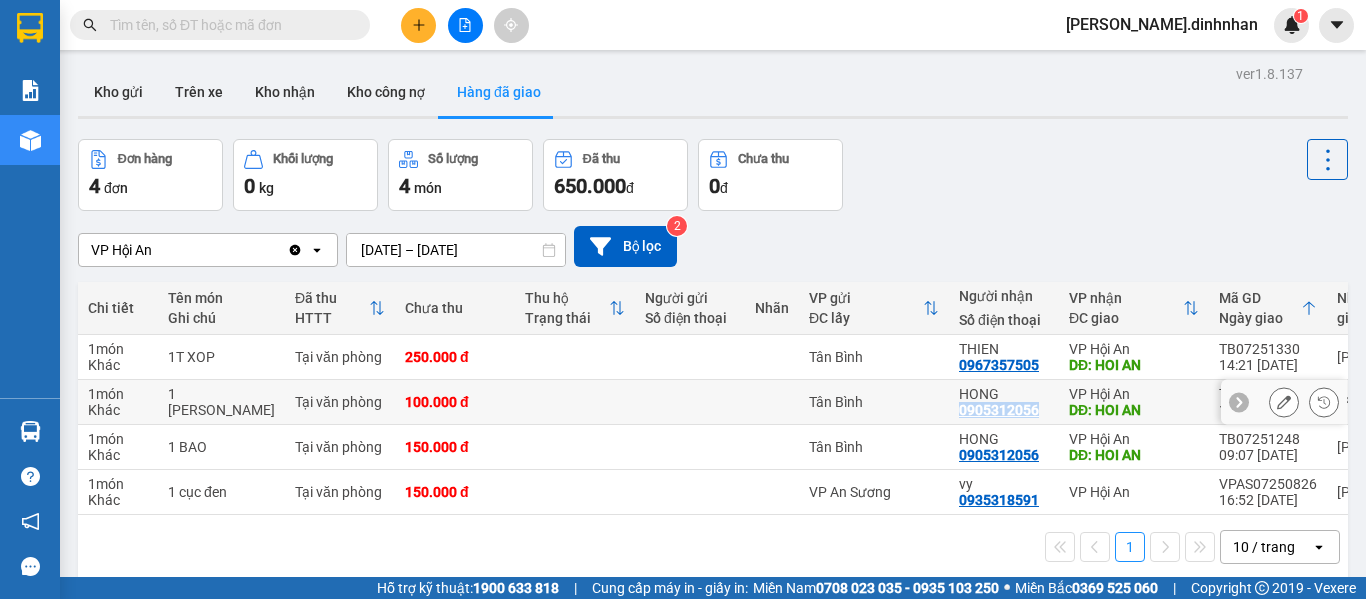 click on "0905312056" at bounding box center [999, 410] 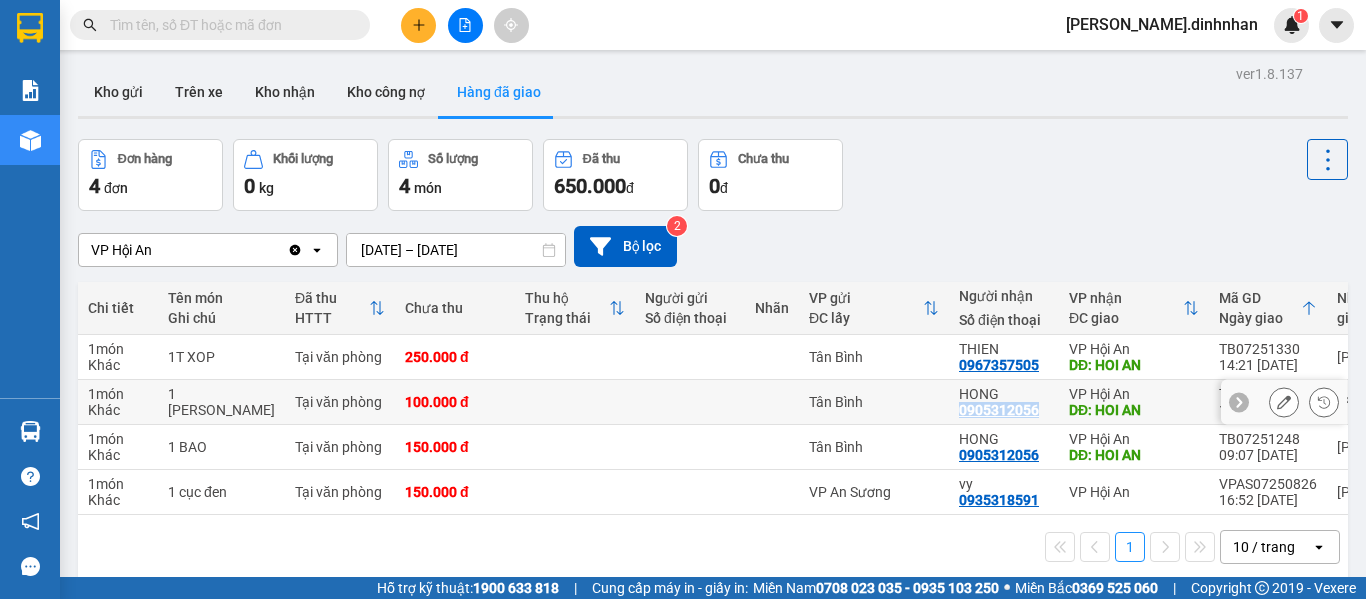 copy on "0905312056" 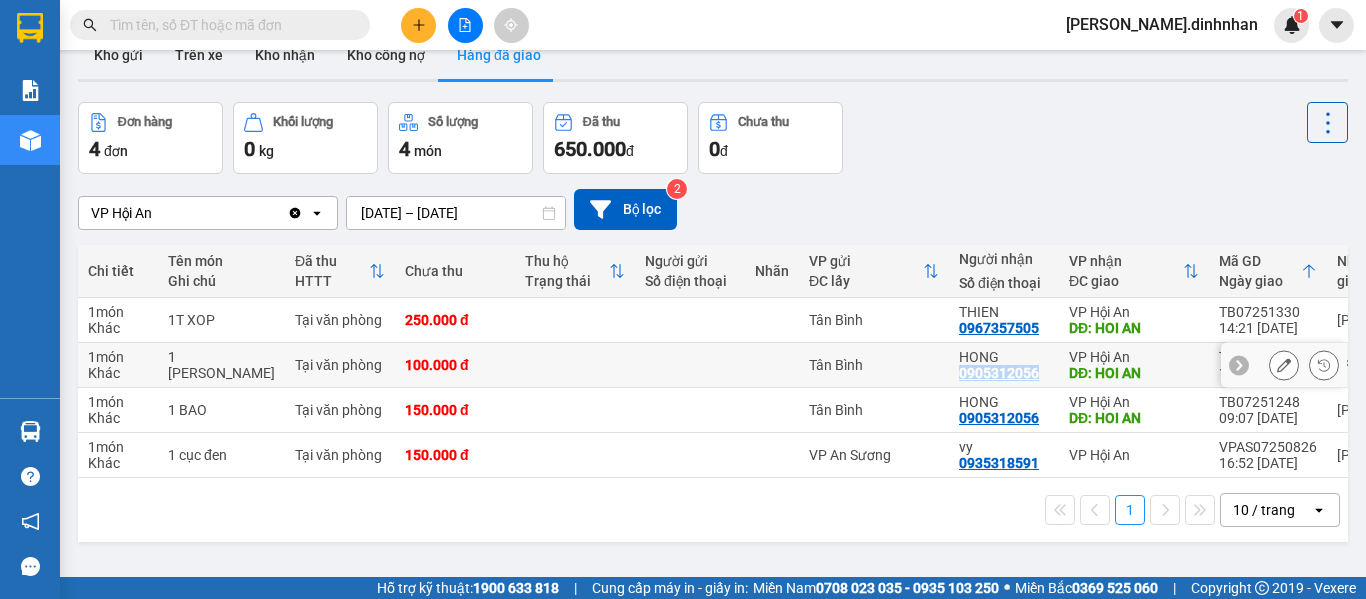 scroll, scrollTop: 92, scrollLeft: 0, axis: vertical 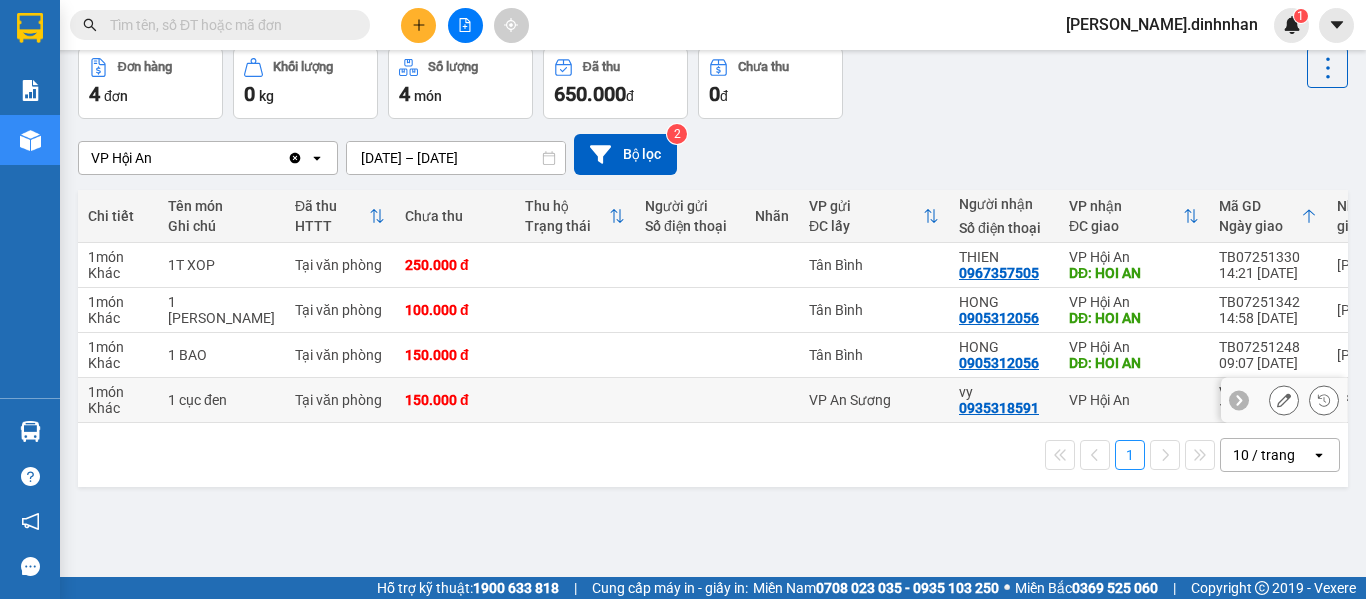 click on "0935318591" at bounding box center [999, 408] 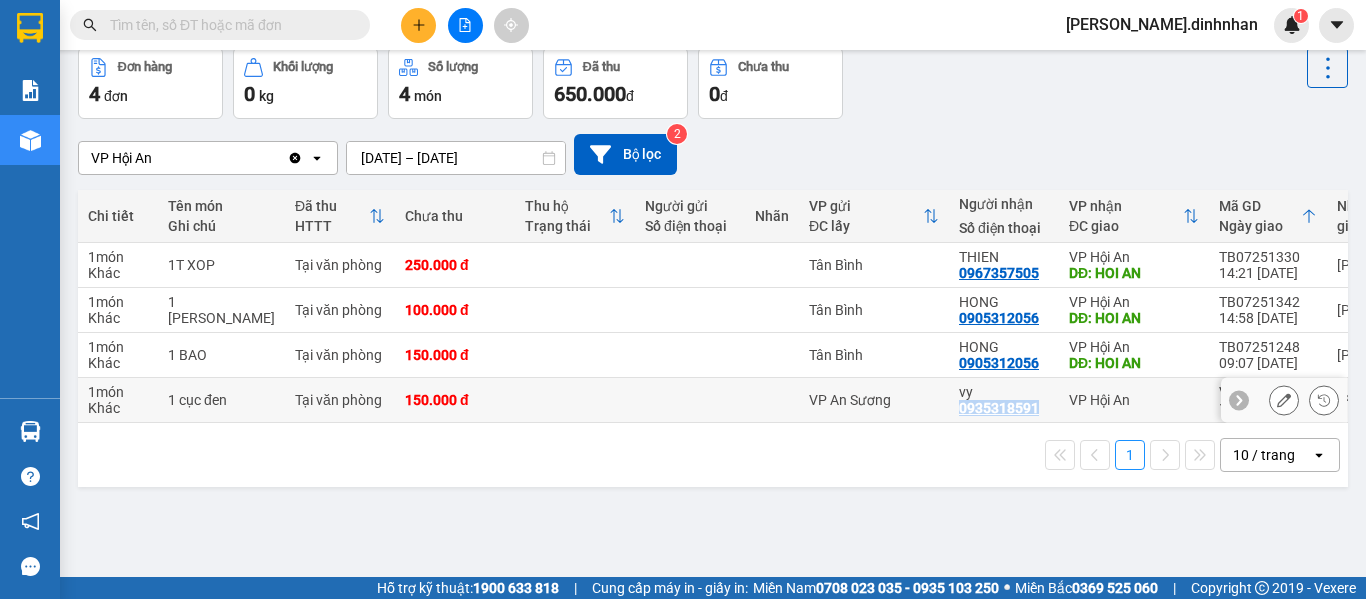 click on "0935318591" at bounding box center (999, 408) 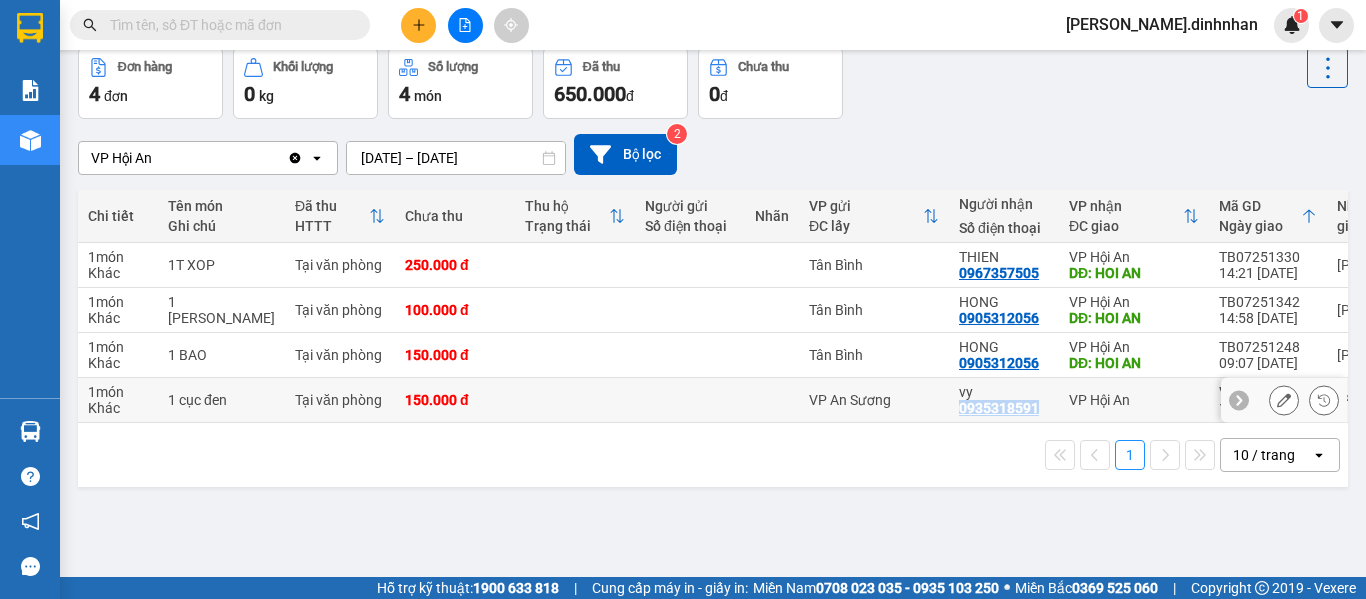 copy on "0935318591" 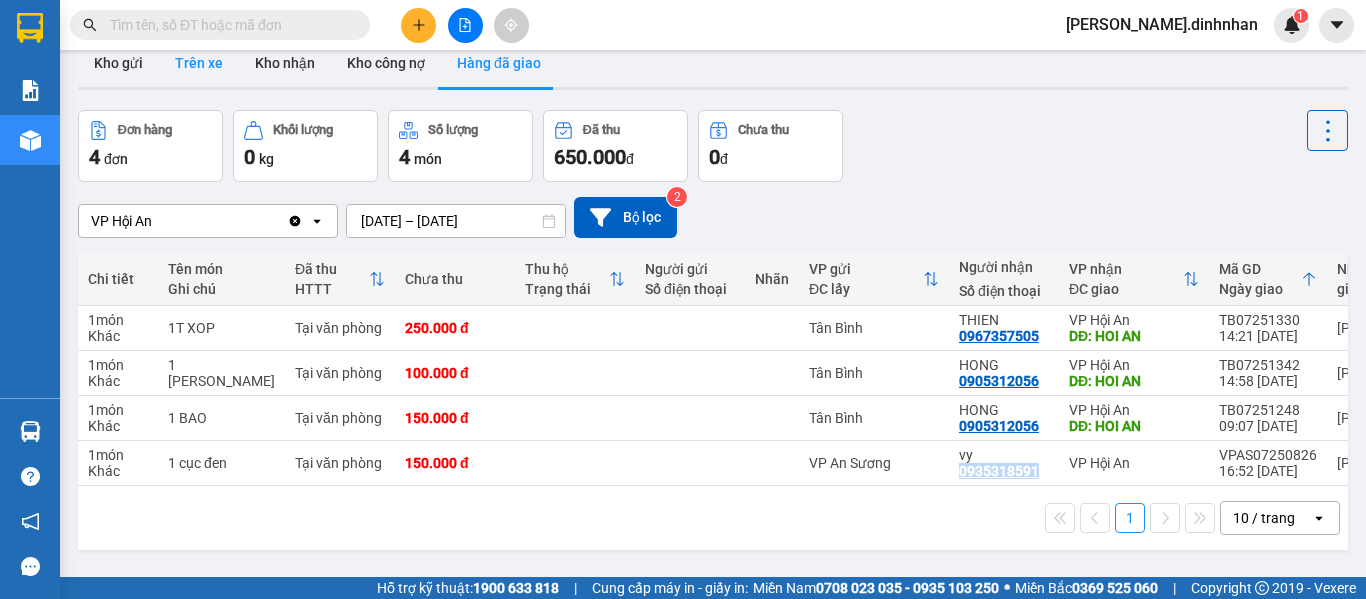 scroll, scrollTop: 0, scrollLeft: 0, axis: both 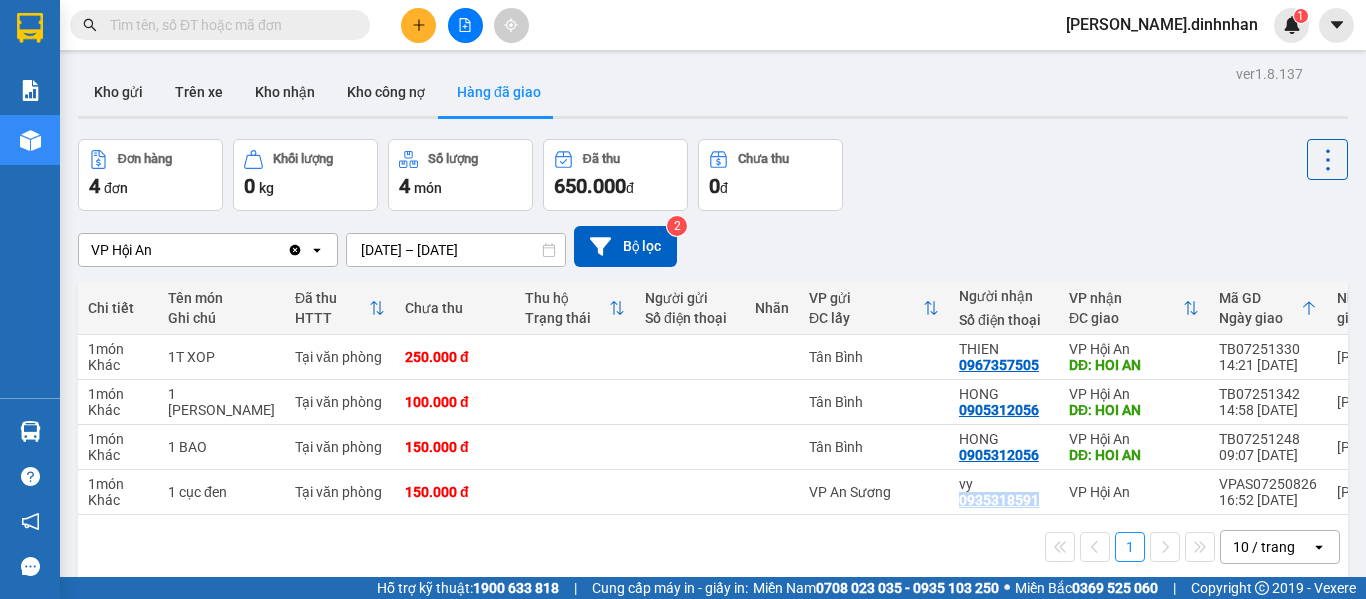 click 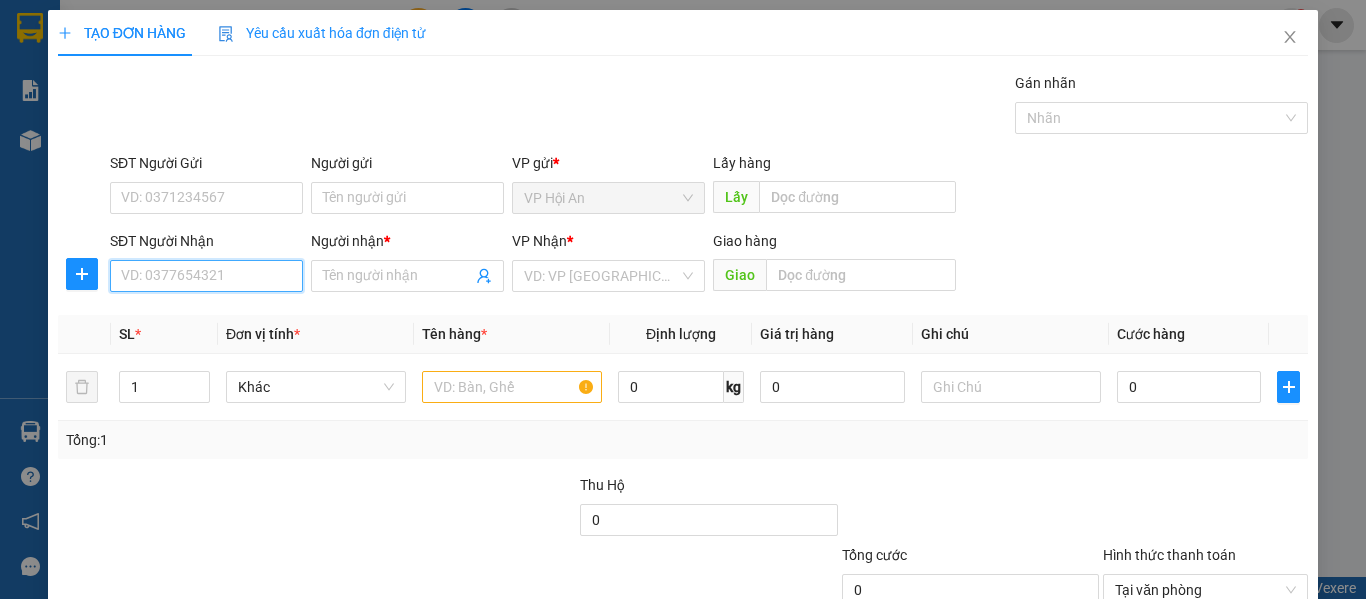 click on "SĐT Người Nhận" at bounding box center [206, 276] 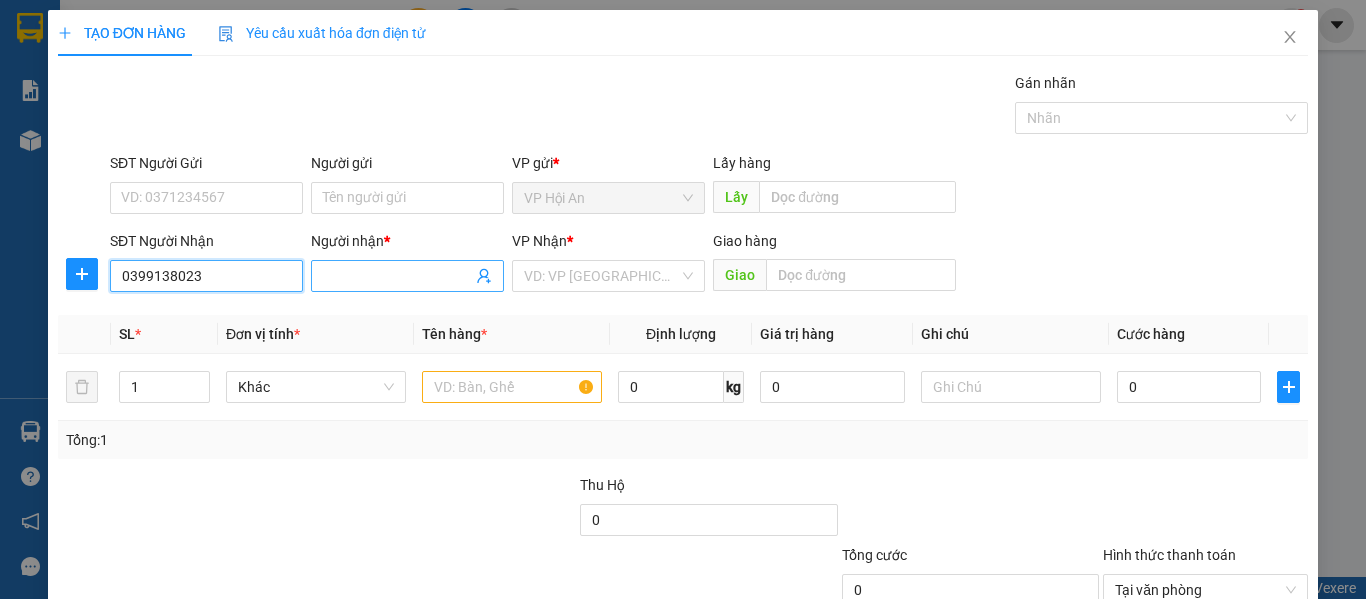 type on "0399138023" 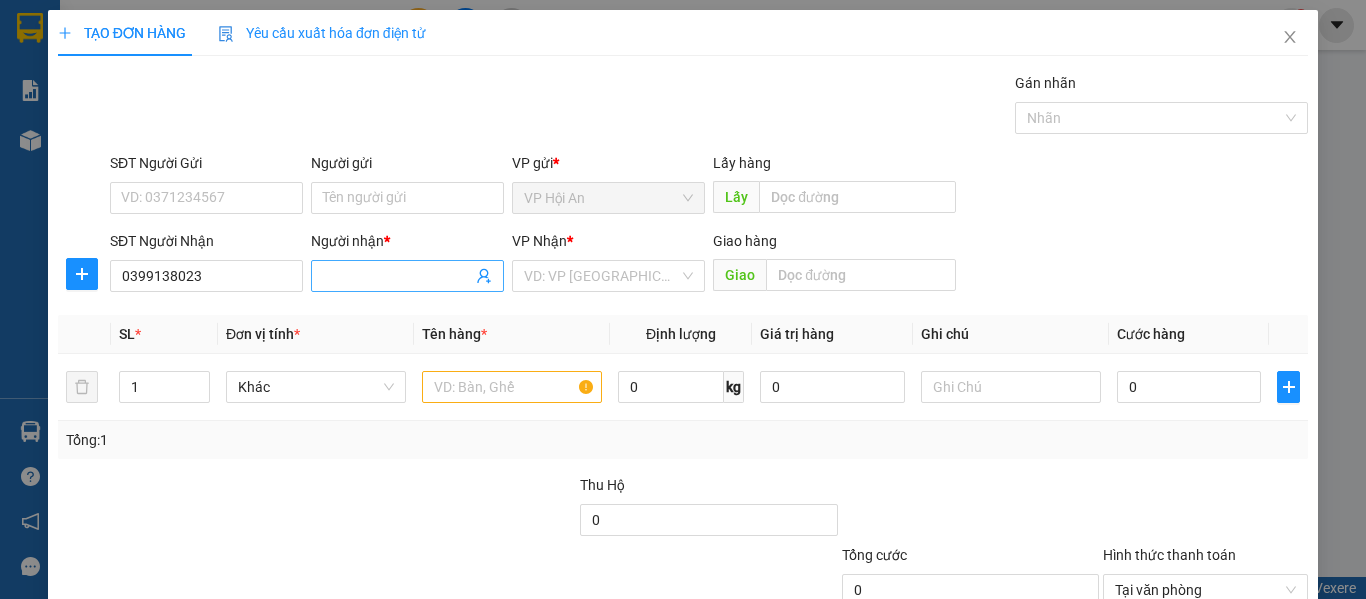 click on "Người nhận  *" at bounding box center [397, 276] 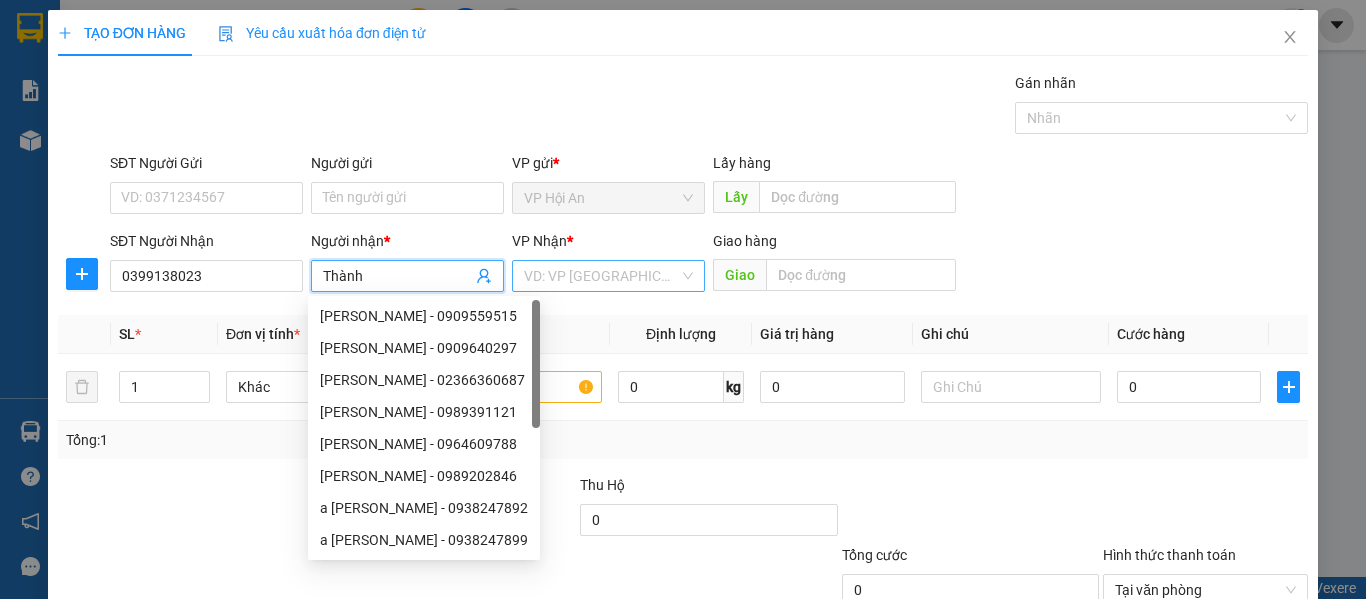 type on "Thành" 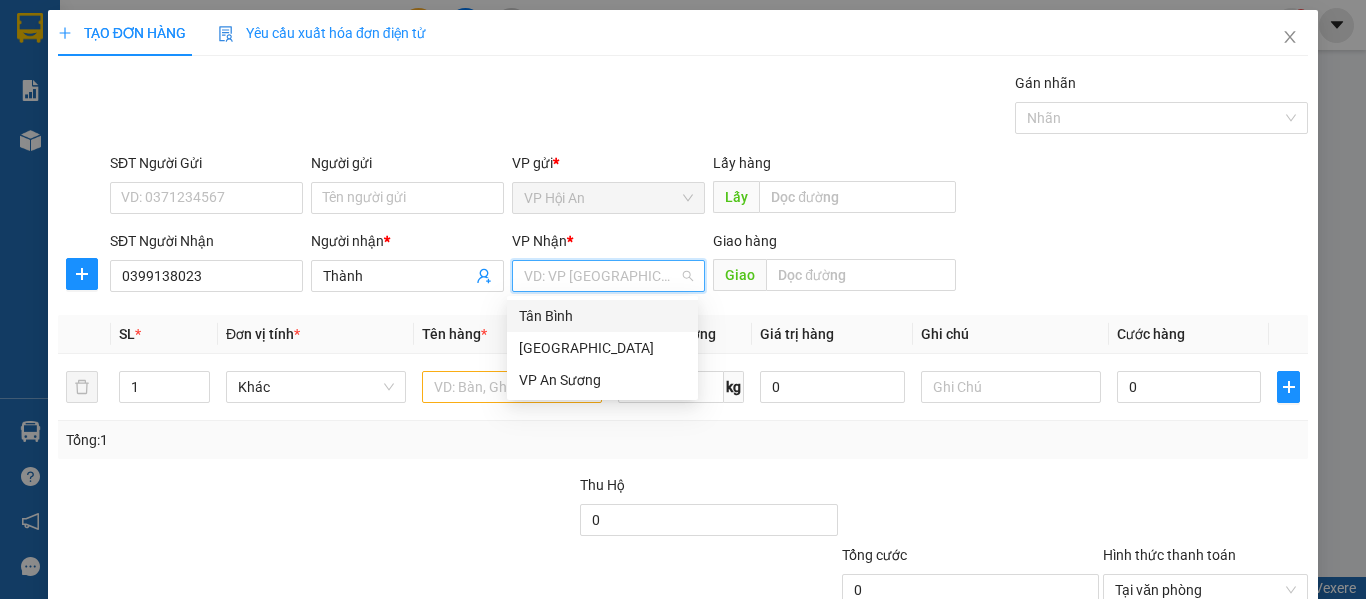 click on "Tân Bình" at bounding box center (602, 316) 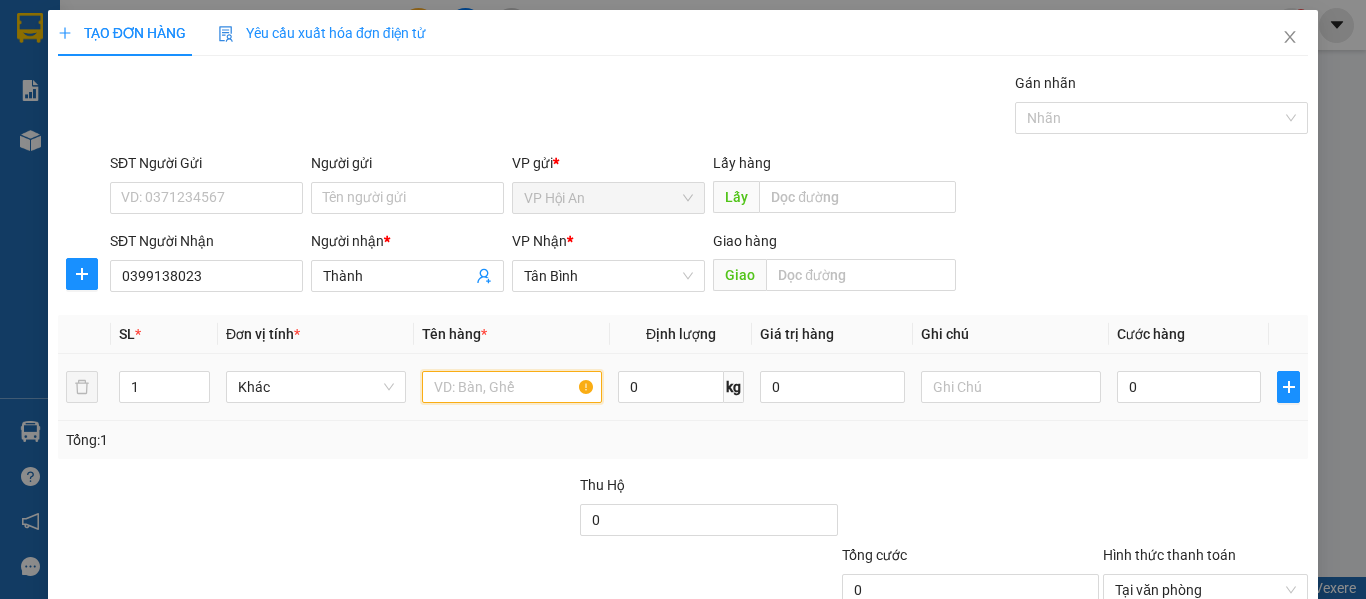 click at bounding box center [512, 387] 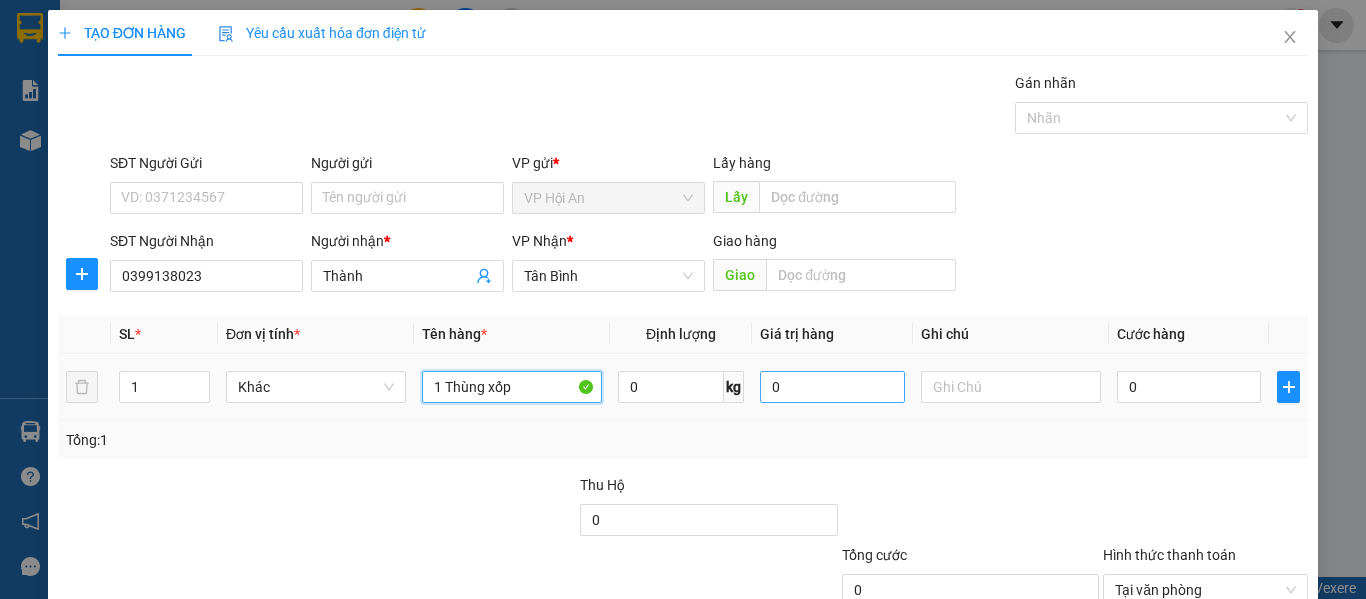 type on "1 Thùng xốp" 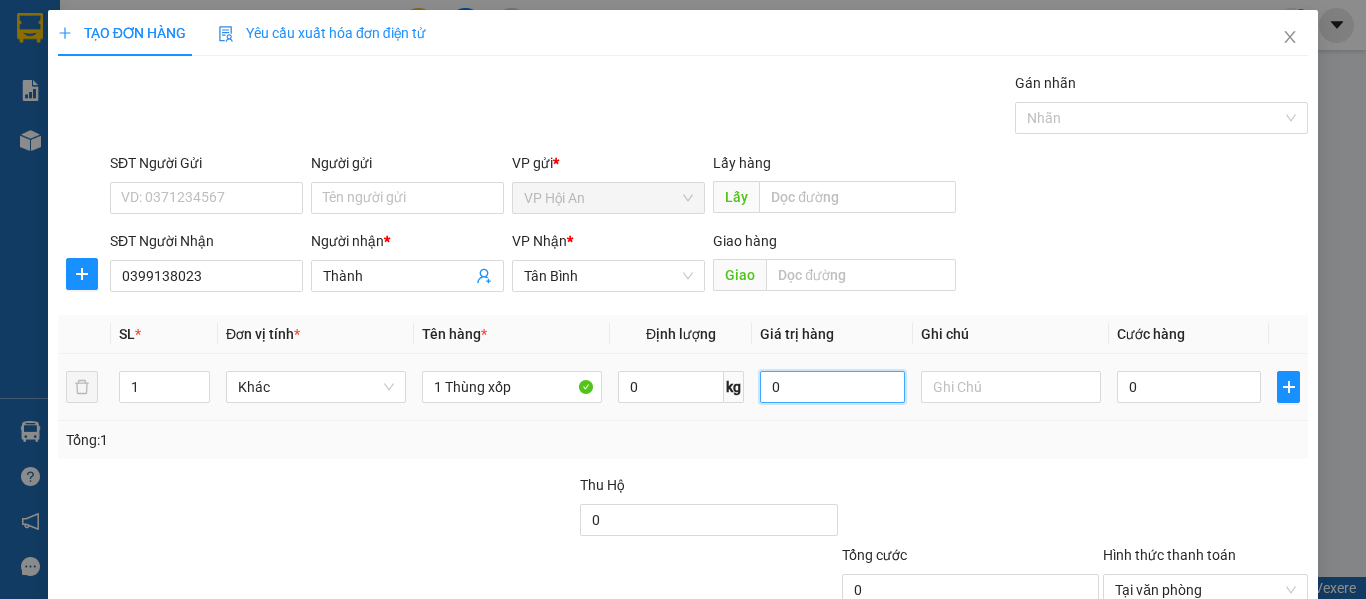 click on "0" at bounding box center [832, 387] 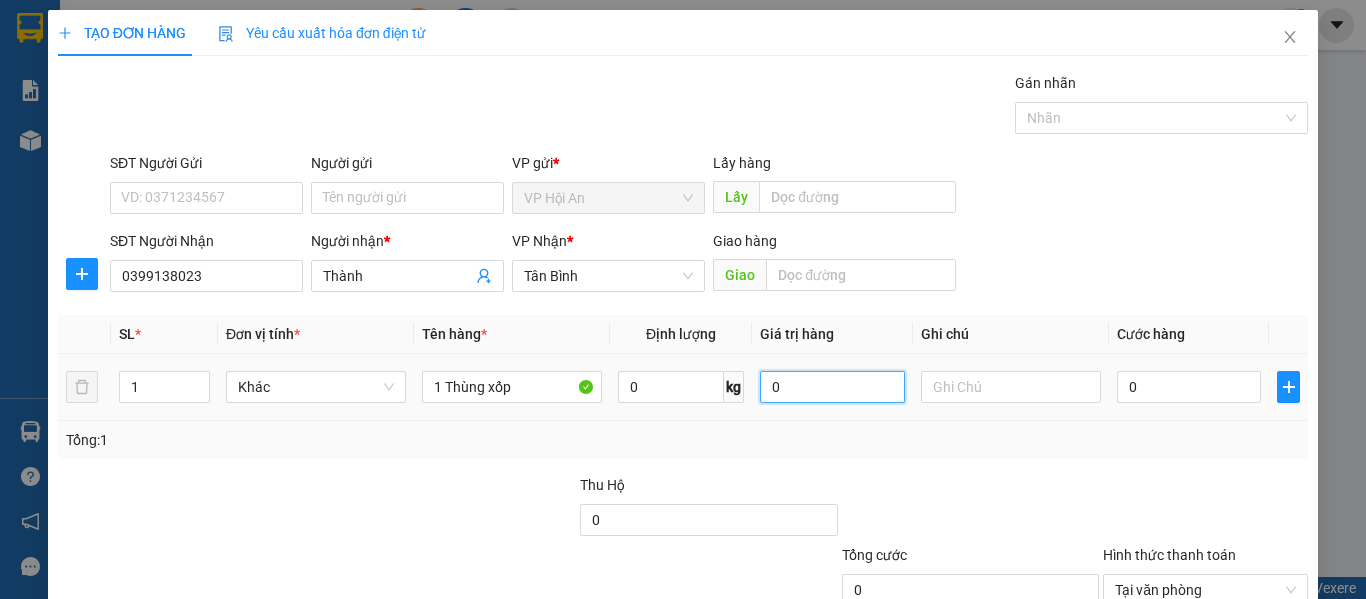 type on "0" 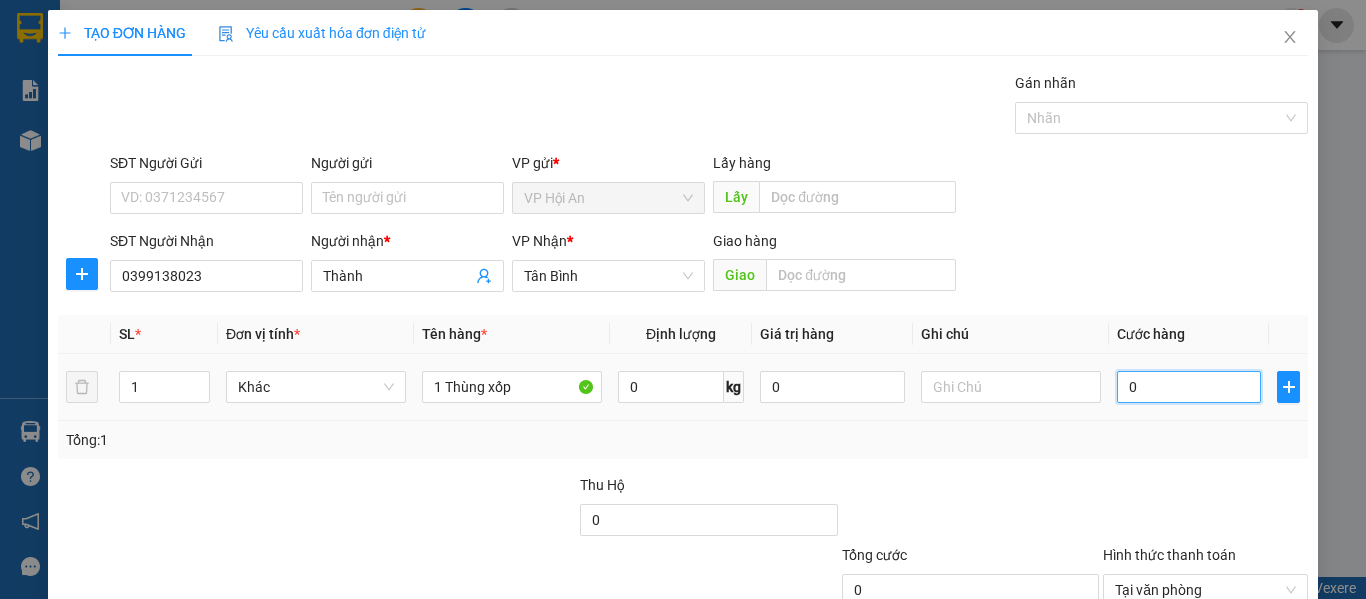 click on "0" at bounding box center (1189, 387) 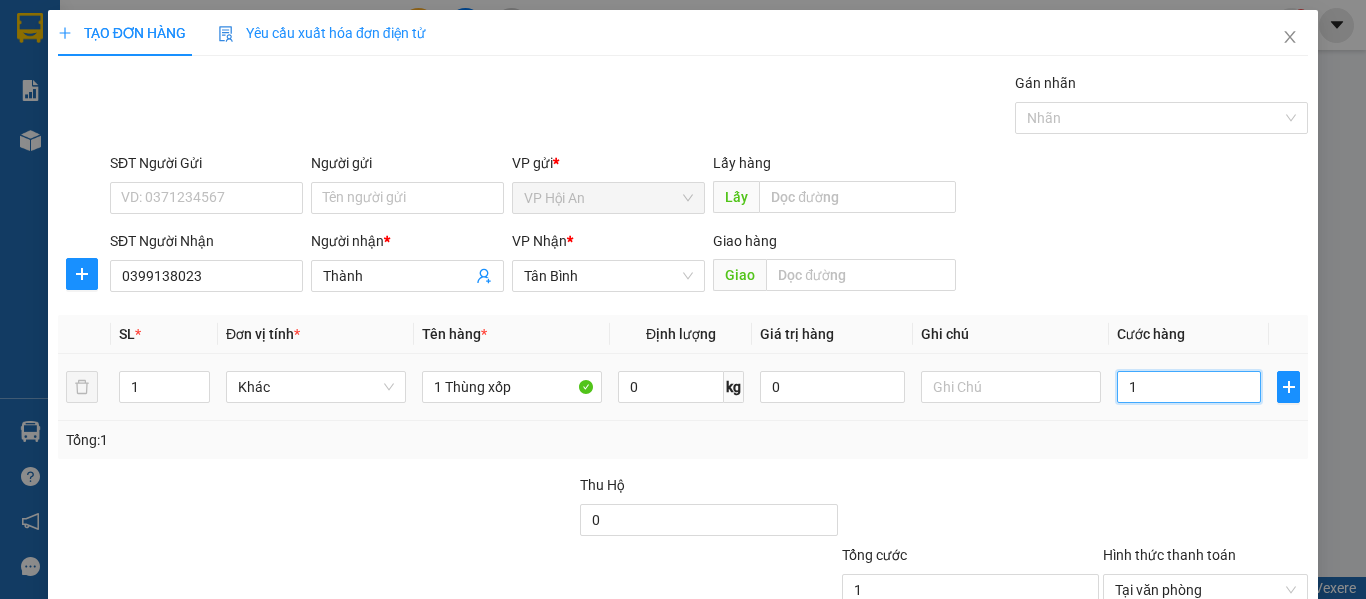 type on "17" 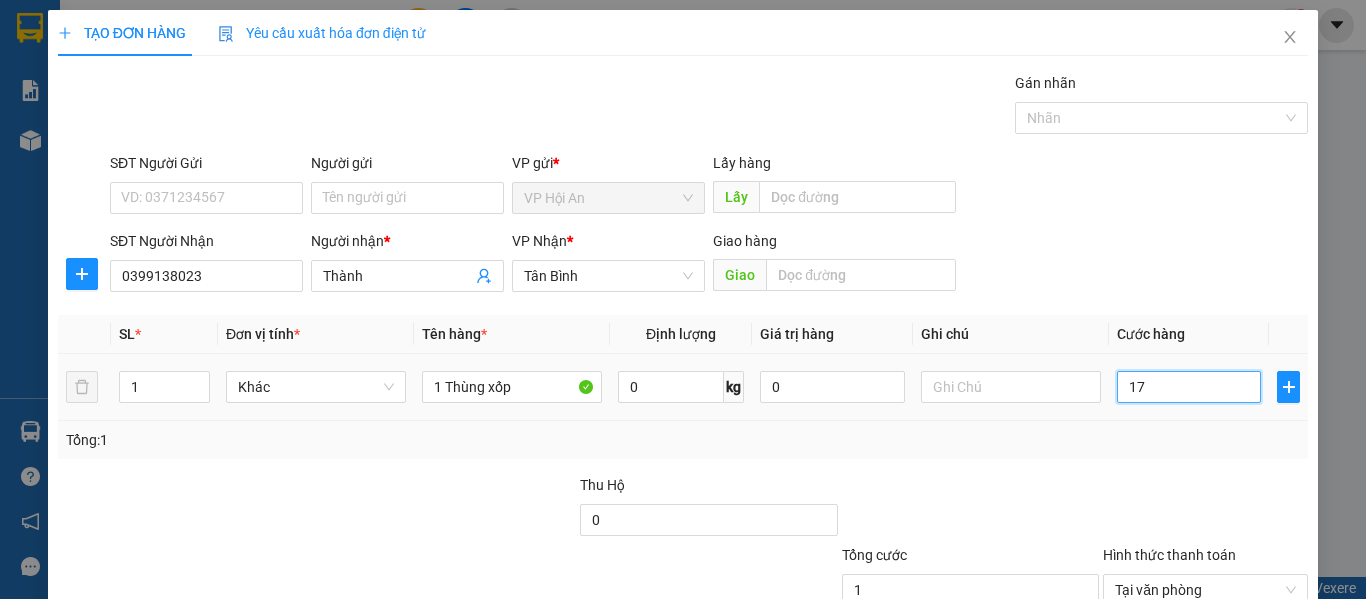 type on "17" 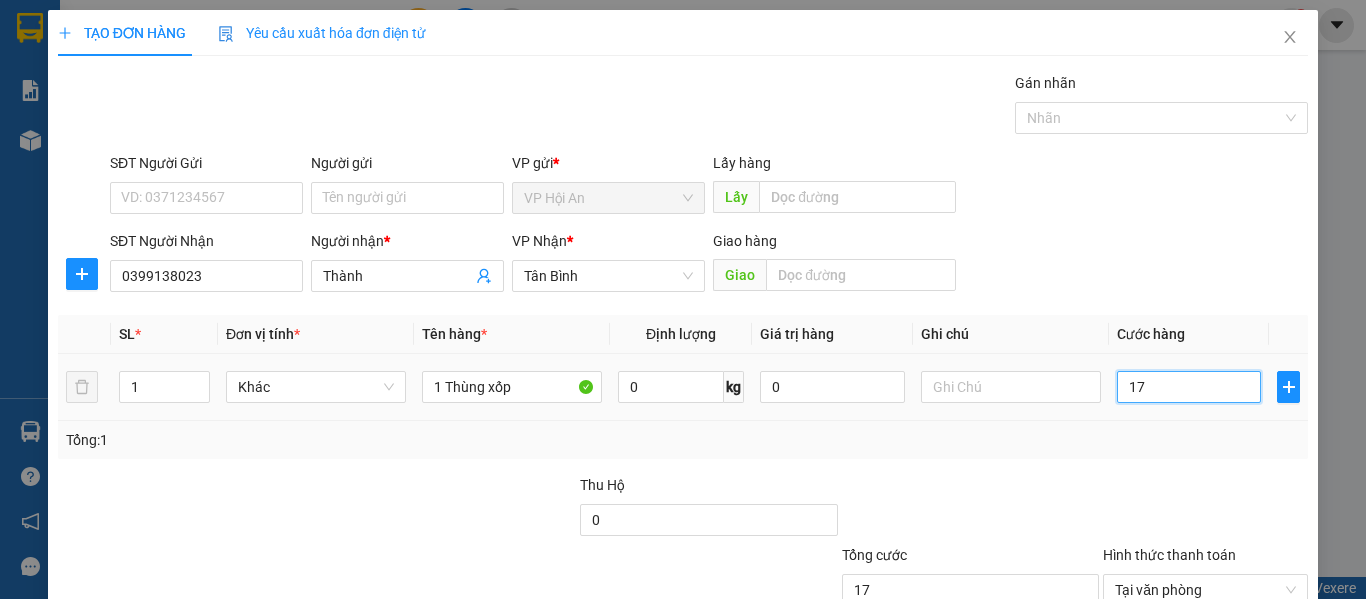 type on "170" 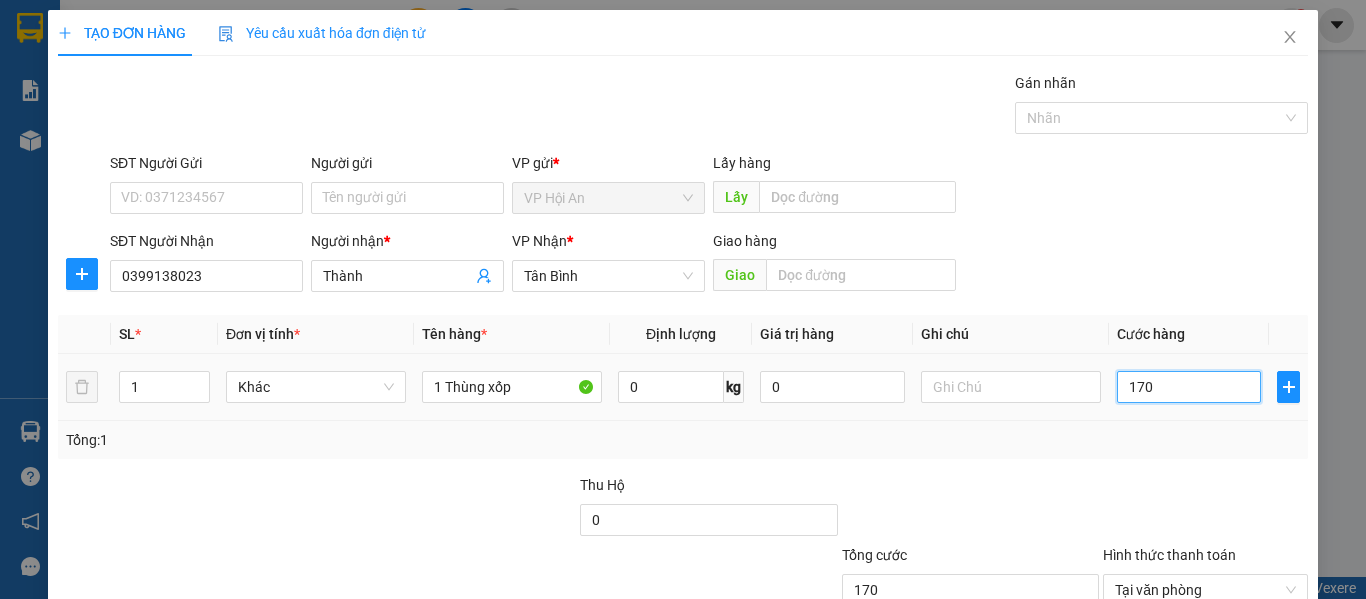 type on "1.700" 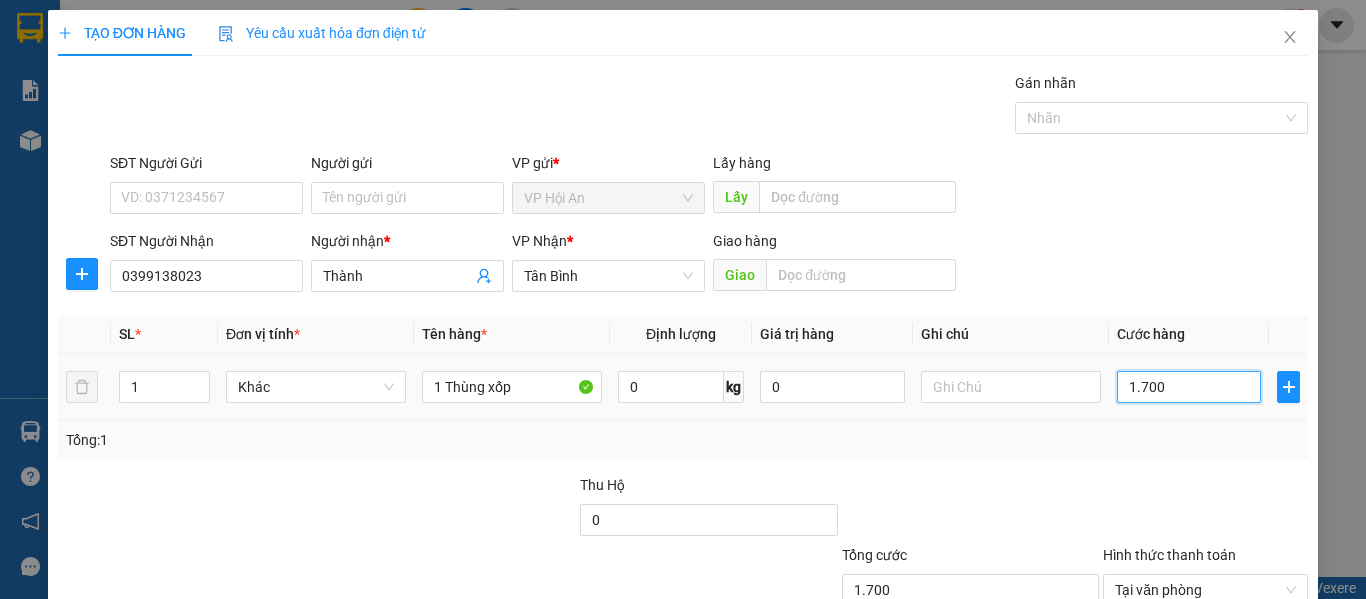 type on "17.000" 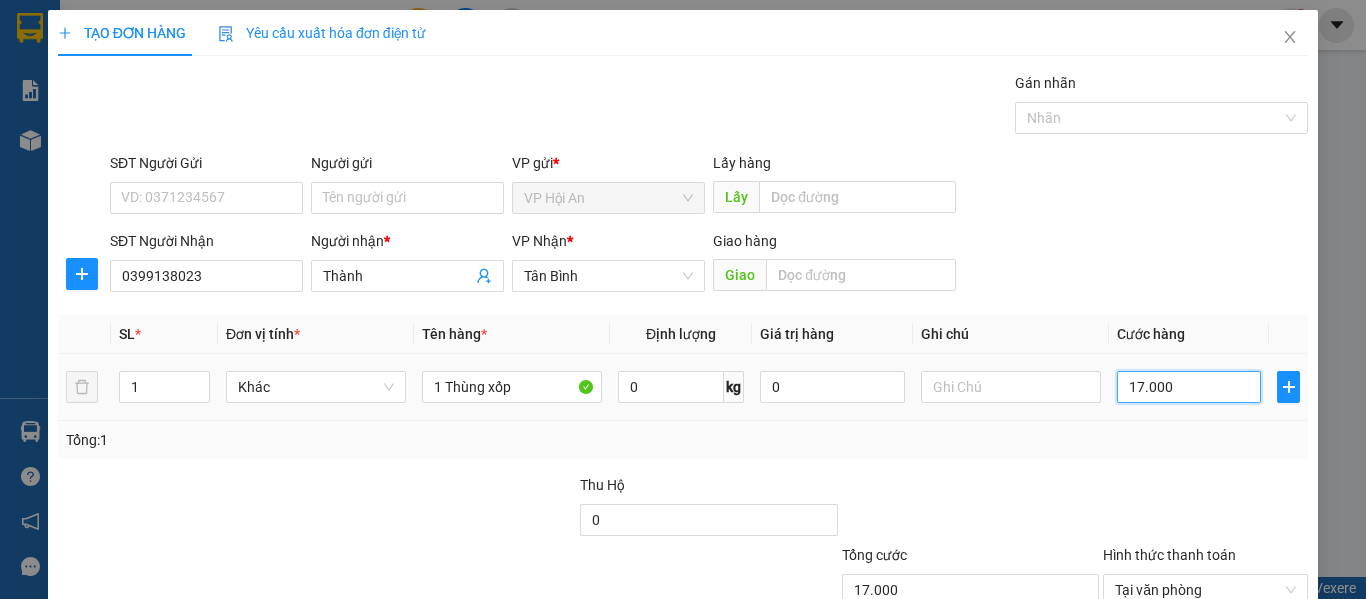 type on "170.000" 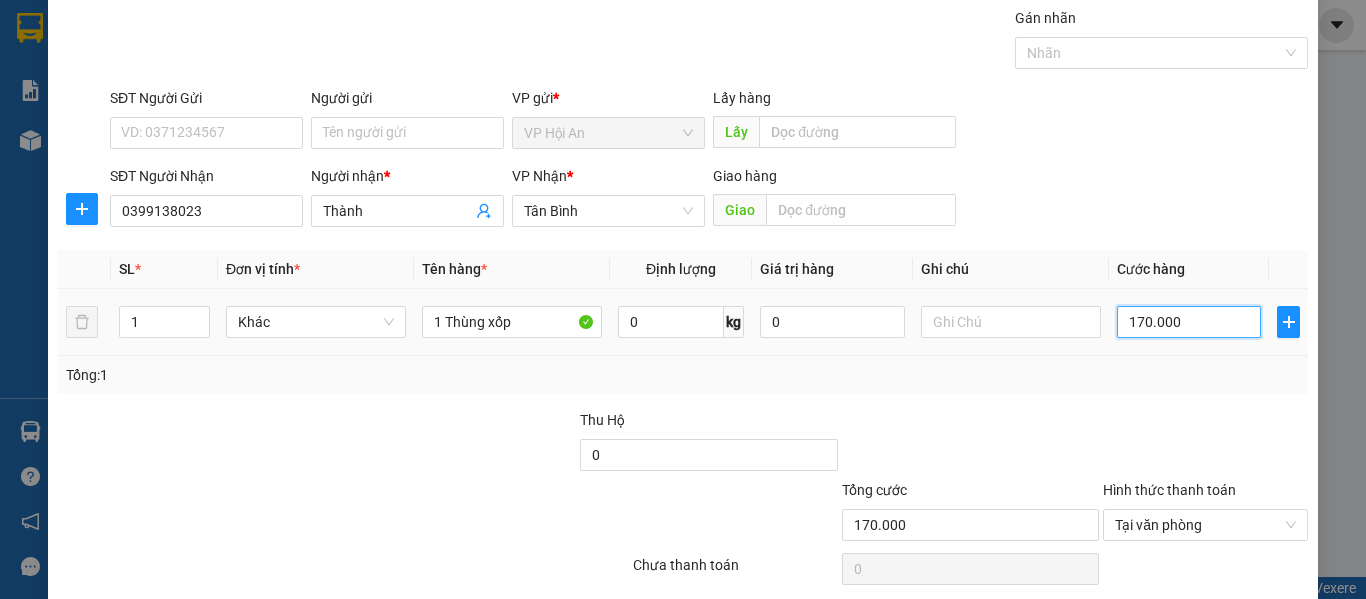 scroll, scrollTop: 100, scrollLeft: 0, axis: vertical 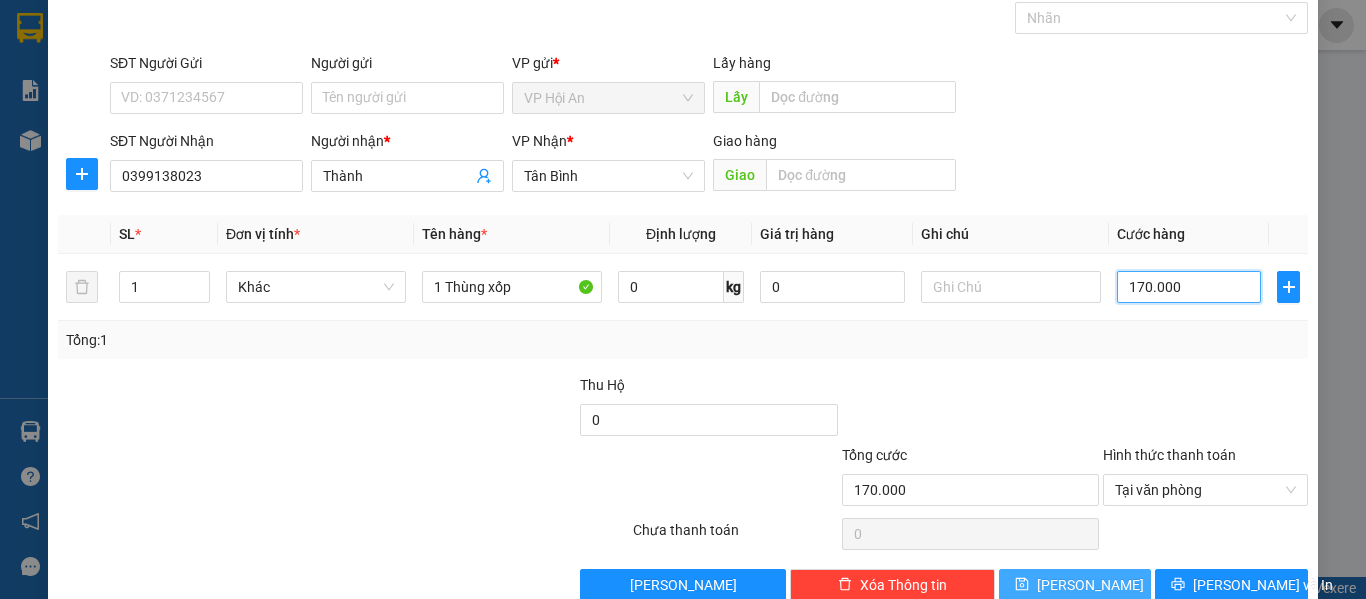 type on "170.000" 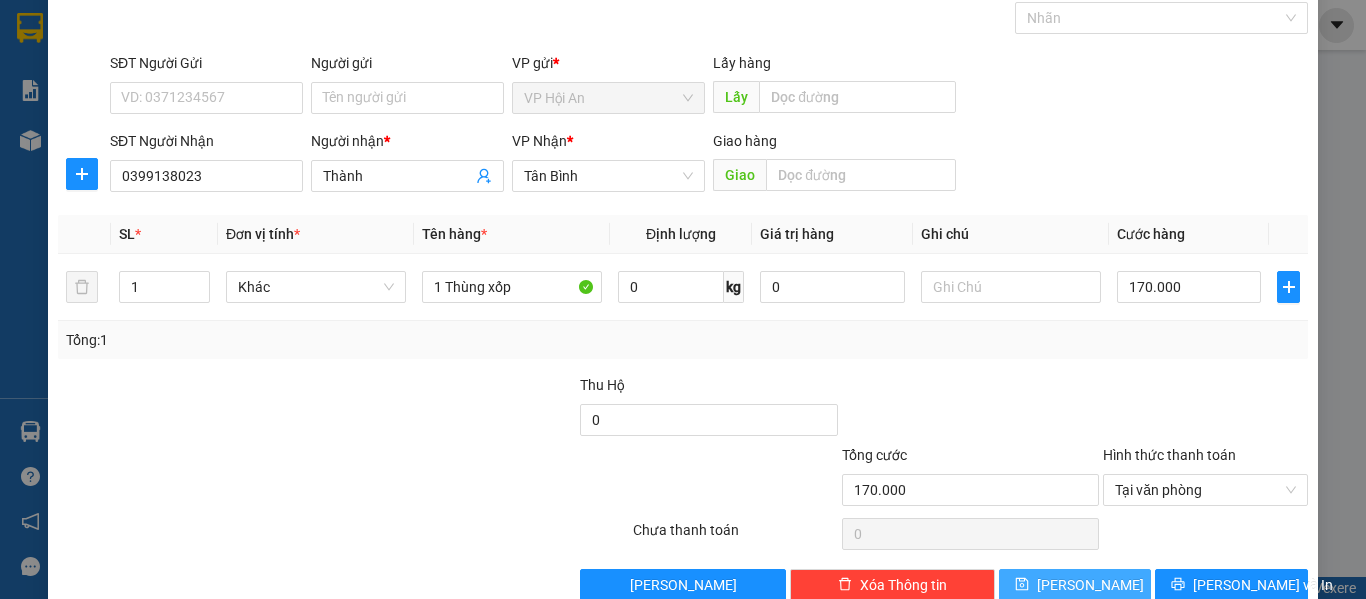 click on "[PERSON_NAME]" at bounding box center [1090, 585] 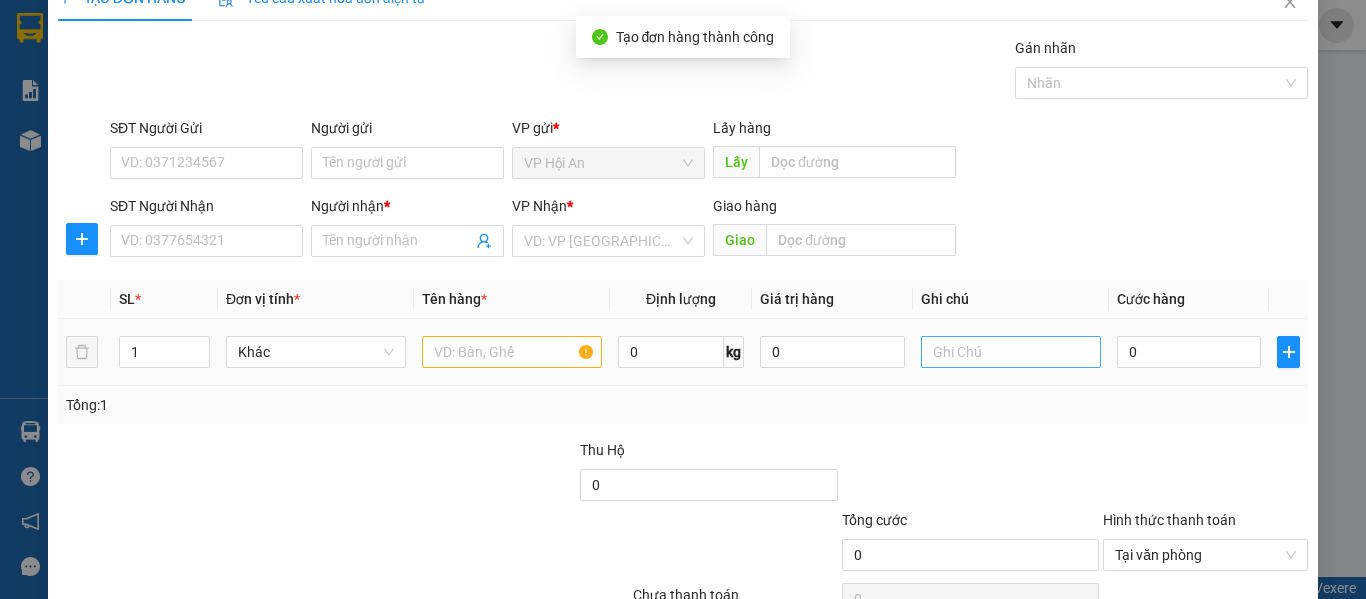 scroll, scrollTop: 0, scrollLeft: 0, axis: both 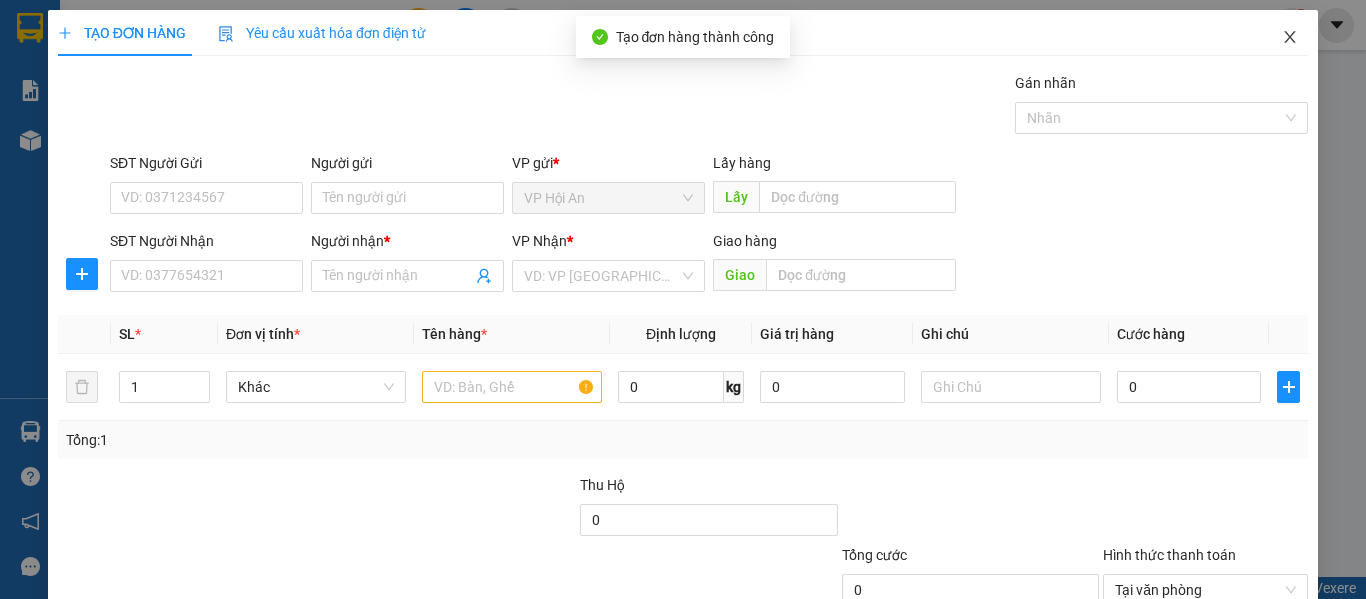click 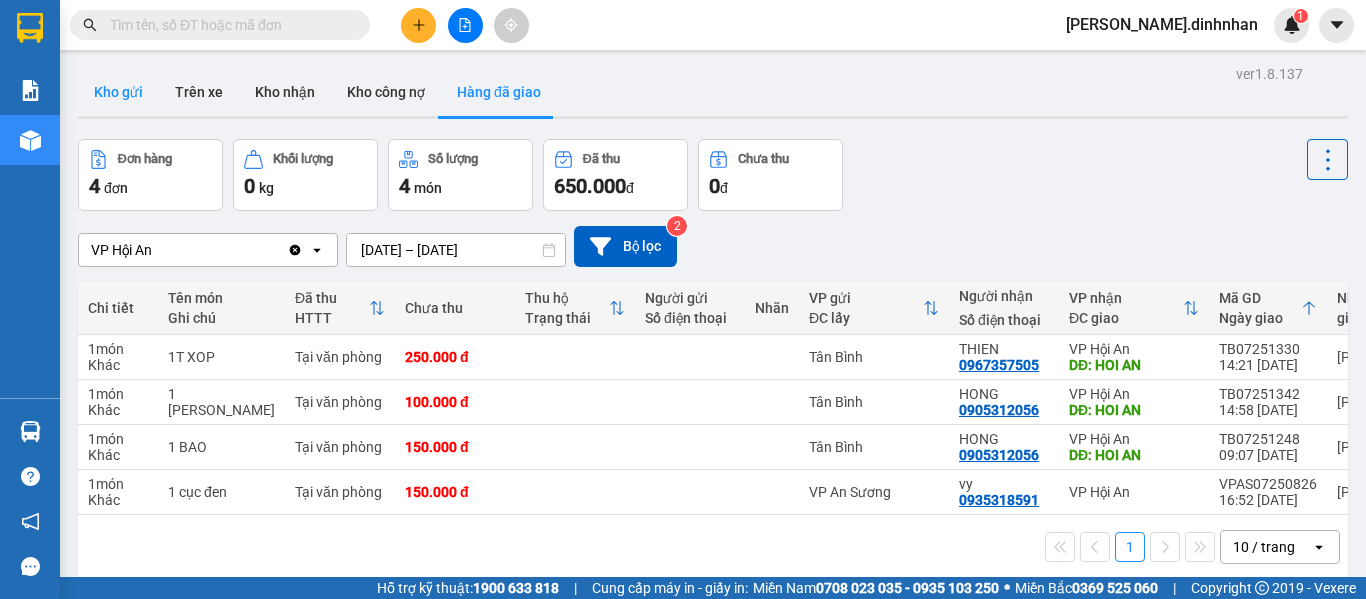 click on "Kho gửi" at bounding box center (118, 92) 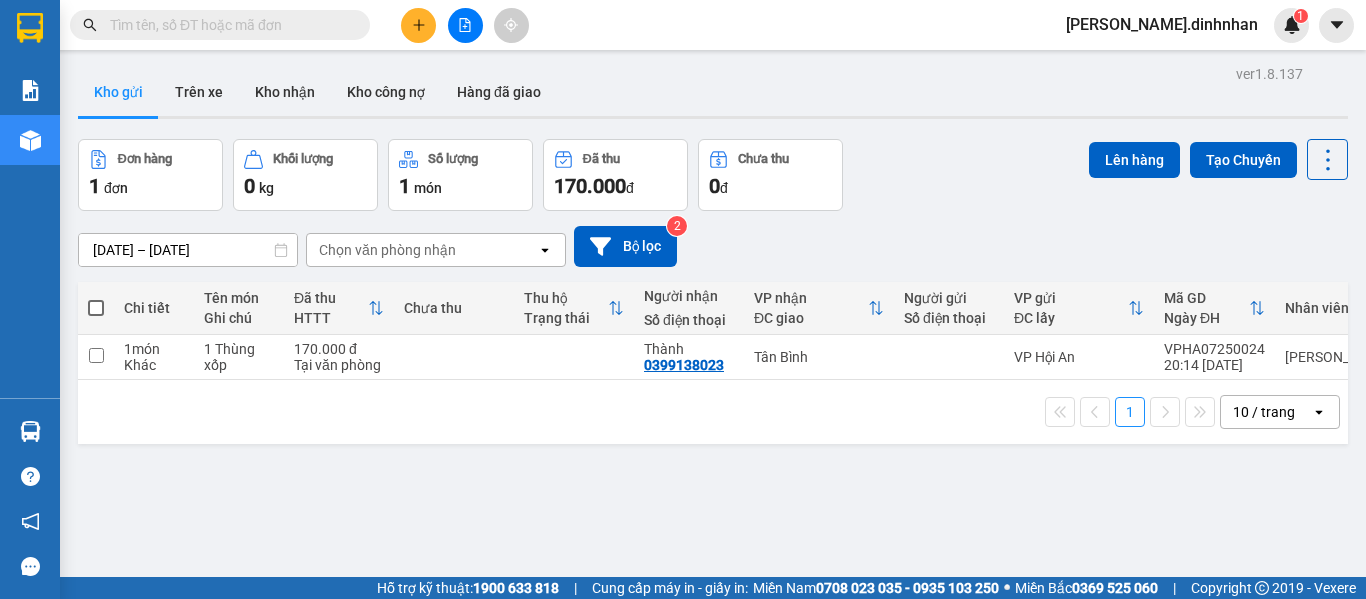 type 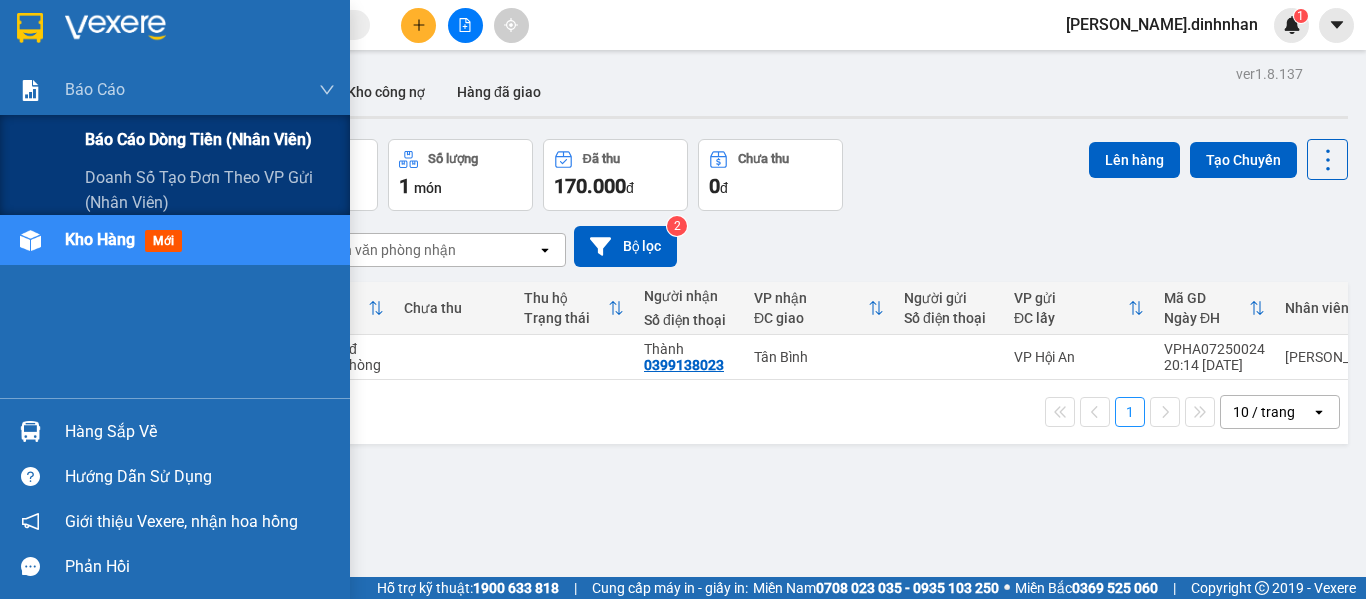 click on "Báo cáo dòng tiền (nhân viên)" at bounding box center (198, 139) 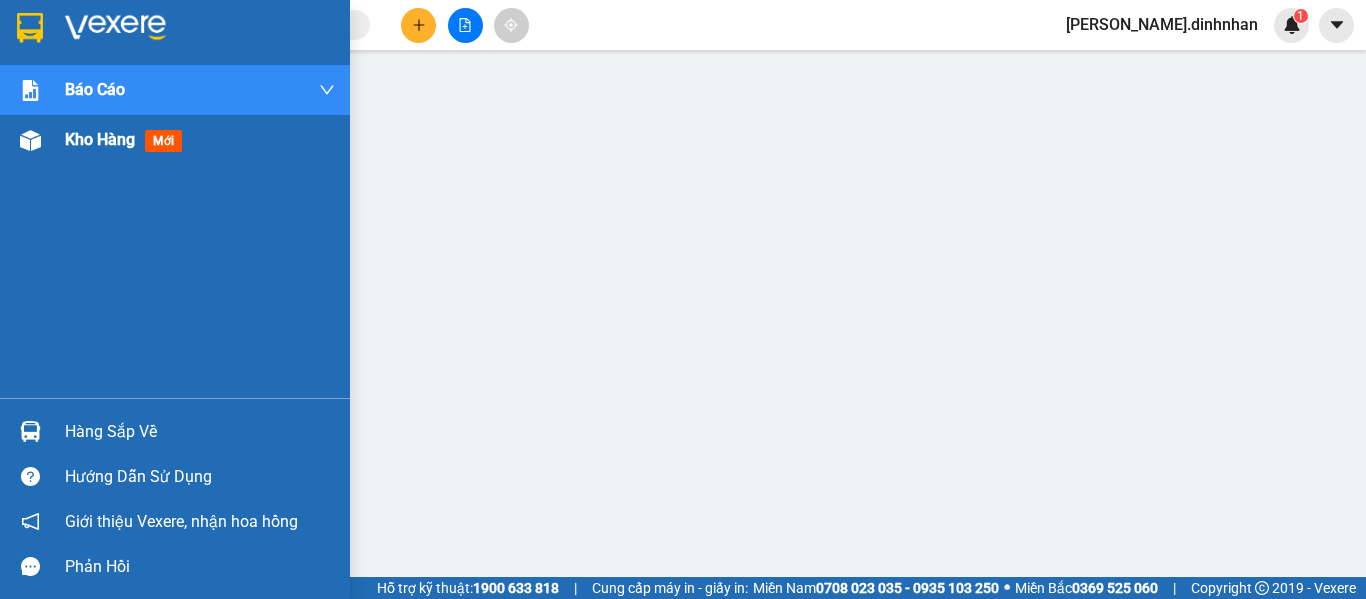 click at bounding box center (30, 140) 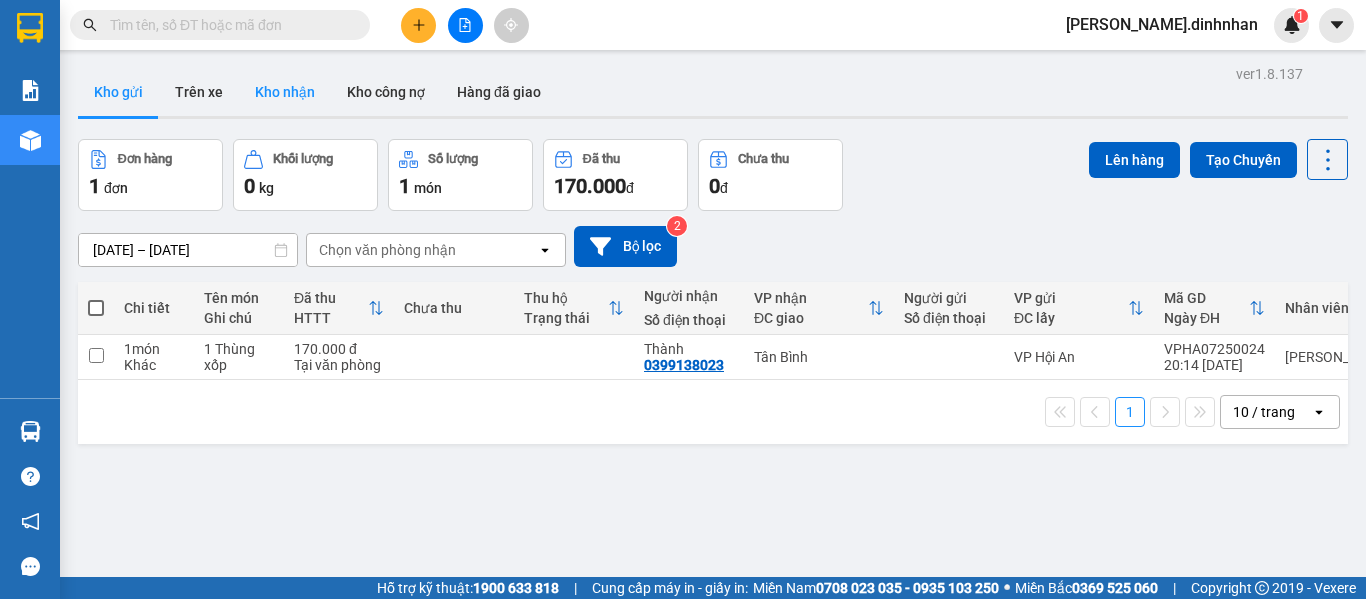 click on "Kho nhận" at bounding box center [285, 92] 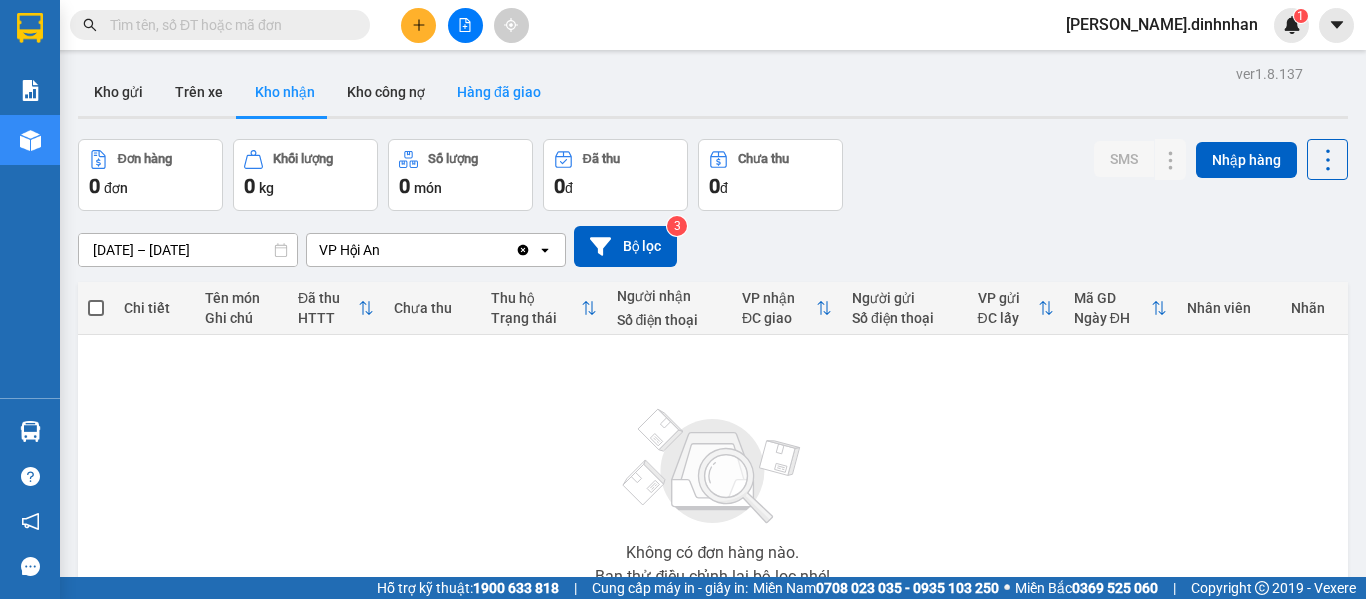 click on "Hàng đã giao" at bounding box center [499, 92] 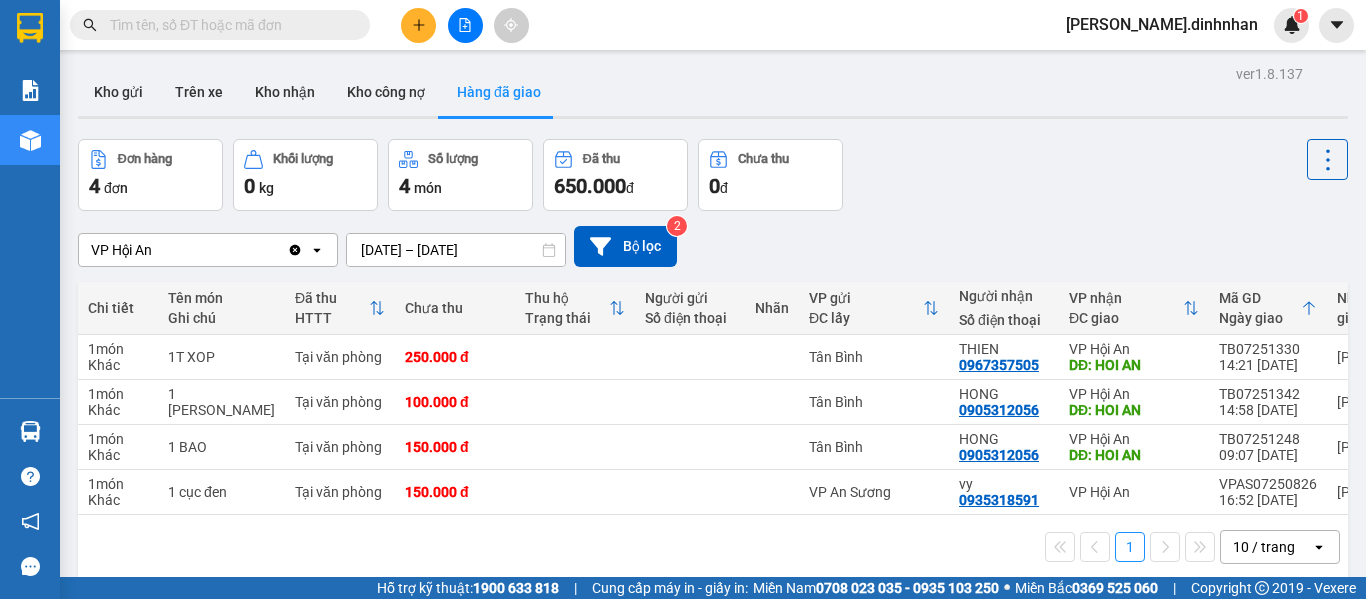 type 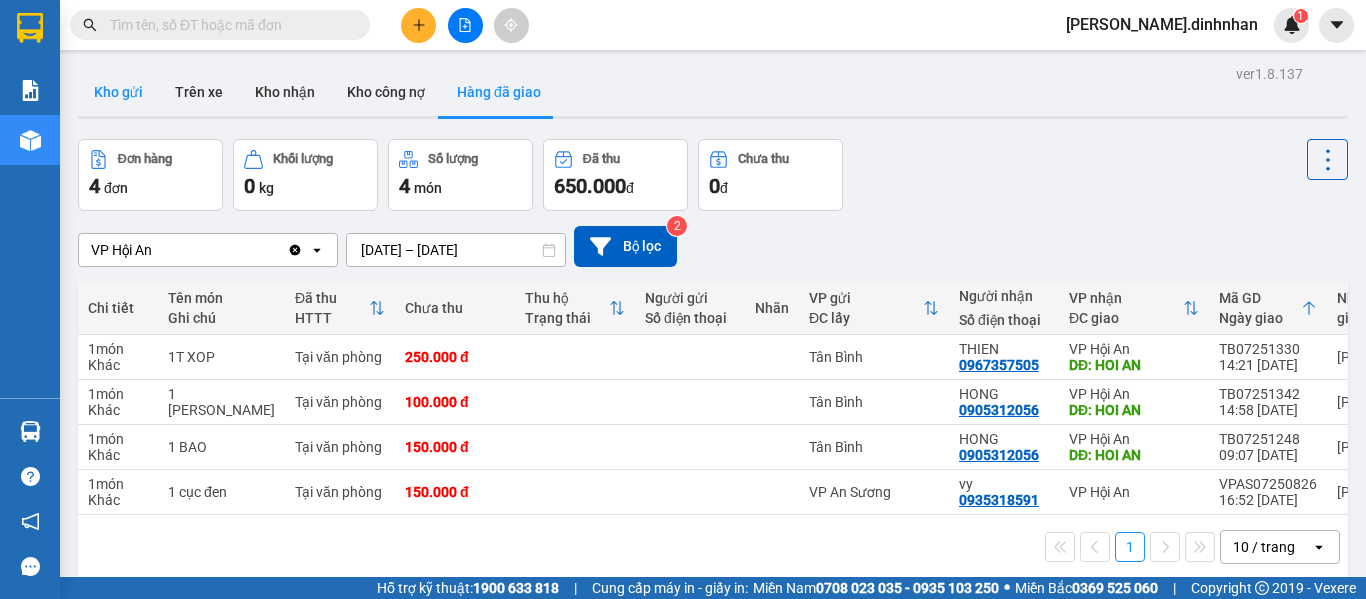 click on "Kho gửi" at bounding box center [118, 92] 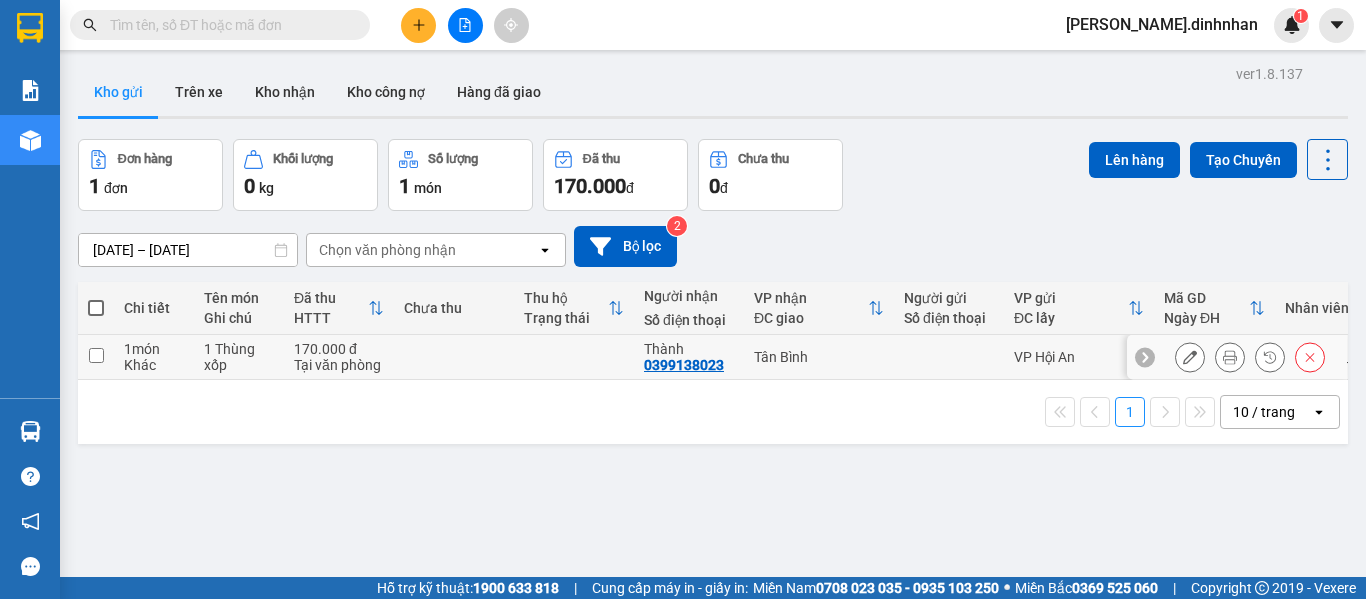 click at bounding box center (96, 357) 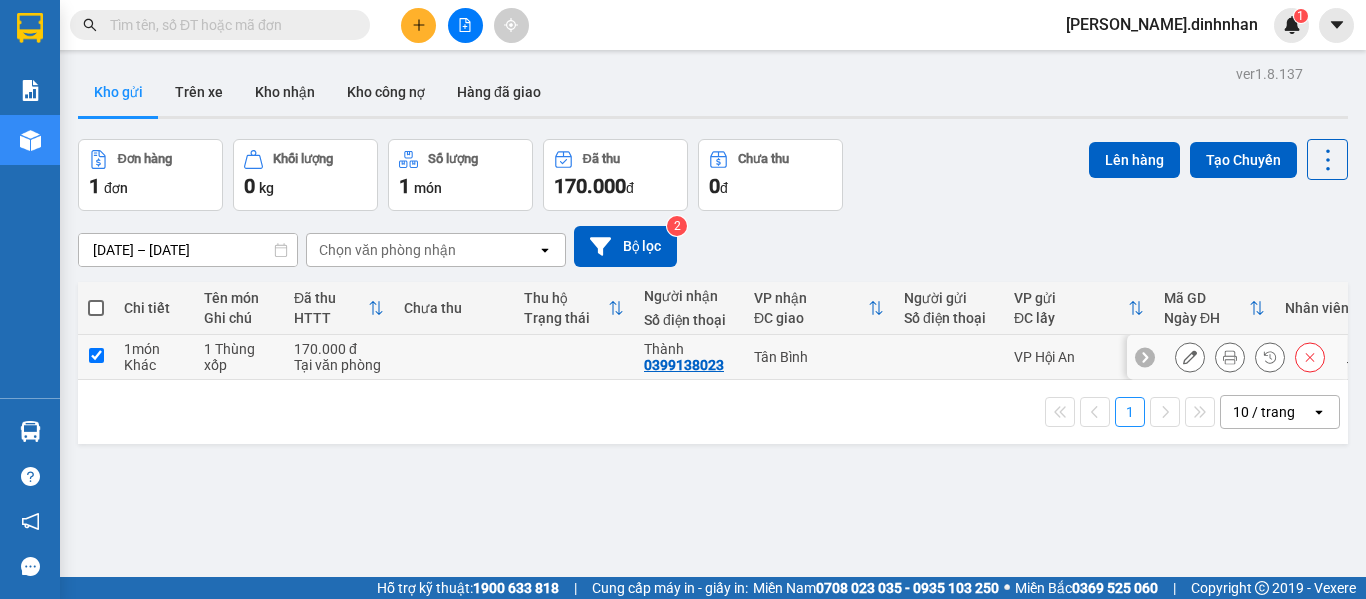 checkbox on "true" 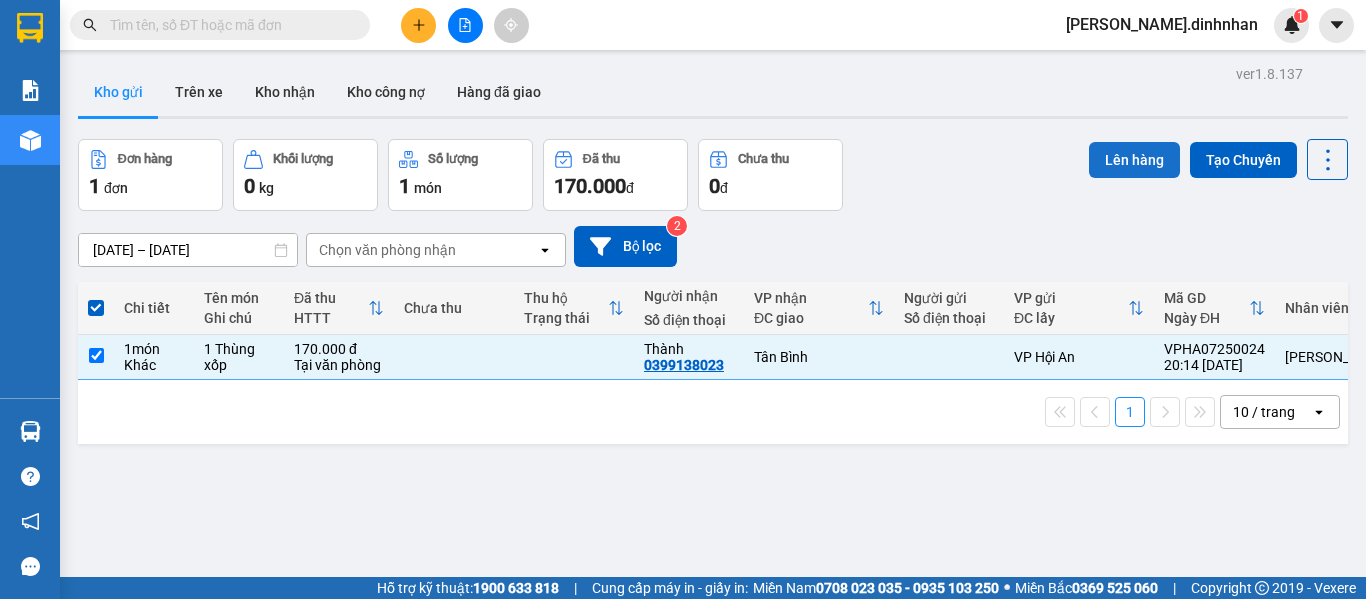 click on "Lên hàng" at bounding box center [1134, 160] 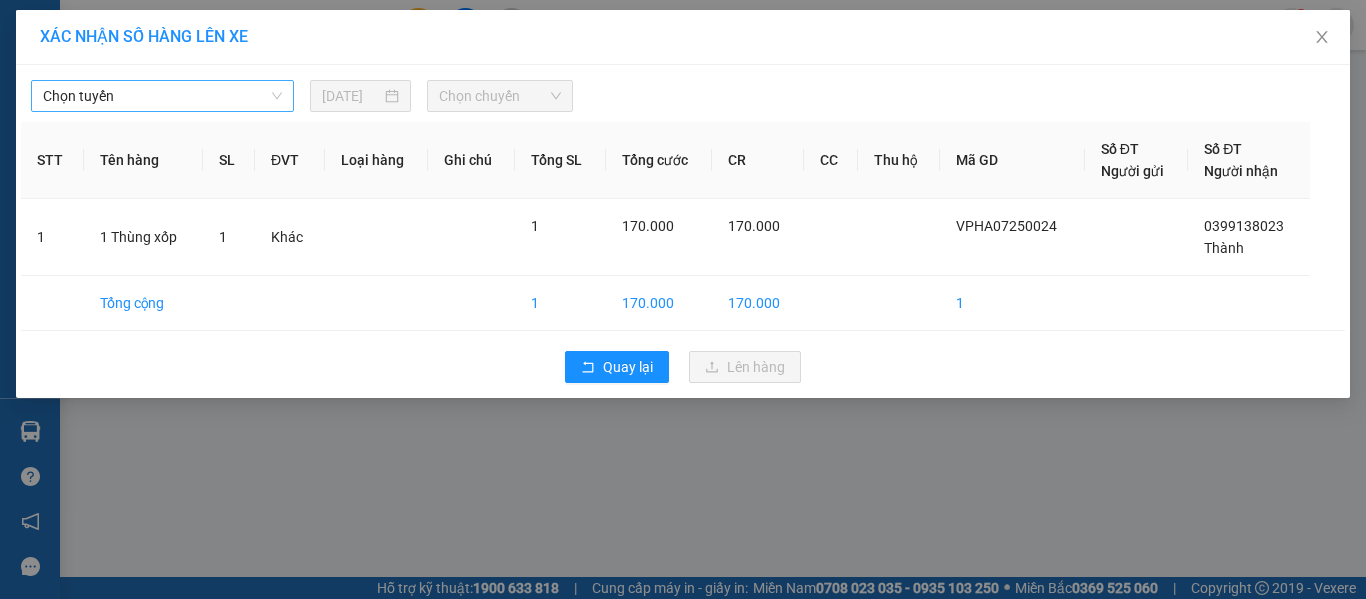 click on "Chọn tuyến" at bounding box center [162, 96] 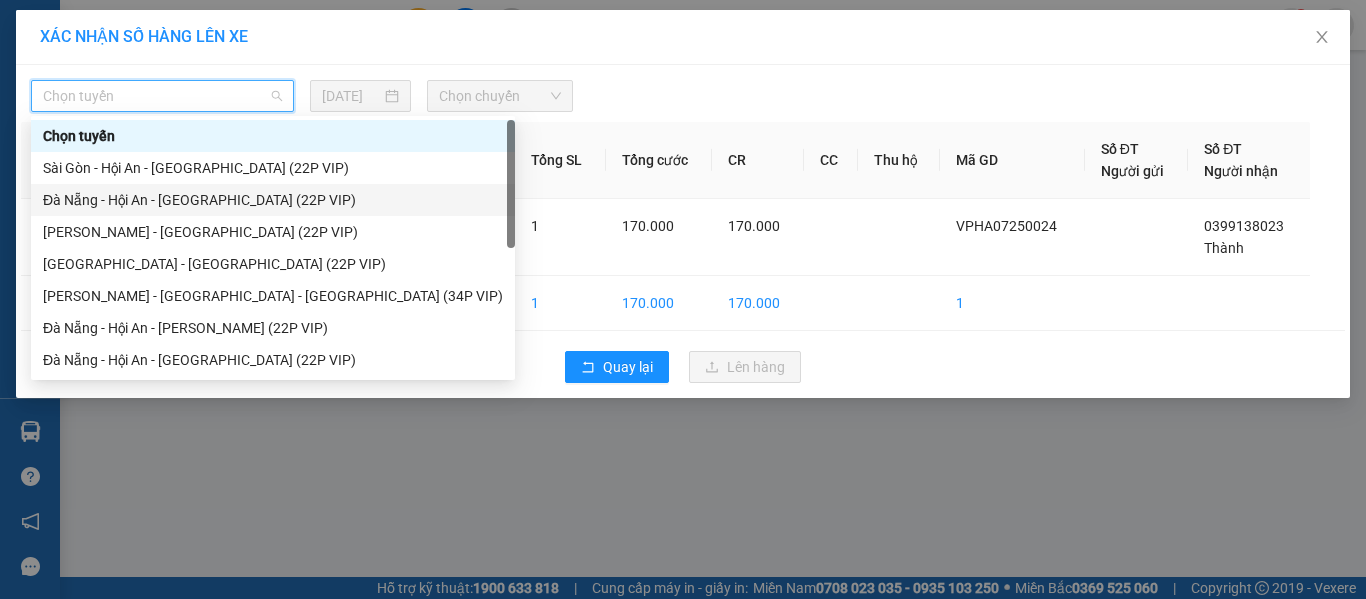 click on "Đà Nẵng - Hội An - [GEOGRAPHIC_DATA] (22P VIP)" at bounding box center [273, 200] 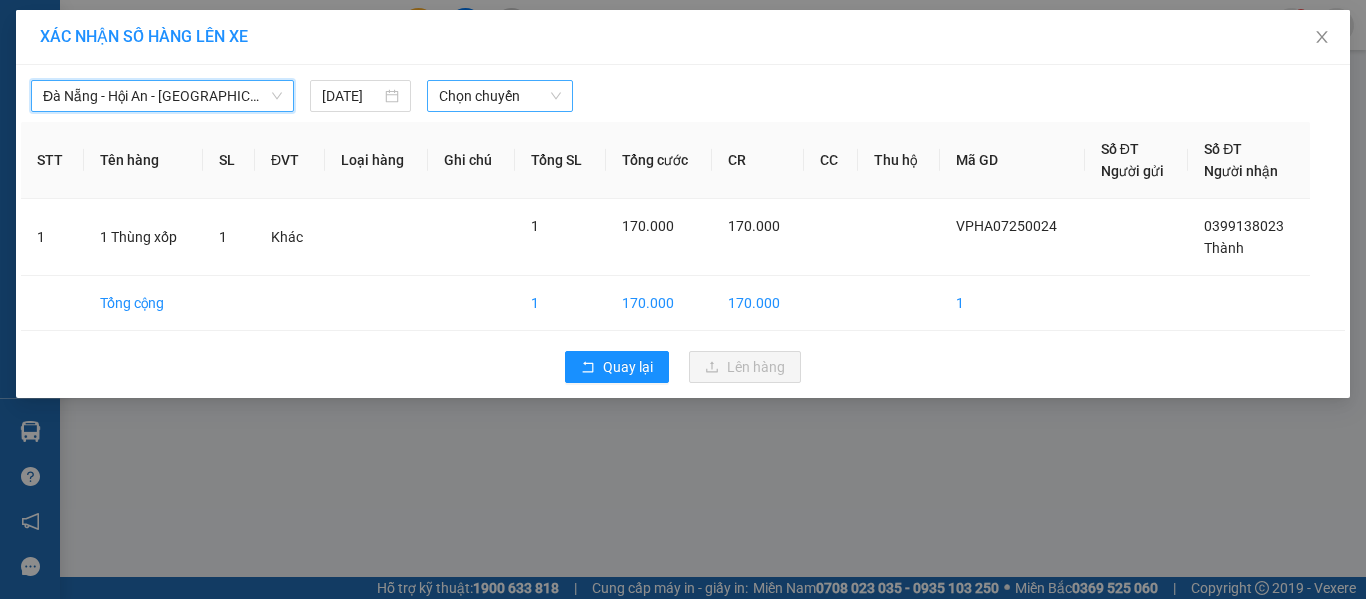 click on "Chọn chuyến" at bounding box center [500, 96] 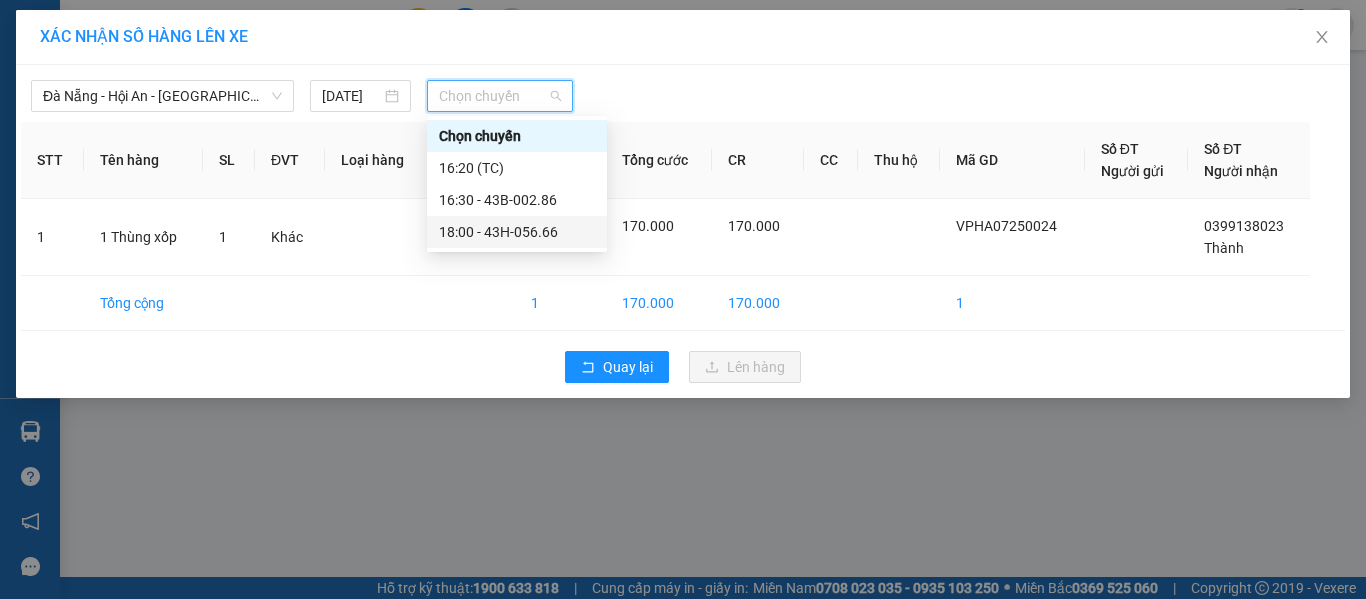 click on "18:00     - 43H-056.66" at bounding box center [517, 232] 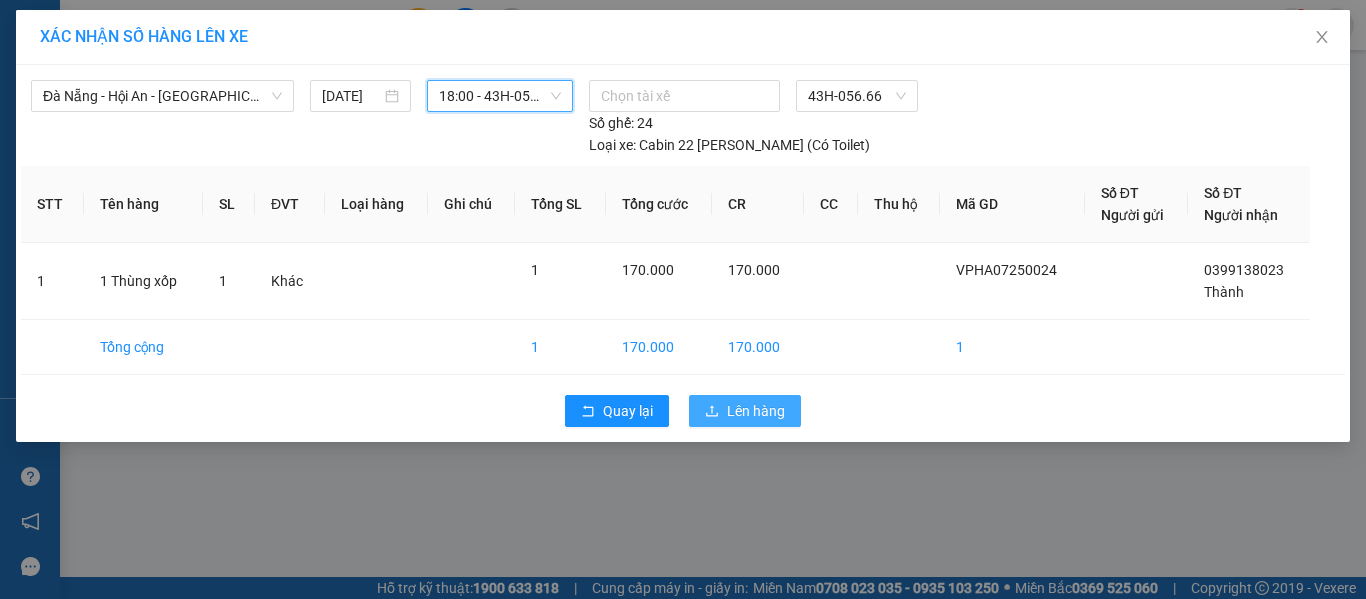 click on "Lên hàng" at bounding box center [745, 411] 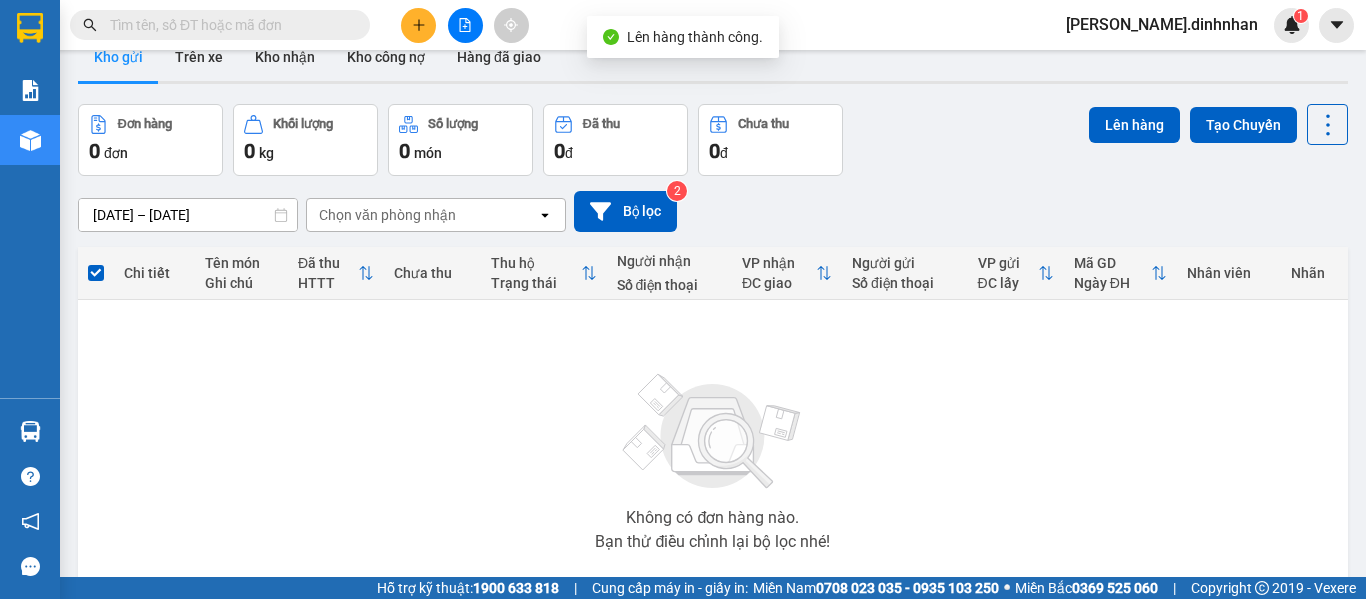 scroll, scrollTop: 0, scrollLeft: 0, axis: both 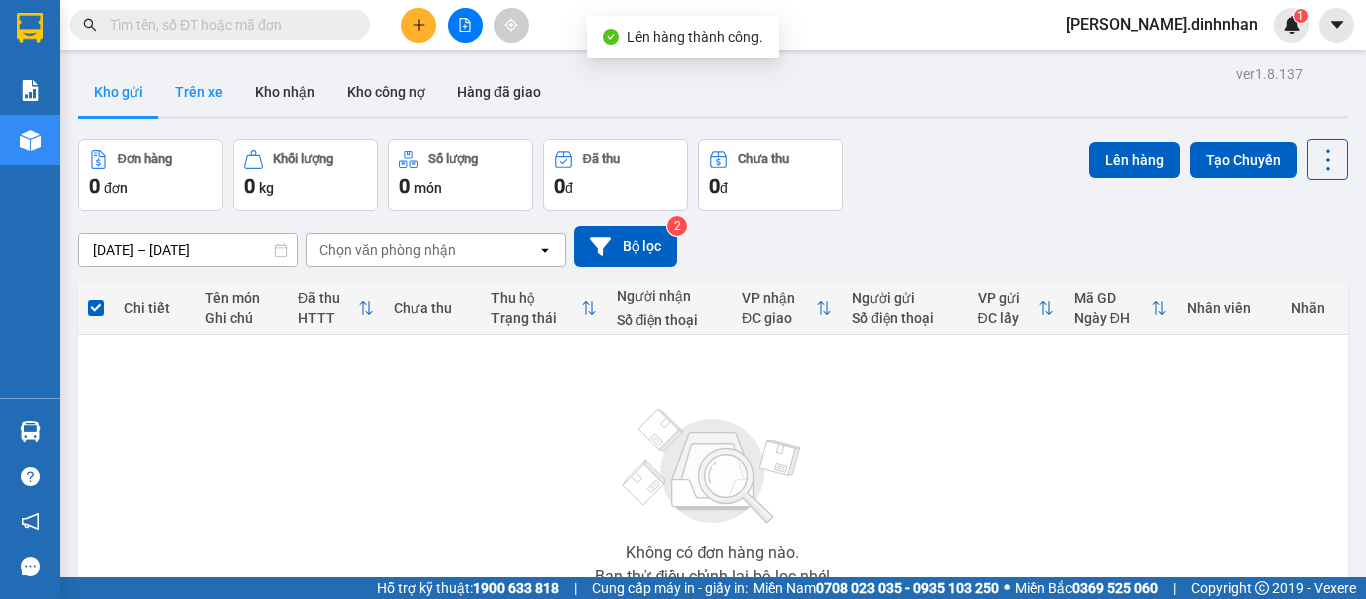 drag, startPoint x: 179, startPoint y: 87, endPoint x: 193, endPoint y: 96, distance: 16.643316 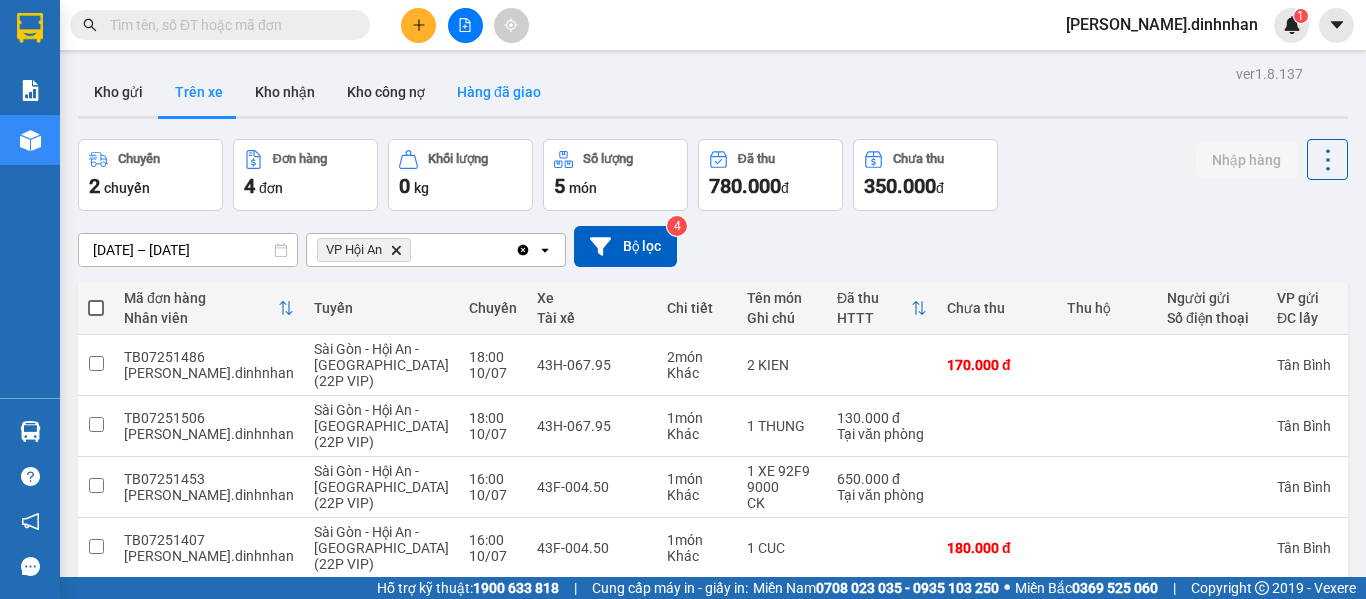 click on "Hàng đã giao" at bounding box center [499, 92] 